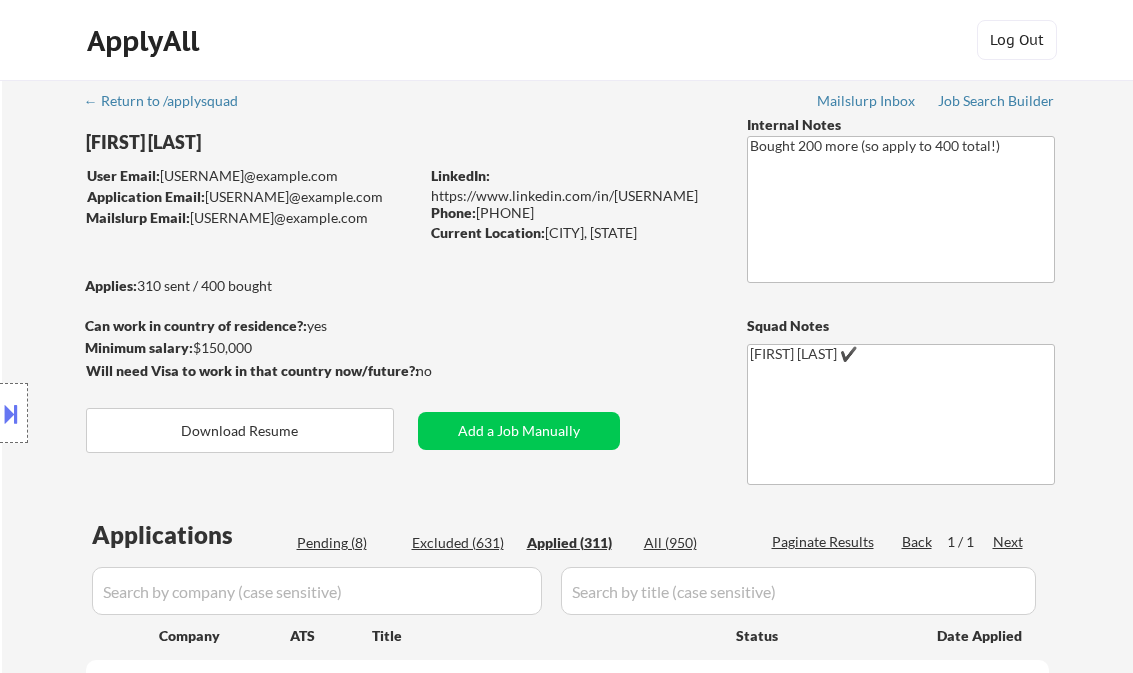 select on ""applied"" 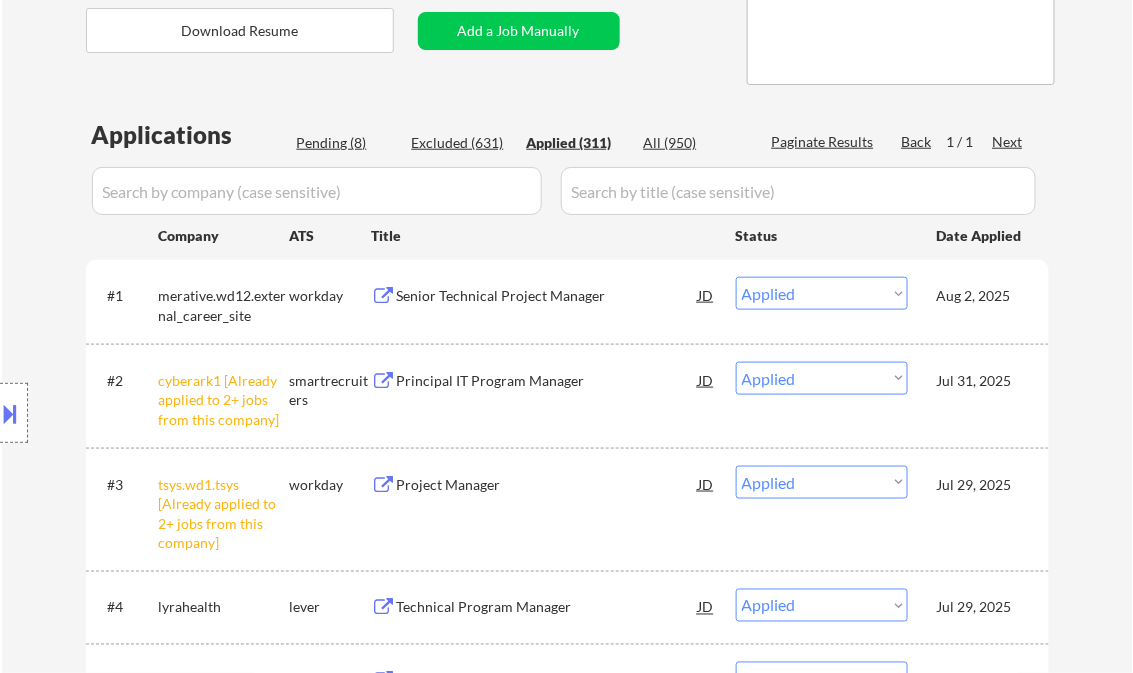 scroll, scrollTop: 400, scrollLeft: 0, axis: vertical 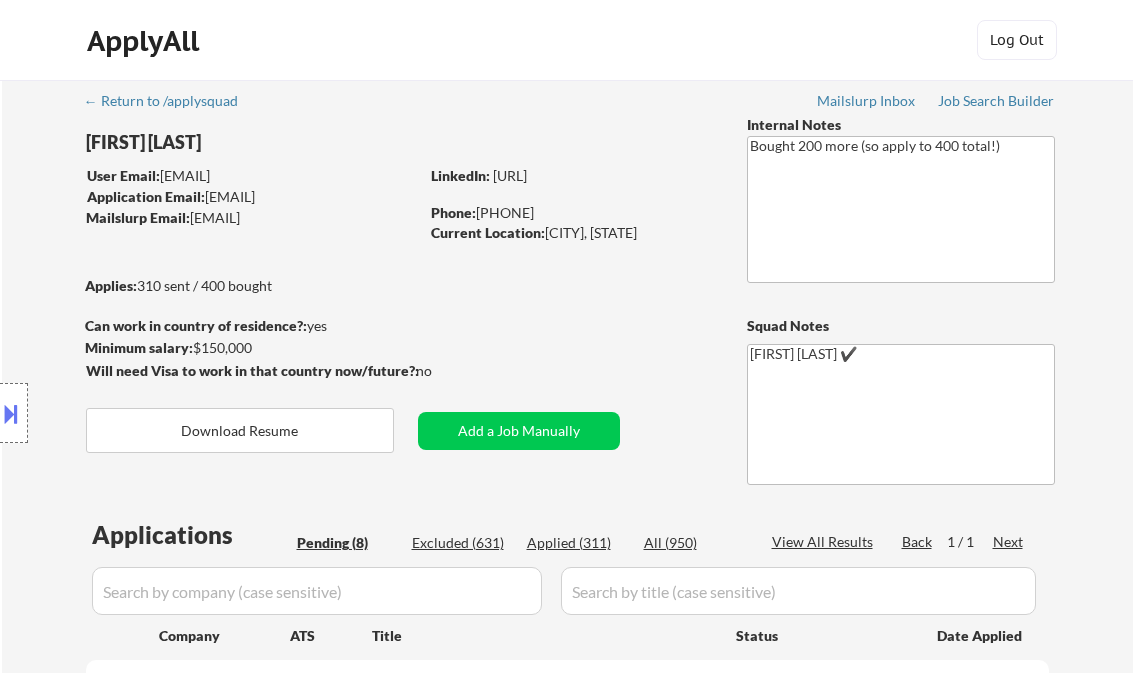 select on ""pending"" 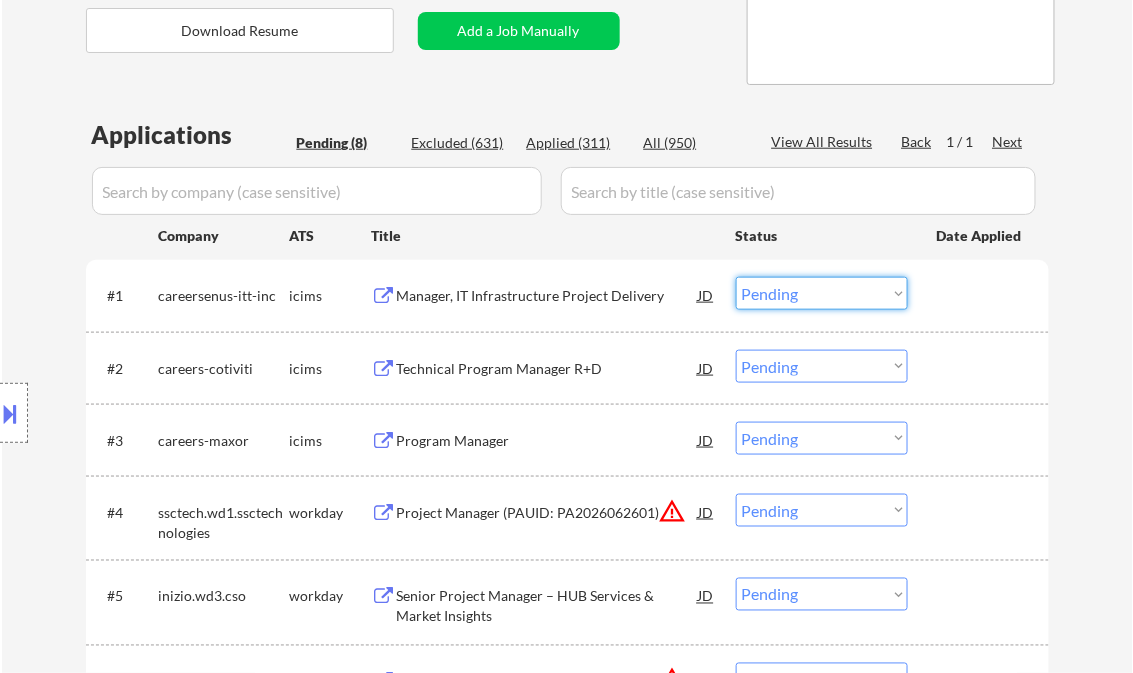 click on "Choose an option... Pending Applied Excluded (Questions) Excluded (Expired) Excluded (Location) Excluded (Bad Match) Excluded (Blocklist) Excluded (Salary) Excluded (Other)" at bounding box center (822, 293) 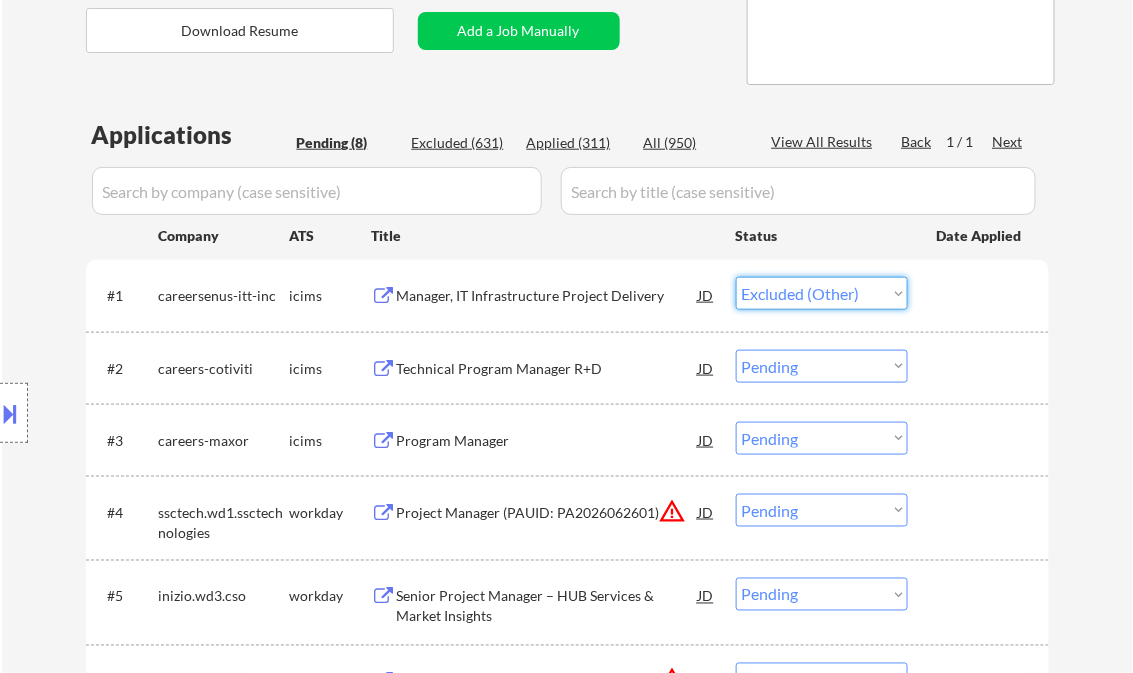 click on "Choose an option... Pending Applied Excluded (Questions) Excluded (Expired) Excluded (Location) Excluded (Bad Match) Excluded (Blocklist) Excluded (Salary) Excluded (Other)" at bounding box center [822, 293] 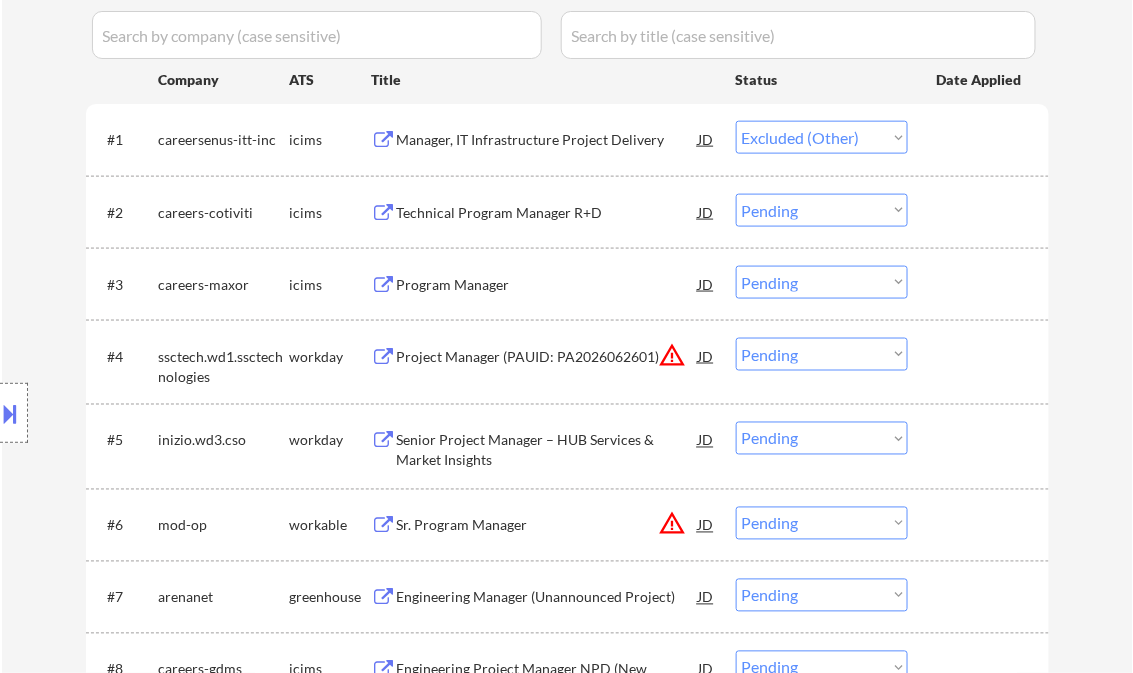 scroll, scrollTop: 560, scrollLeft: 0, axis: vertical 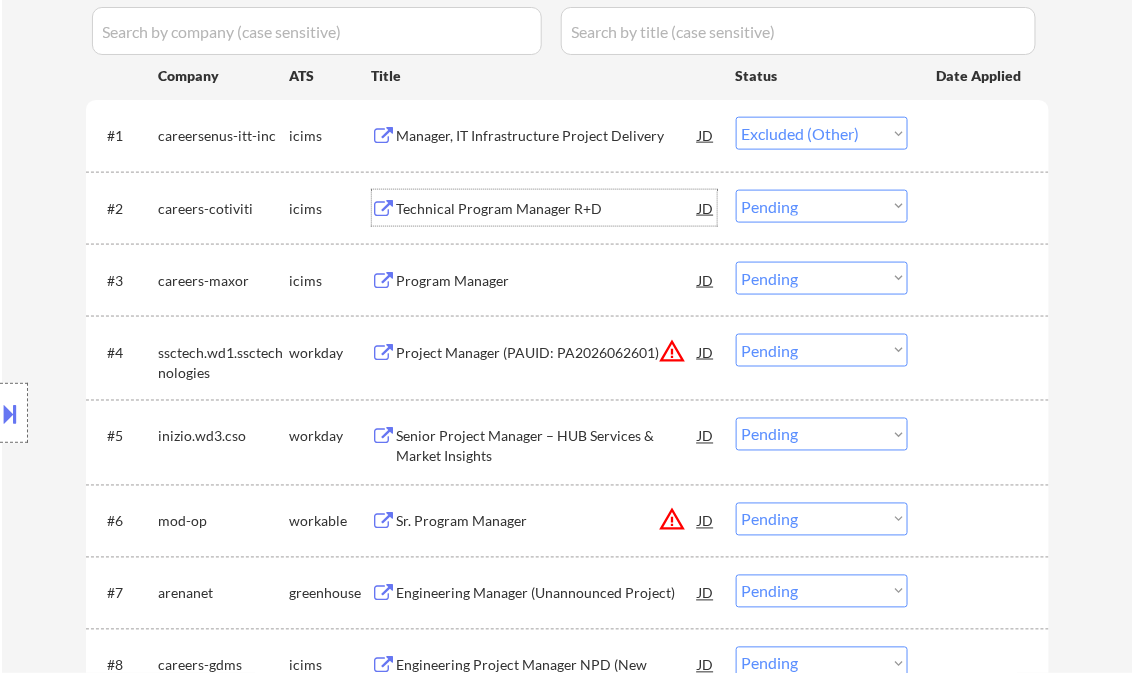 click on "Technical Program Manager R+D" at bounding box center [548, 209] 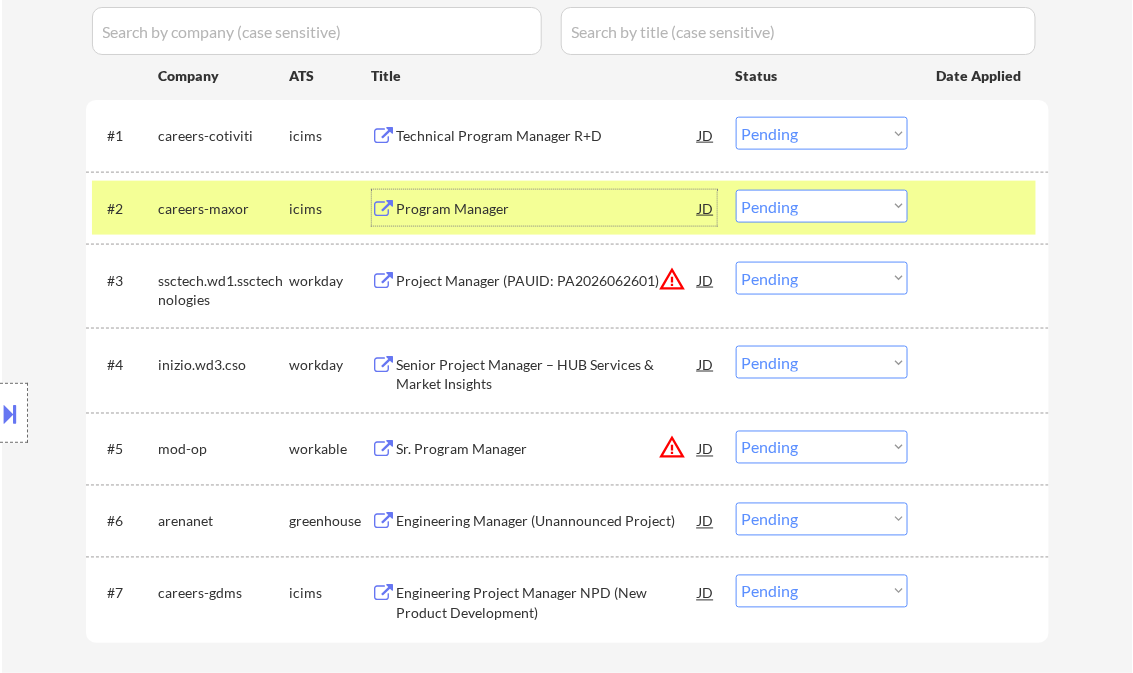 click on "Choose an option... Pending Applied Excluded (Questions) Excluded (Expired) Excluded (Location) Excluded (Bad Match) Excluded (Blocklist) Excluded (Salary) Excluded (Other)" at bounding box center (822, 133) 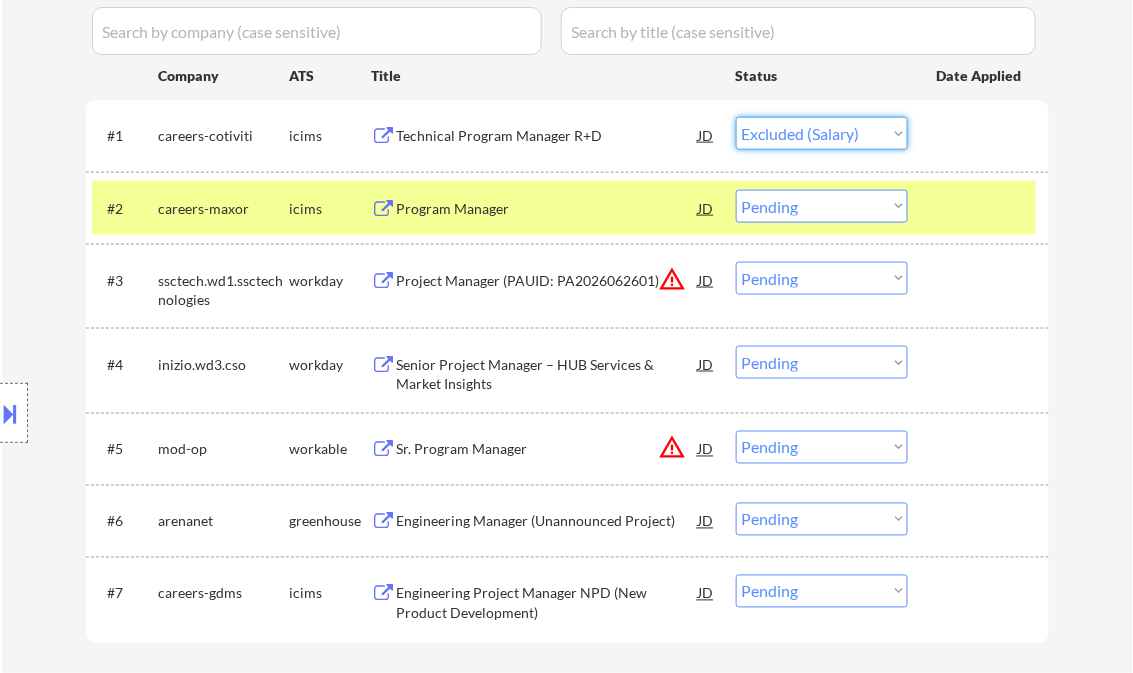 click on "Choose an option... Pending Applied Excluded (Questions) Excluded (Expired) Excluded (Location) Excluded (Bad Match) Excluded (Blocklist) Excluded (Salary) Excluded (Other)" at bounding box center [822, 133] 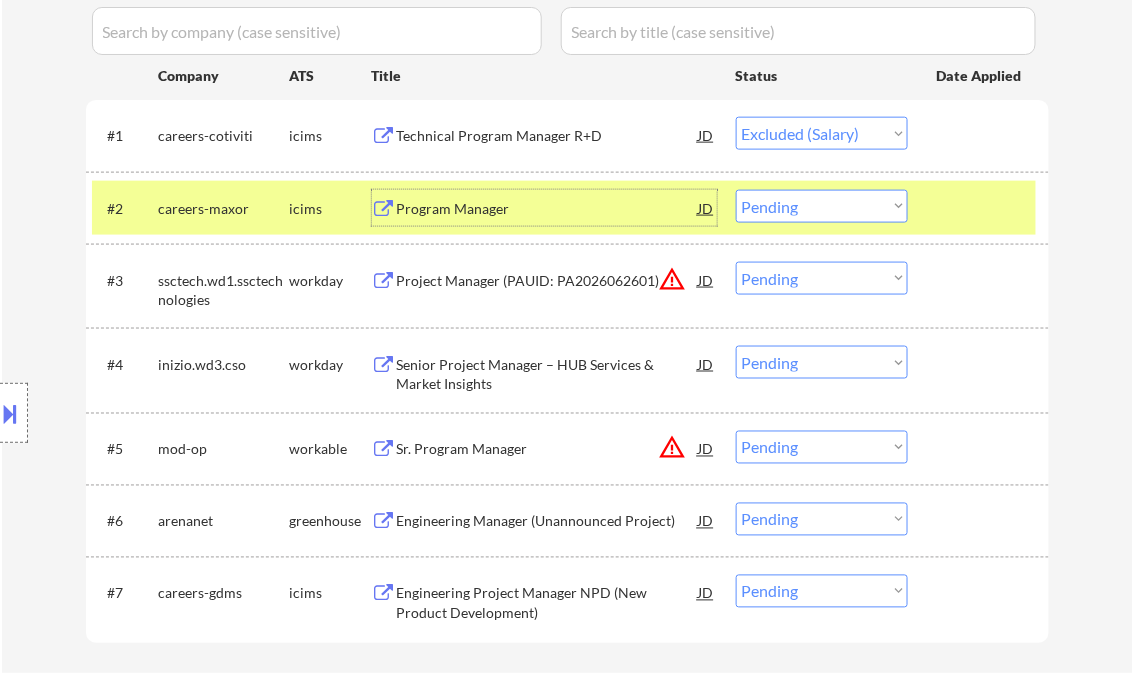 click on "Program Manager" at bounding box center [548, 209] 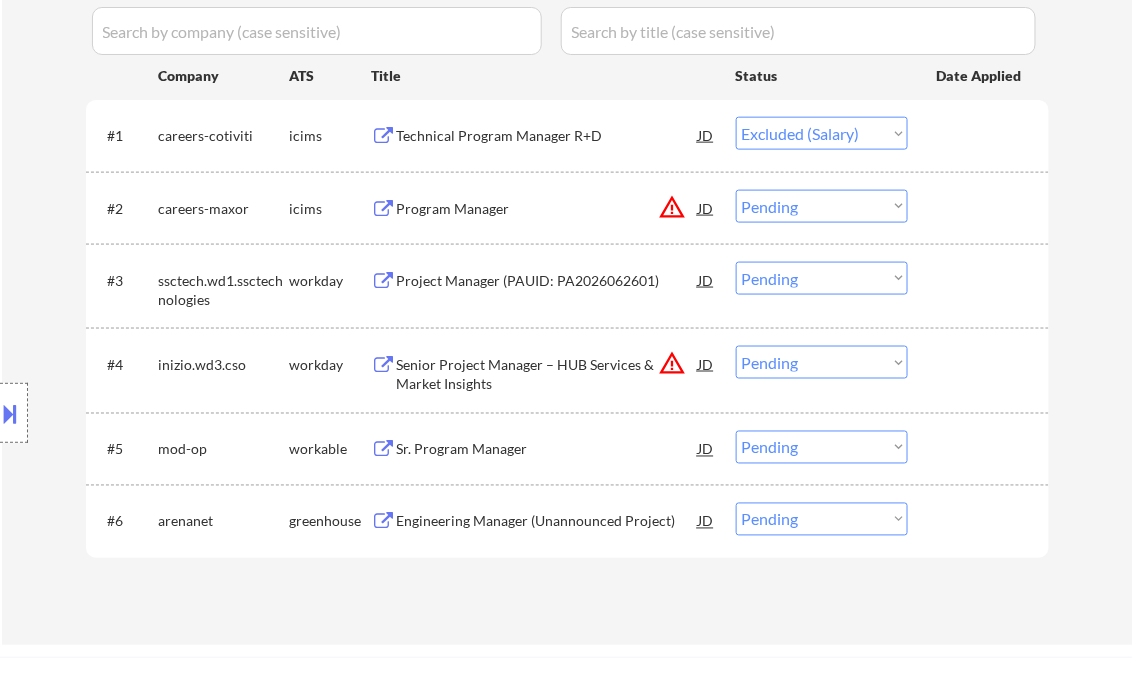 select on ""pending"" 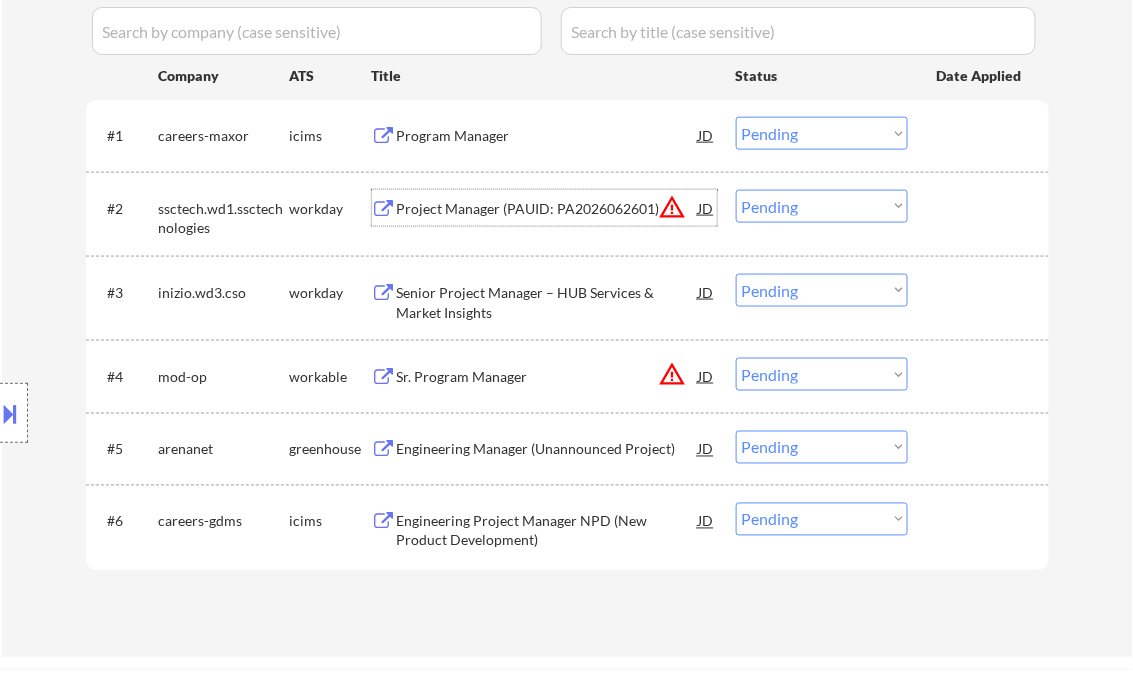 click on "Project Manager (PAUID: PA2026062601)" at bounding box center (548, 208) 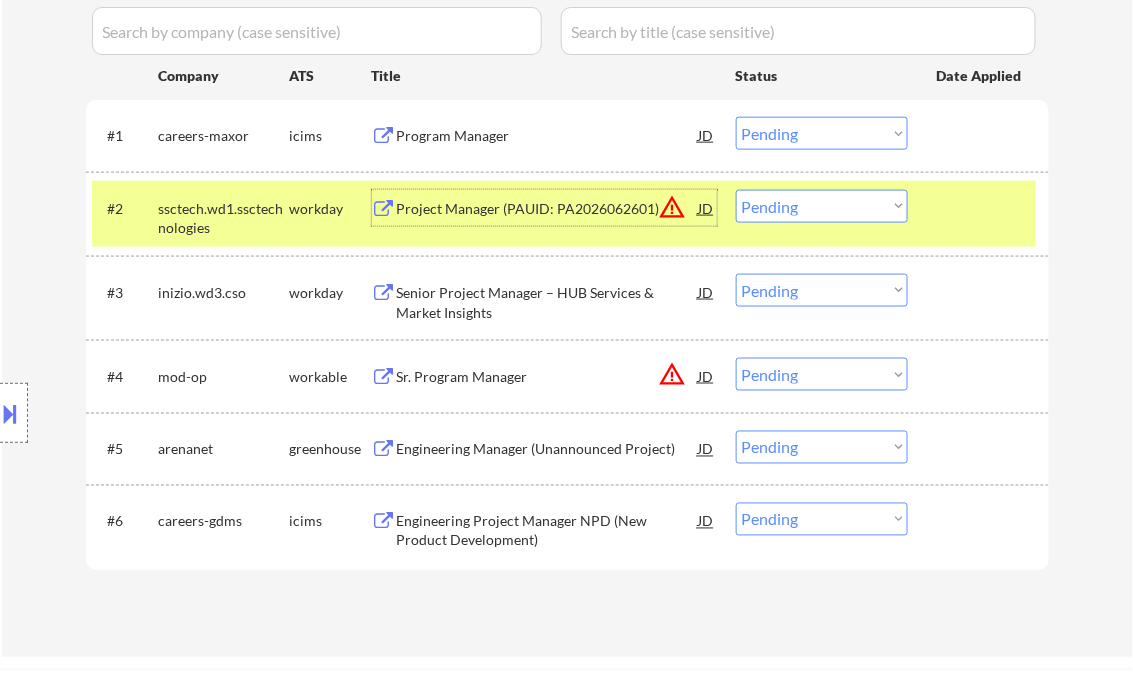click at bounding box center [11, 413] 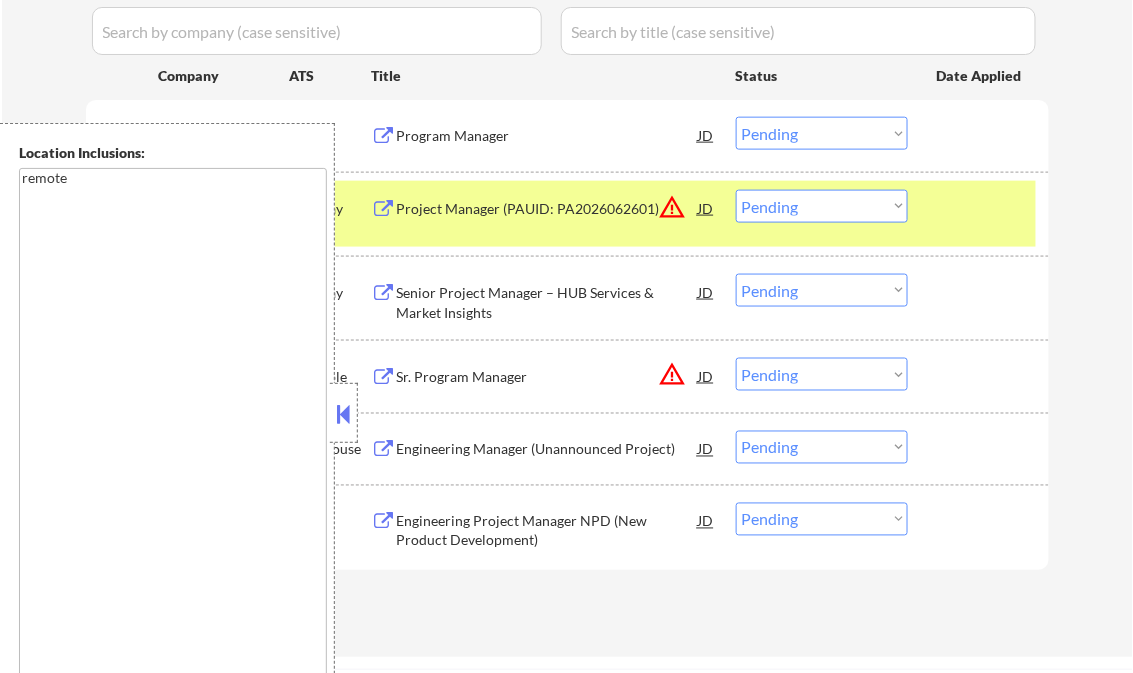 click at bounding box center [344, 414] 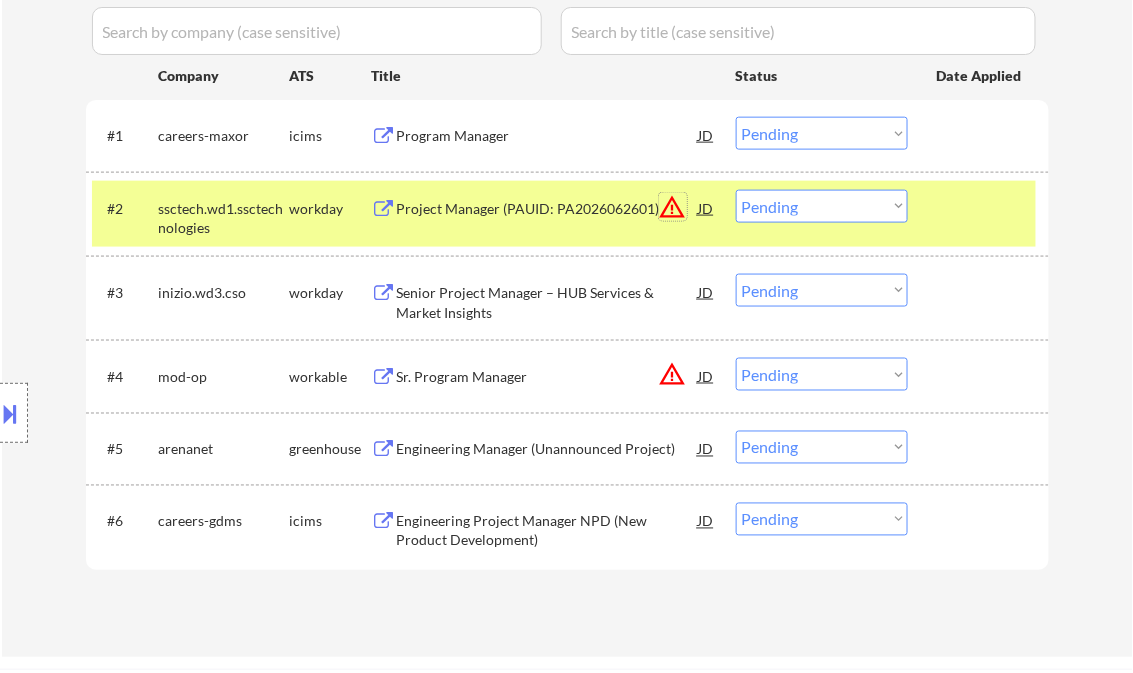click on "warning_amber" at bounding box center [673, 207] 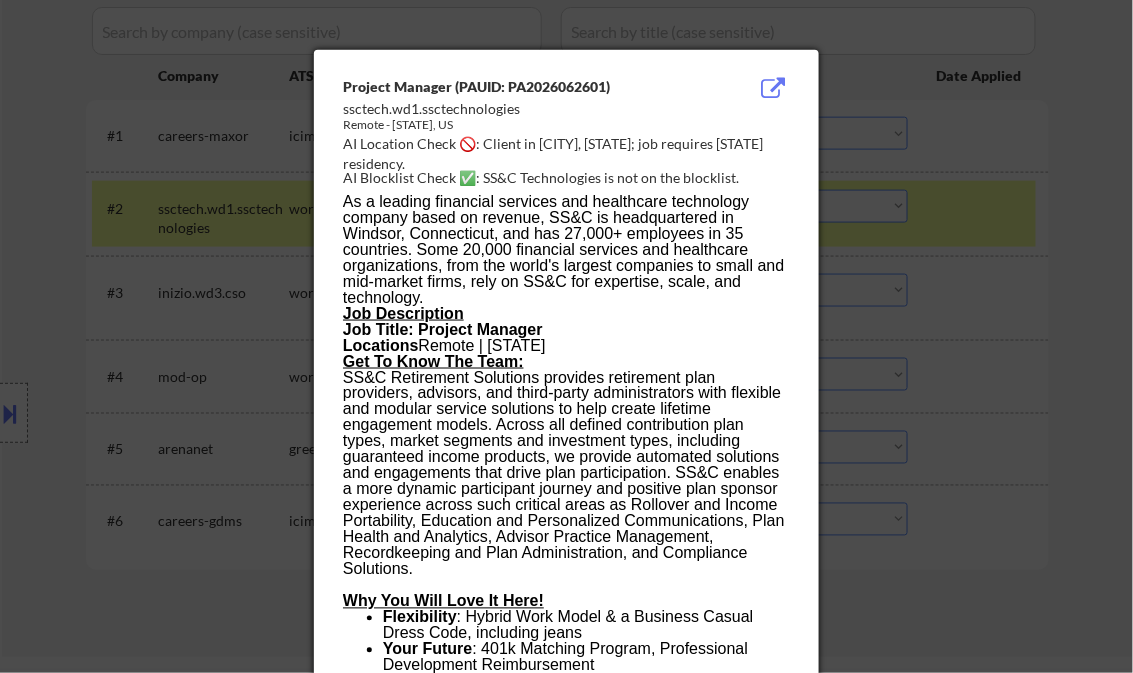 click at bounding box center (566, 336) 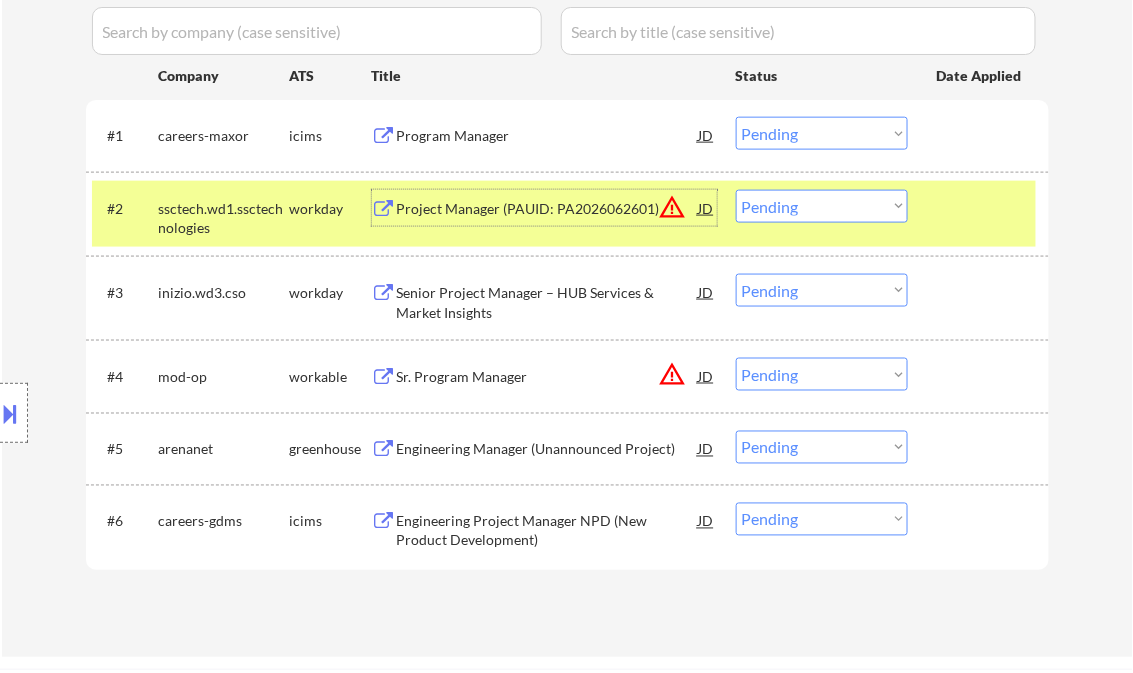 click on "Project Manager (PAUID: PA2026062601)" at bounding box center (548, 209) 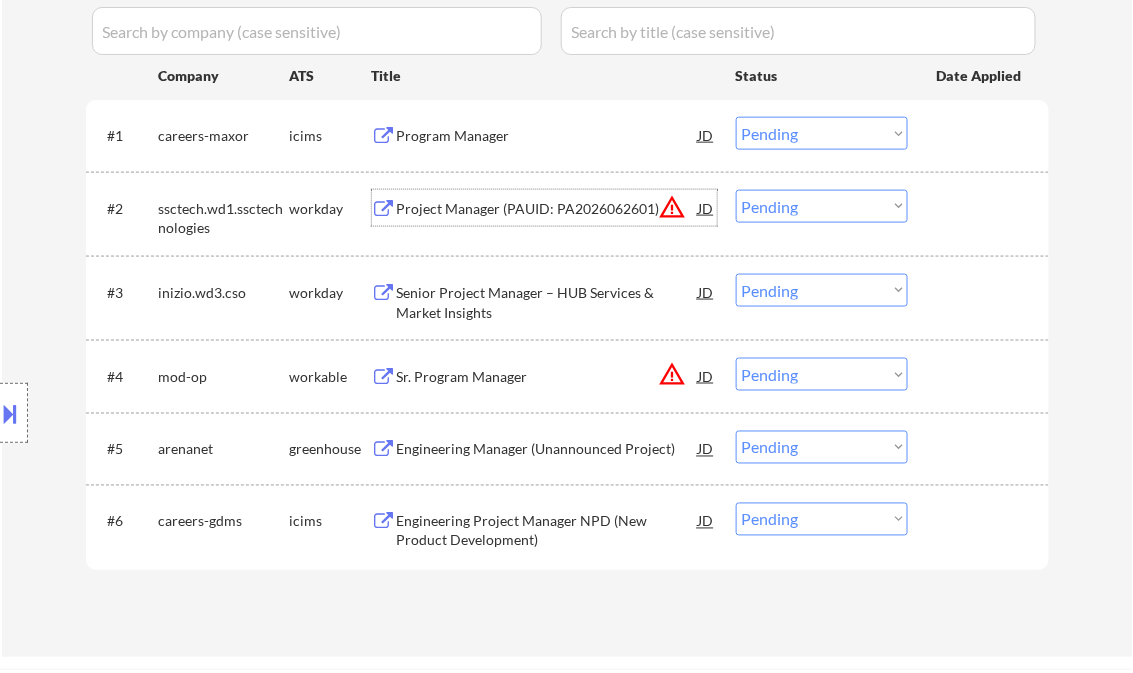 click on "Choose an option... Pending Applied Excluded (Questions) Excluded (Expired) Excluded (Location) Excluded (Bad Match) Excluded (Blocklist) Excluded (Salary) Excluded (Other)" at bounding box center (822, 206) 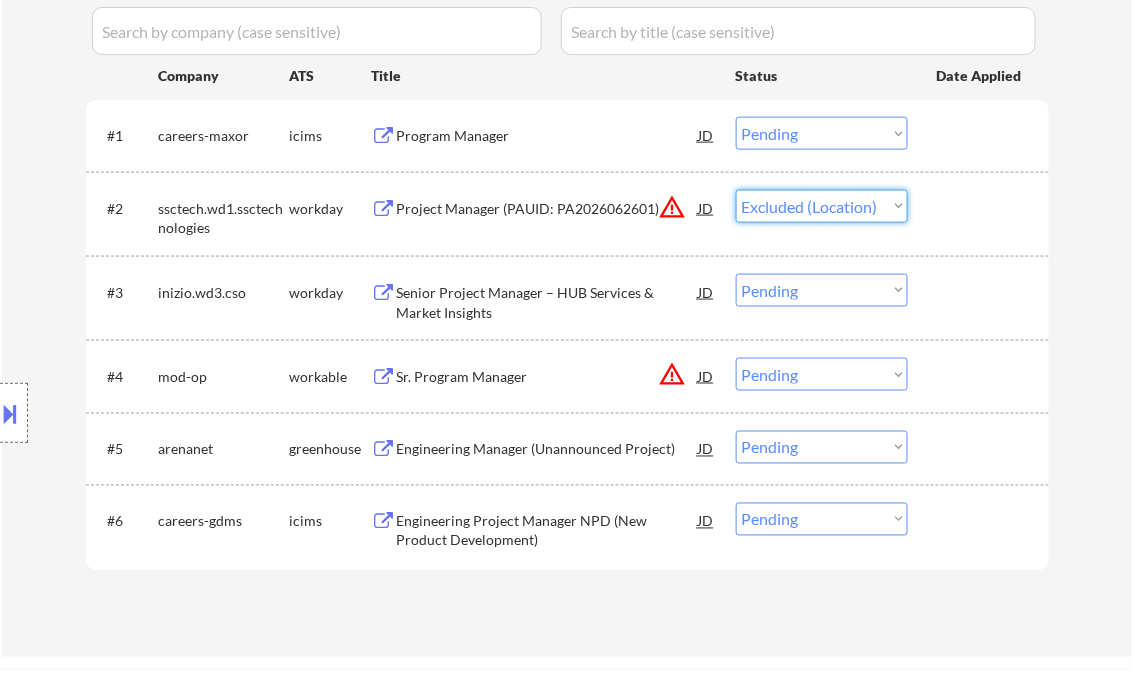 click on "Choose an option... Pending Applied Excluded (Questions) Excluded (Expired) Excluded (Location) Excluded (Bad Match) Excluded (Blocklist) Excluded (Salary) Excluded (Other)" at bounding box center [822, 206] 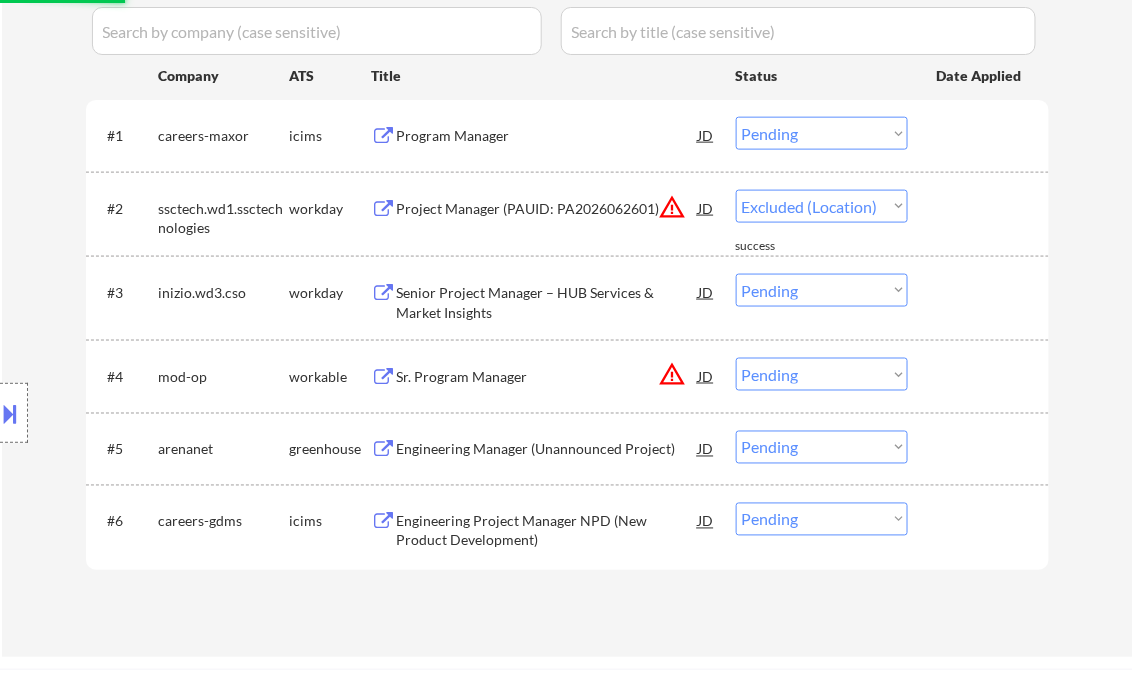 select on ""pending"" 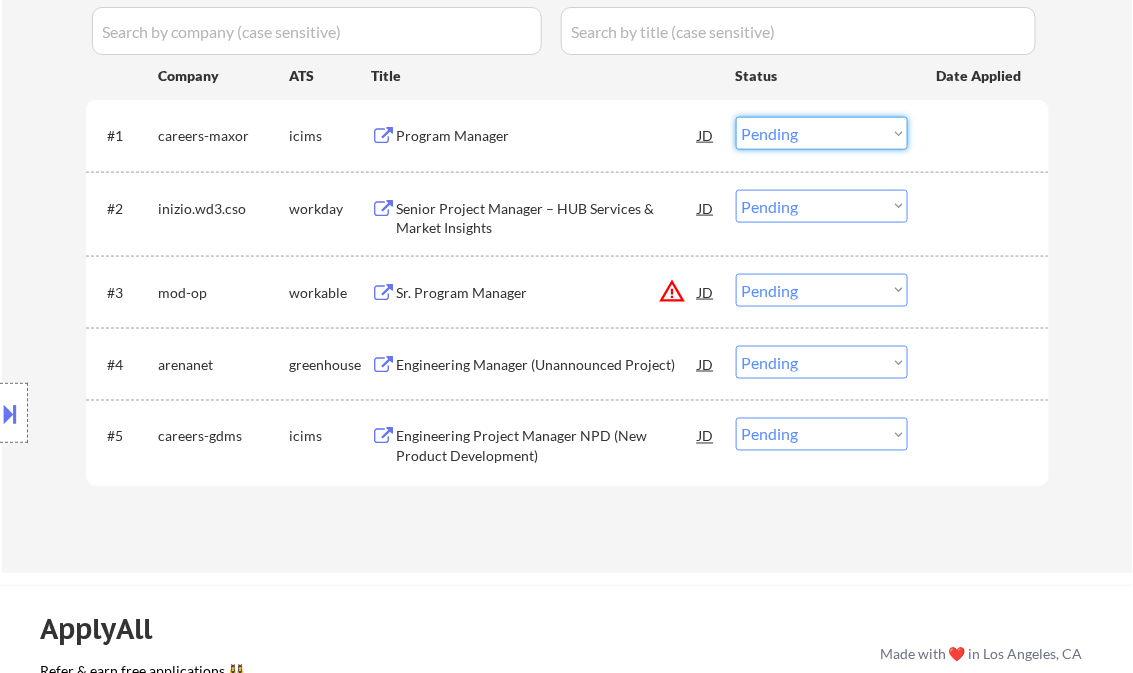 drag, startPoint x: 805, startPoint y: 134, endPoint x: 809, endPoint y: 148, distance: 14.56022 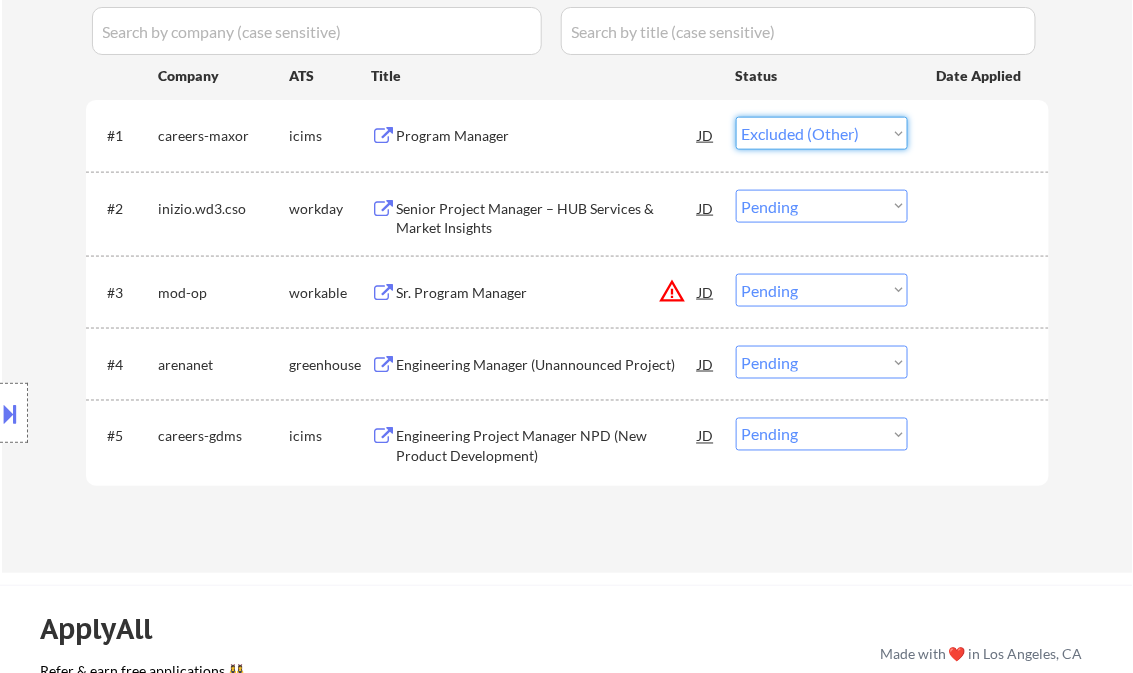 click on "Choose an option... Pending Applied Excluded (Questions) Excluded (Expired) Excluded (Location) Excluded (Bad Match) Excluded (Blocklist) Excluded (Salary) Excluded (Other)" at bounding box center [822, 133] 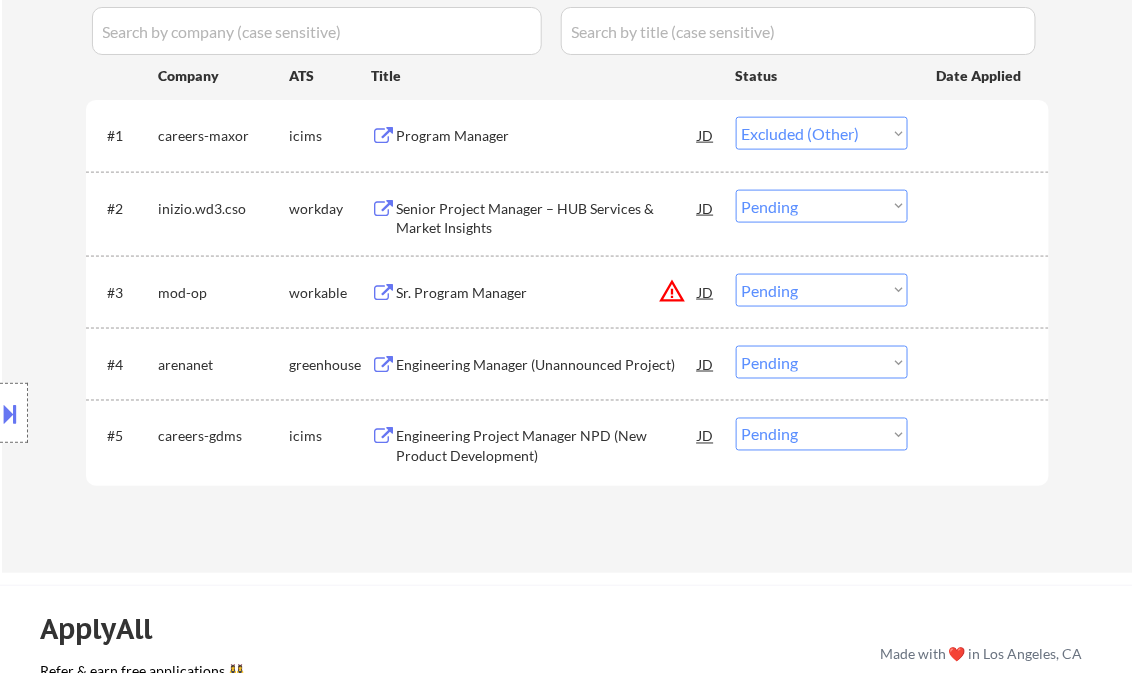 click on "Senior Project Manager – HUB Services & Market Insights" at bounding box center (548, 214) 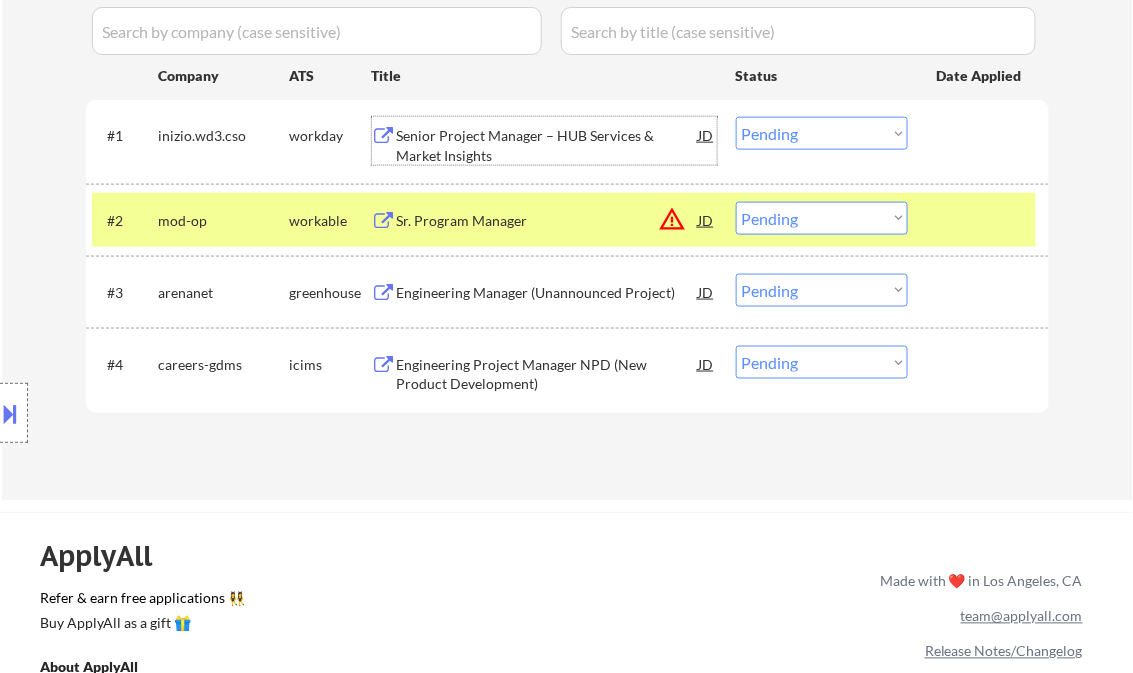 click on "Senior Project Manager – HUB Services & Market Insights" at bounding box center (548, 145) 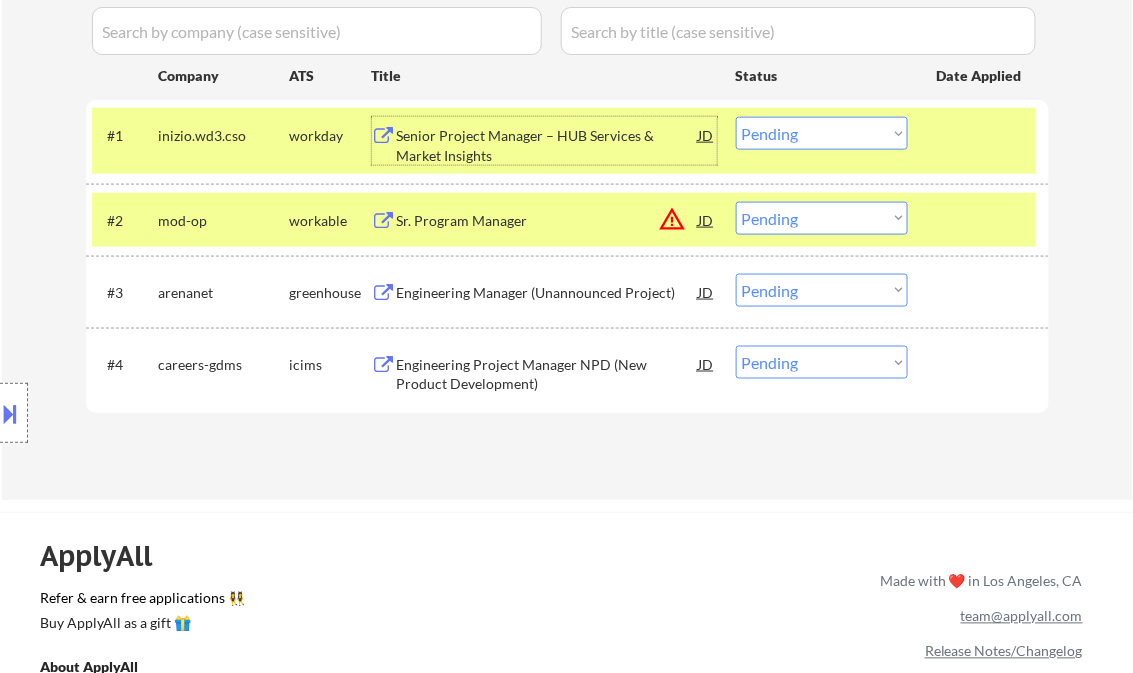 drag, startPoint x: 784, startPoint y: 131, endPoint x: 789, endPoint y: 152, distance: 21.587032 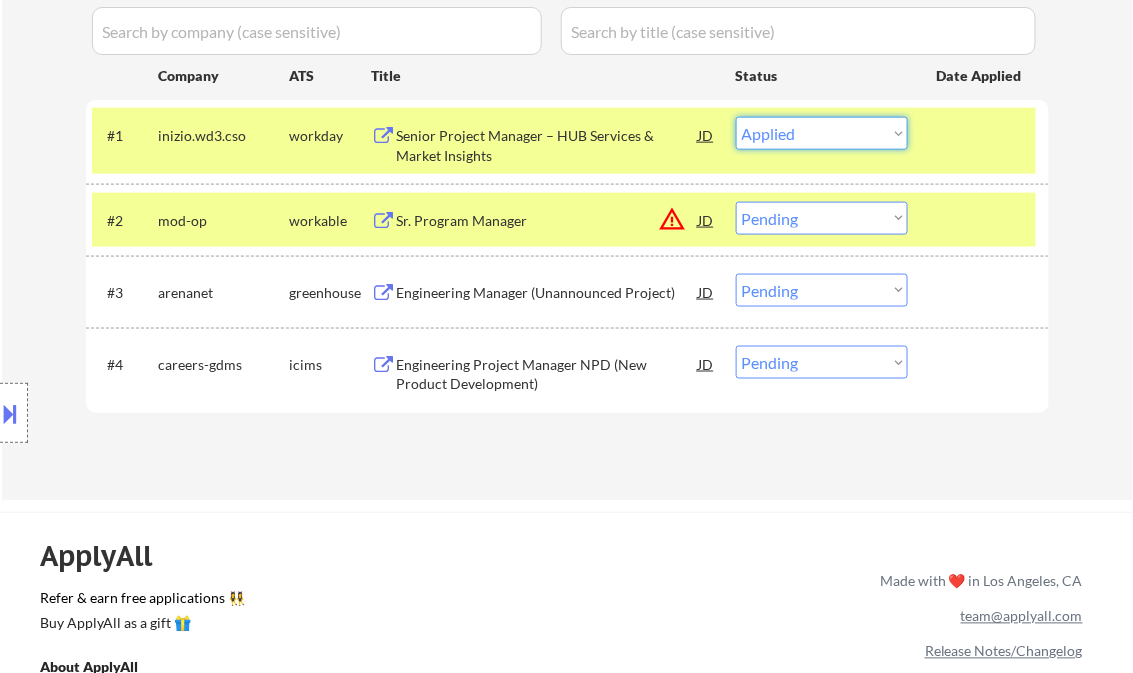 click on "Choose an option... Pending Applied Excluded (Questions) Excluded (Expired) Excluded (Location) Excluded (Bad Match) Excluded (Blocklist) Excluded (Salary) Excluded (Other)" at bounding box center [822, 133] 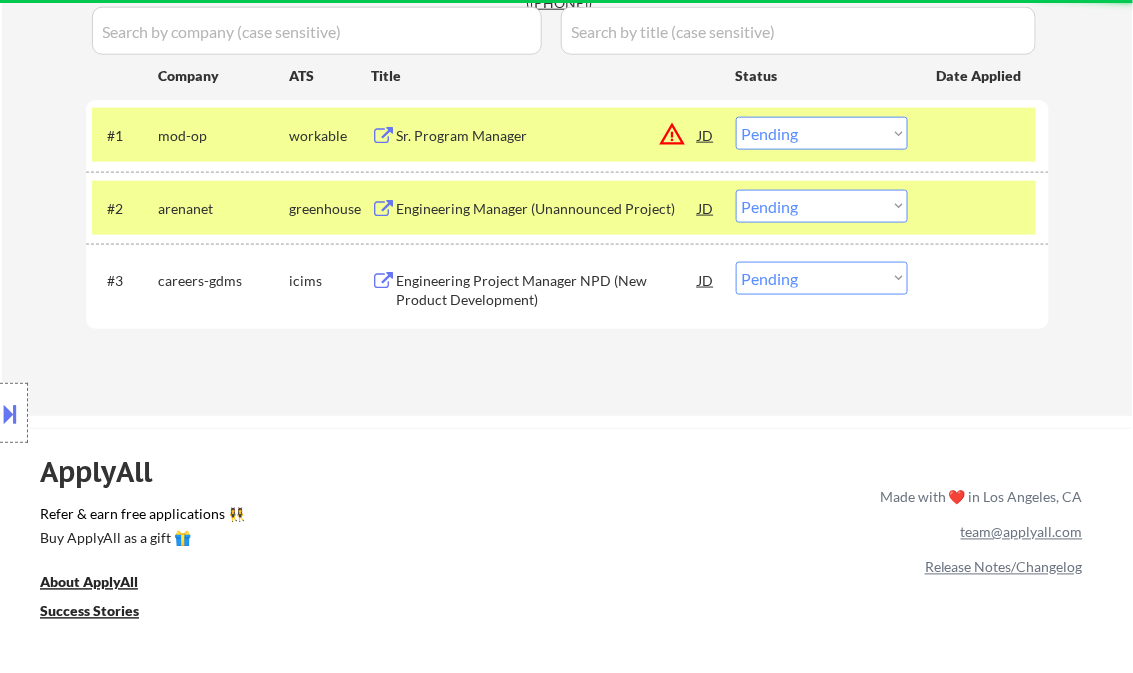 click on "Sr. Program Manager" at bounding box center [548, 136] 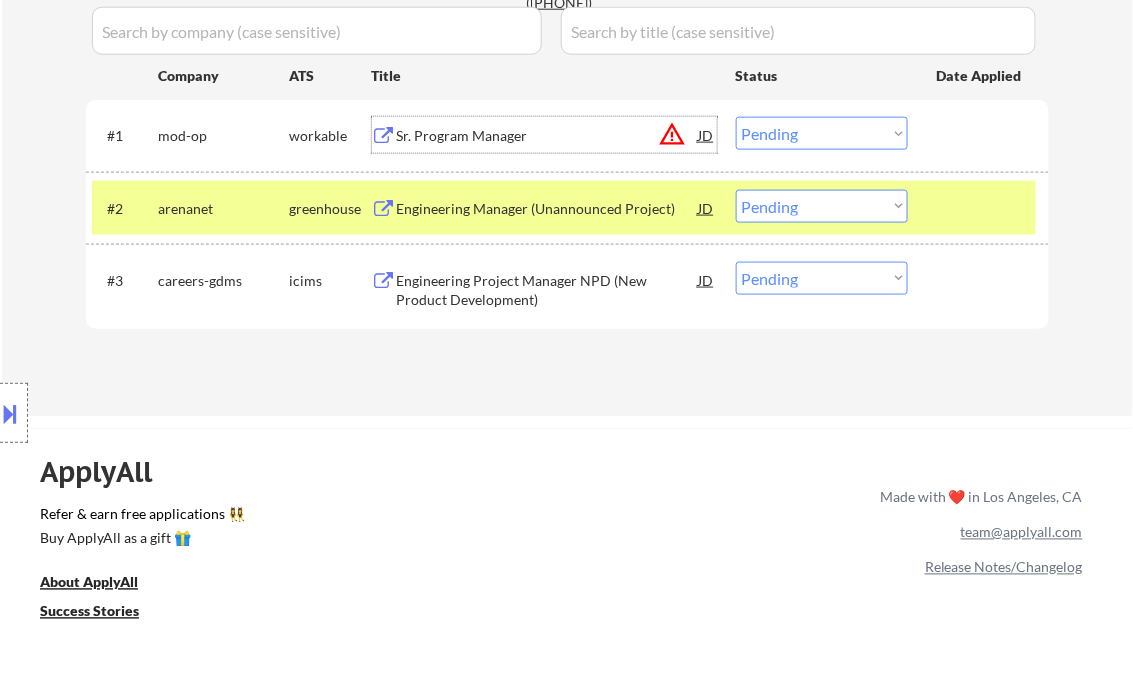 click on "Choose an option... Pending Applied Excluded (Questions) Excluded (Expired) Excluded (Location) Excluded (Bad Match) Excluded (Blocklist) Excluded (Salary) Excluded (Other)" at bounding box center [822, 133] 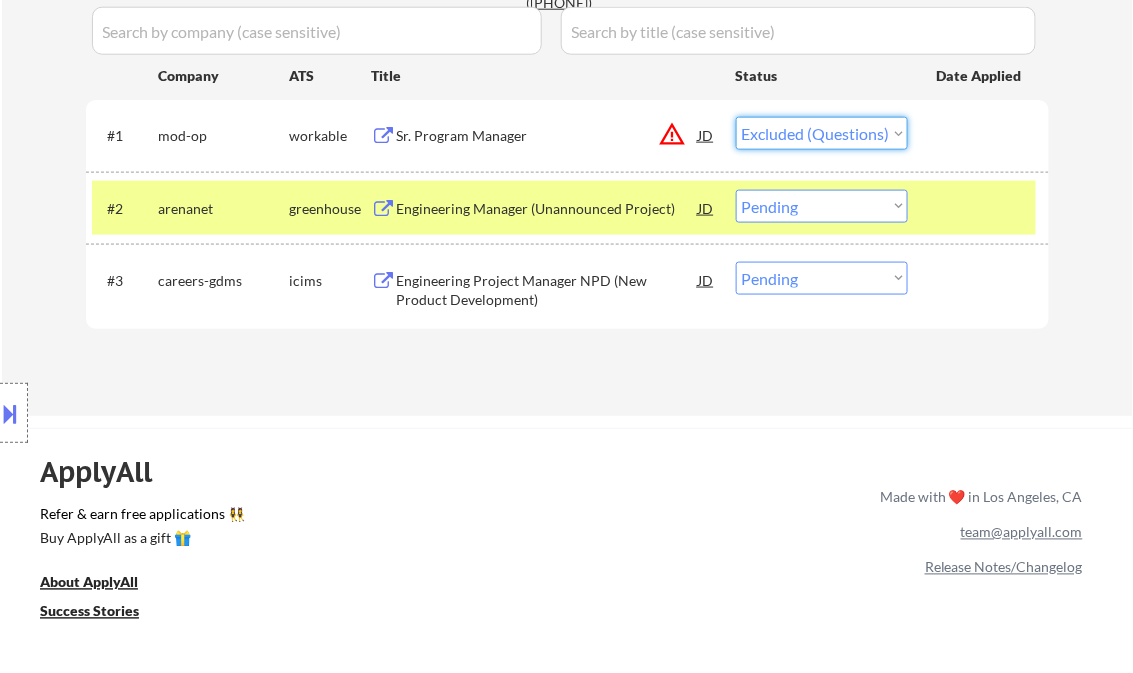 click on "Choose an option... Pending Applied Excluded (Questions) Excluded (Expired) Excluded (Location) Excluded (Bad Match) Excluded (Blocklist) Excluded (Salary) Excluded (Other)" at bounding box center (822, 133) 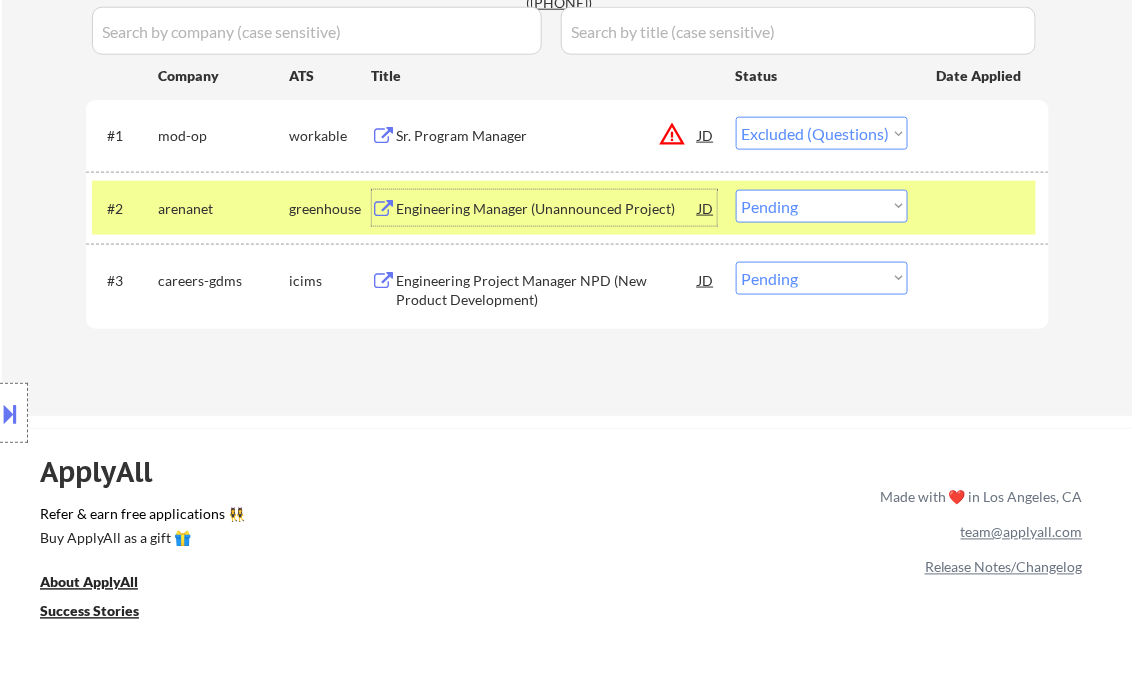click on "Engineering Manager (Unannounced Project)" at bounding box center [548, 209] 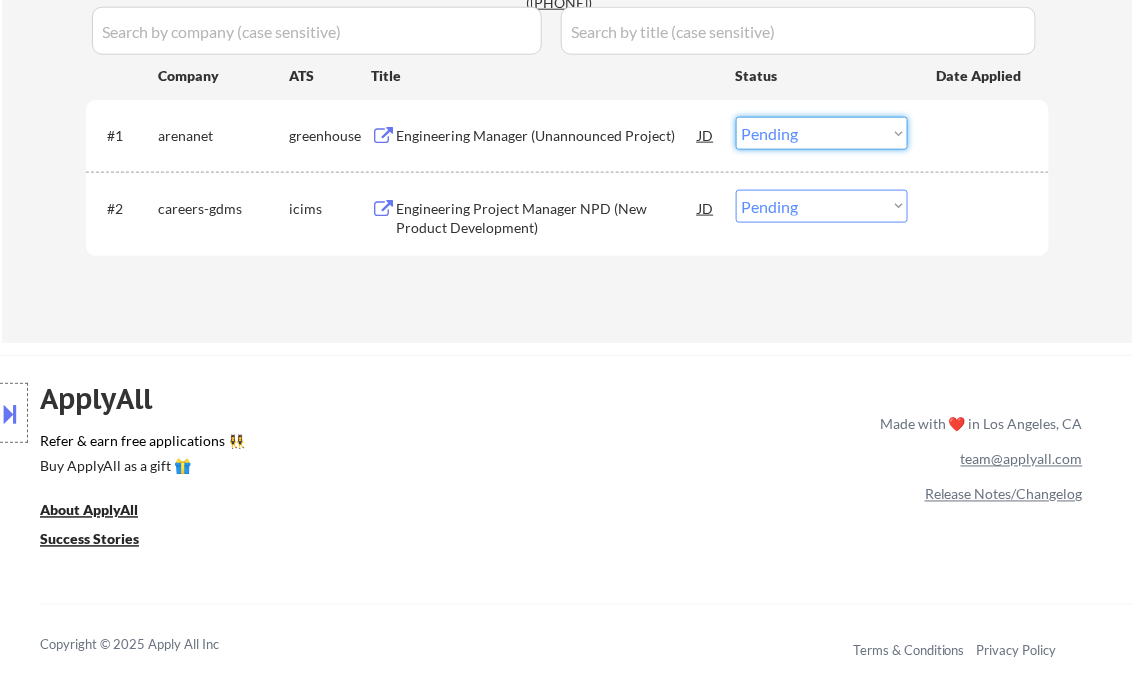 click on "Choose an option... Pending Applied Excluded (Questions) Excluded (Expired) Excluded (Location) Excluded (Bad Match) Excluded (Blocklist) Excluded (Salary) Excluded (Other)" at bounding box center (822, 133) 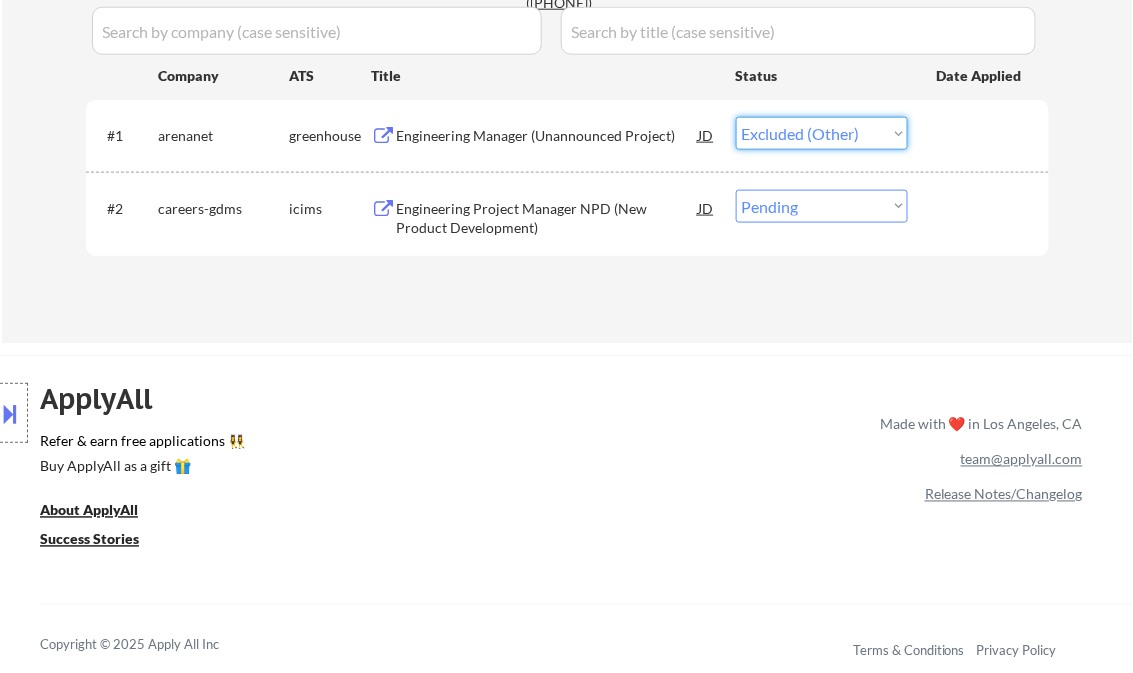 click on "Choose an option... Pending Applied Excluded (Questions) Excluded (Expired) Excluded (Location) Excluded (Bad Match) Excluded (Blocklist) Excluded (Salary) Excluded (Other)" at bounding box center (822, 133) 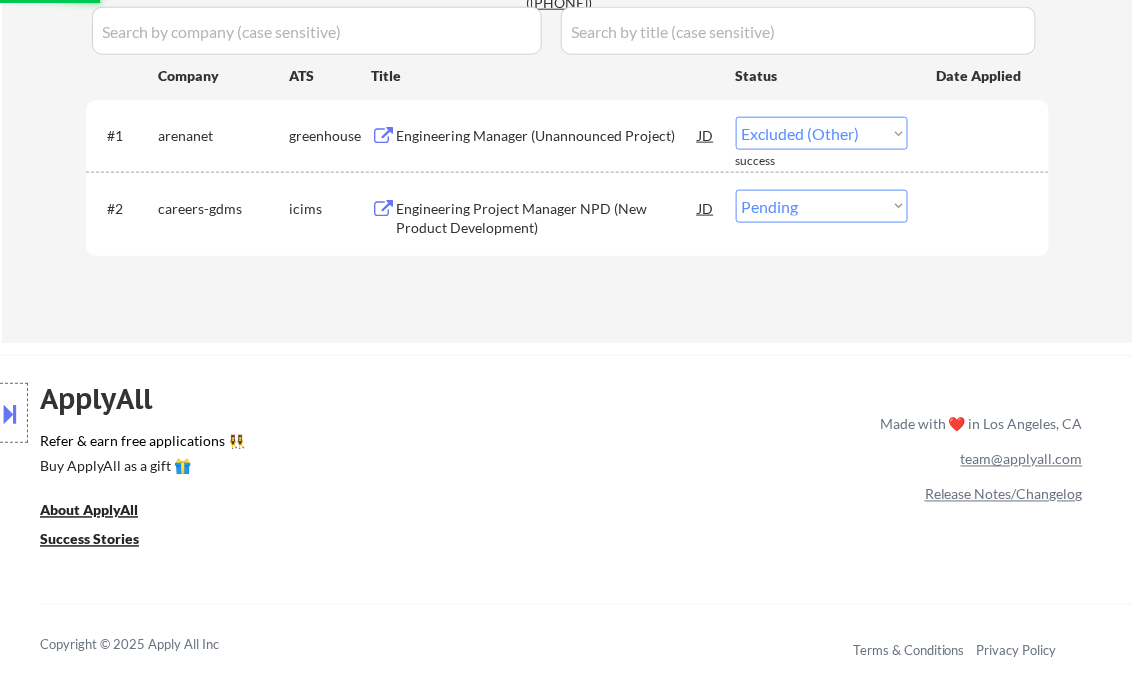 click on "Engineering Project Manager NPD (New Product Development)" at bounding box center (548, 218) 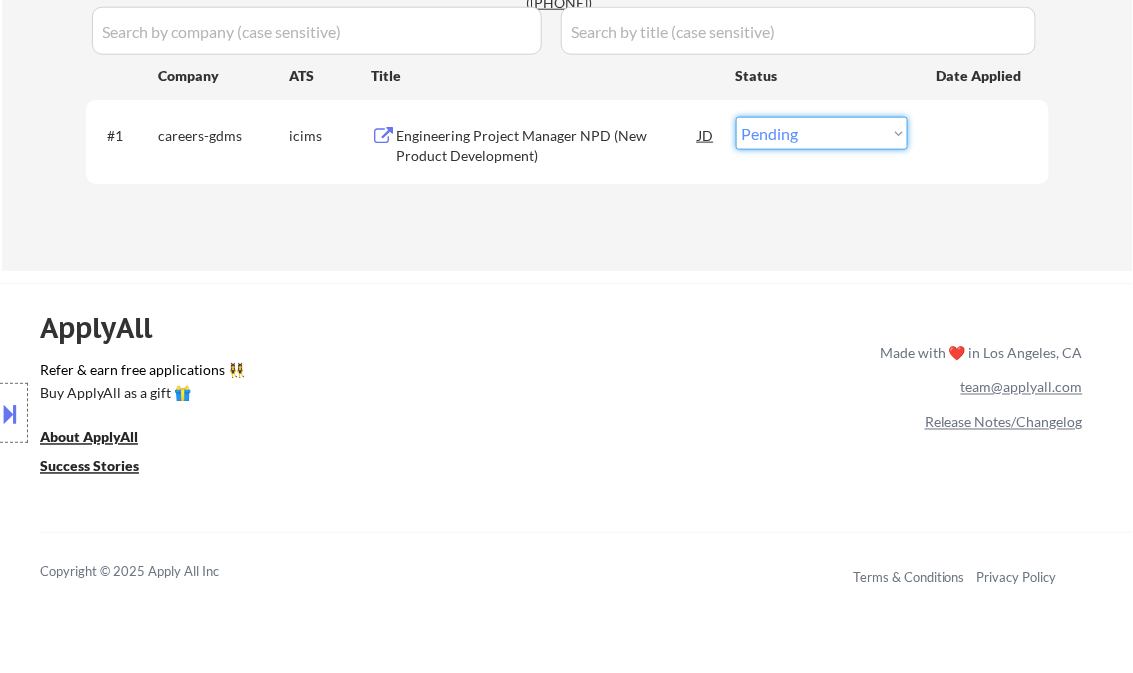 drag, startPoint x: 828, startPoint y: 136, endPoint x: 833, endPoint y: 149, distance: 13.928389 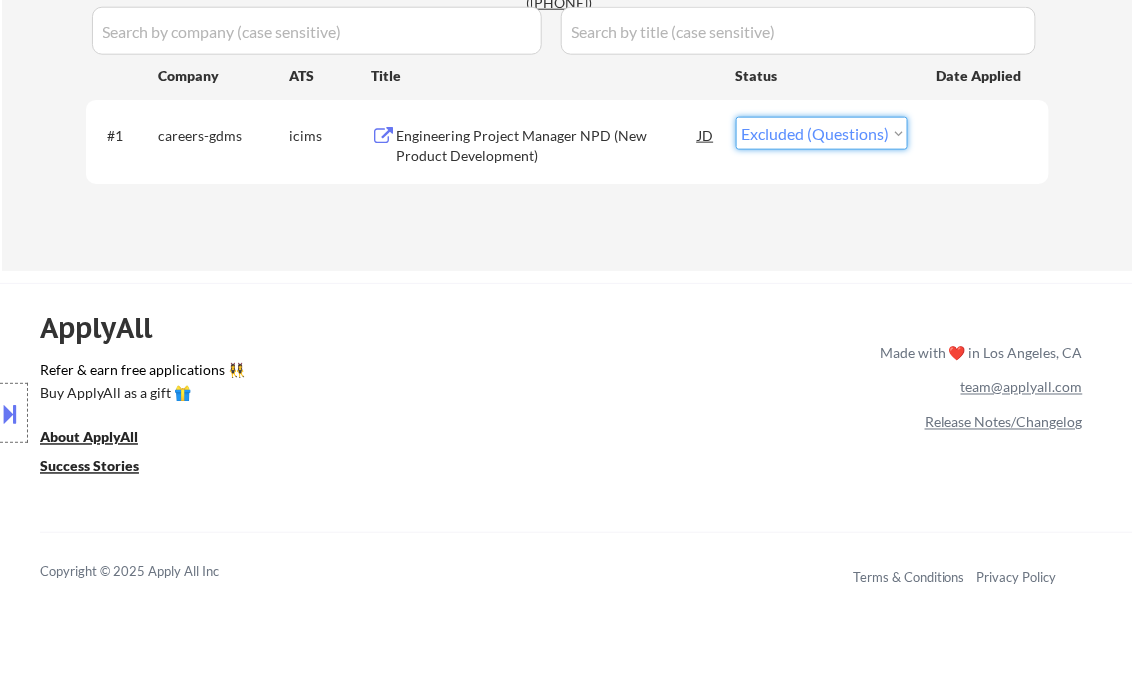 click on "Choose an option... Pending Applied Excluded (Questions) Excluded (Expired) Excluded (Location) Excluded (Bad Match) Excluded (Blocklist) Excluded (Salary) Excluded (Other)" at bounding box center [822, 133] 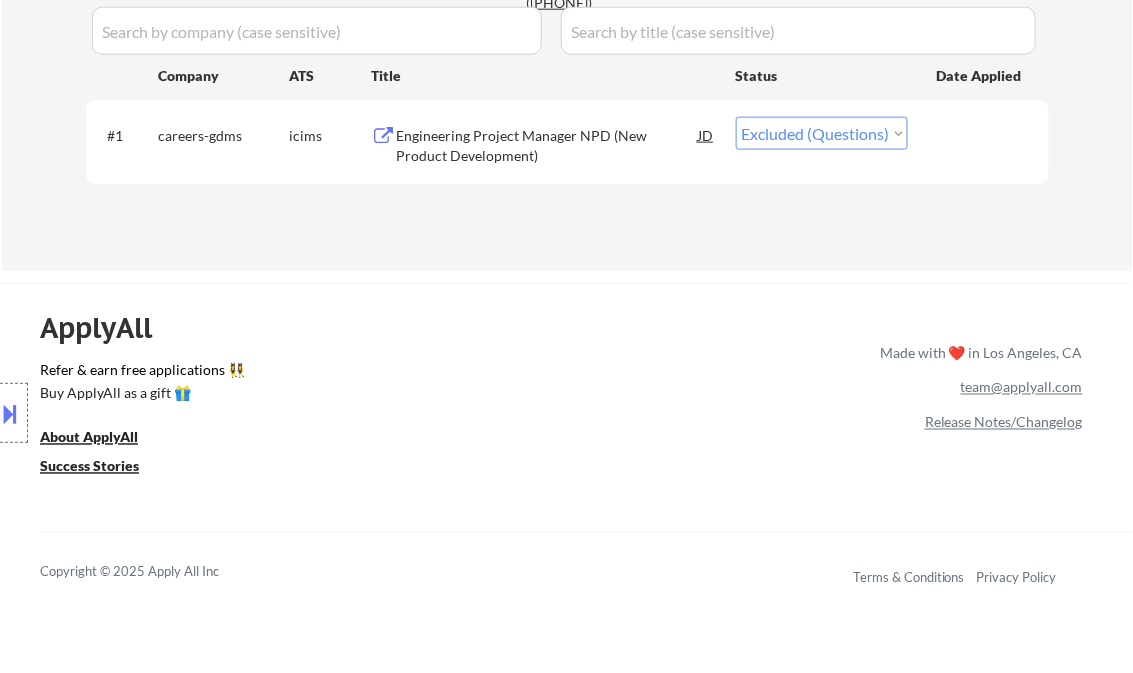 click on "← Return to /applysquad Mailslurp Inbox Job Search Builder Charles Hirsch User Email:  charles.yong.hirsch@gmail.com Application Email:  charliehirsch@me.com Mailslurp Email:  charles.hirsch@mailflux.com LinkedIn:   https://www.linkedin.com/in/cyhirsch
Phone:  (360) 930-1886 Current Location:  Brooks, GA Applies:  310 sent / 400 bought Internal Notes Bought 200 more (so apply to 400 total!) Can work in country of residence?:  yes Squad Notes Minimum salary:  $150,000 Will need Visa to work in that country now/future?:   no Download Resume Add a Job Manually Kenneth Mailslurp ✔️ Applications Pending (1) Excluded (637) Applied (312) All (950) View All Results Back 1 / 1
Next Company ATS Title Status Date Applied #1 careers-gdms icims Engineering Project Manager NPD (New Product Development) JD warning_amber Choose an option... Pending Applied Excluded (Questions) Excluded (Expired) Excluded (Location) Excluded (Bad Match) Excluded (Blocklist) Excluded (Salary) Excluded (Other) success #2 careers-gdms" at bounding box center [568, -113] 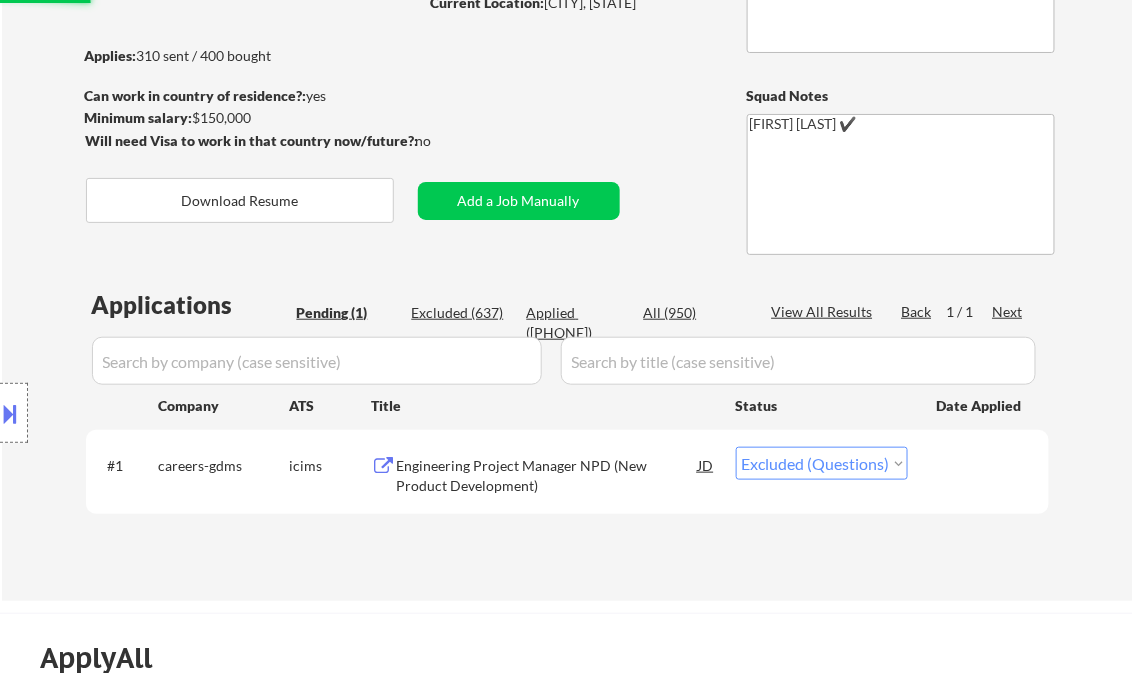 scroll, scrollTop: 160, scrollLeft: 0, axis: vertical 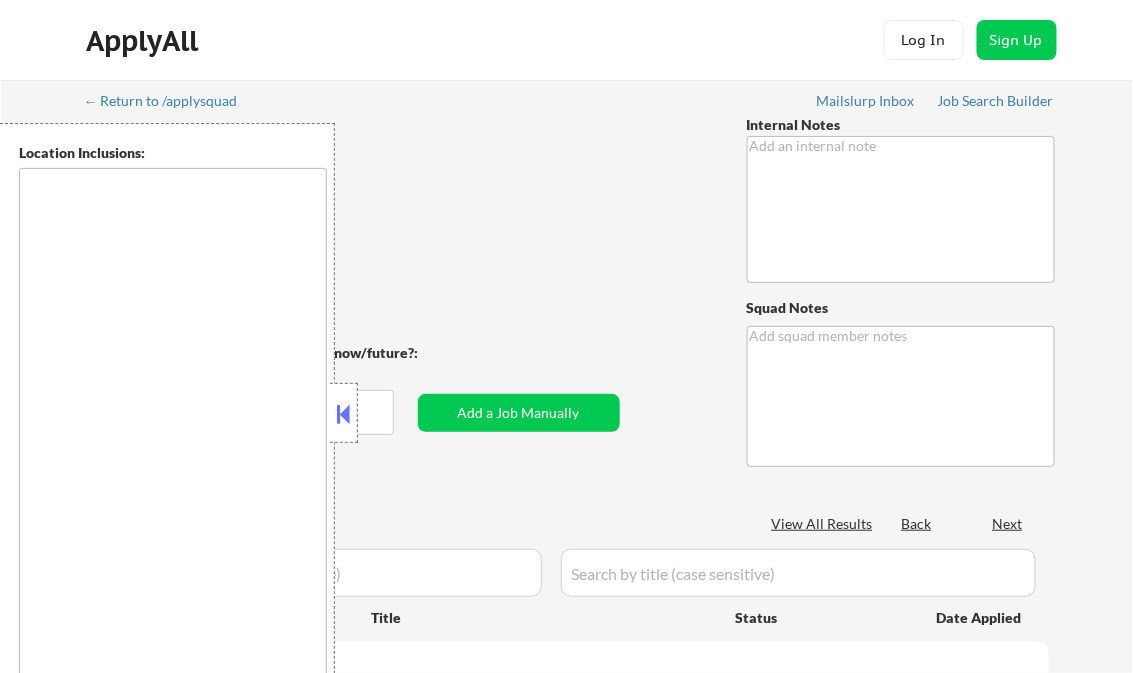 type on "Bought another 200 (so now 406 total) 5/26 tf" 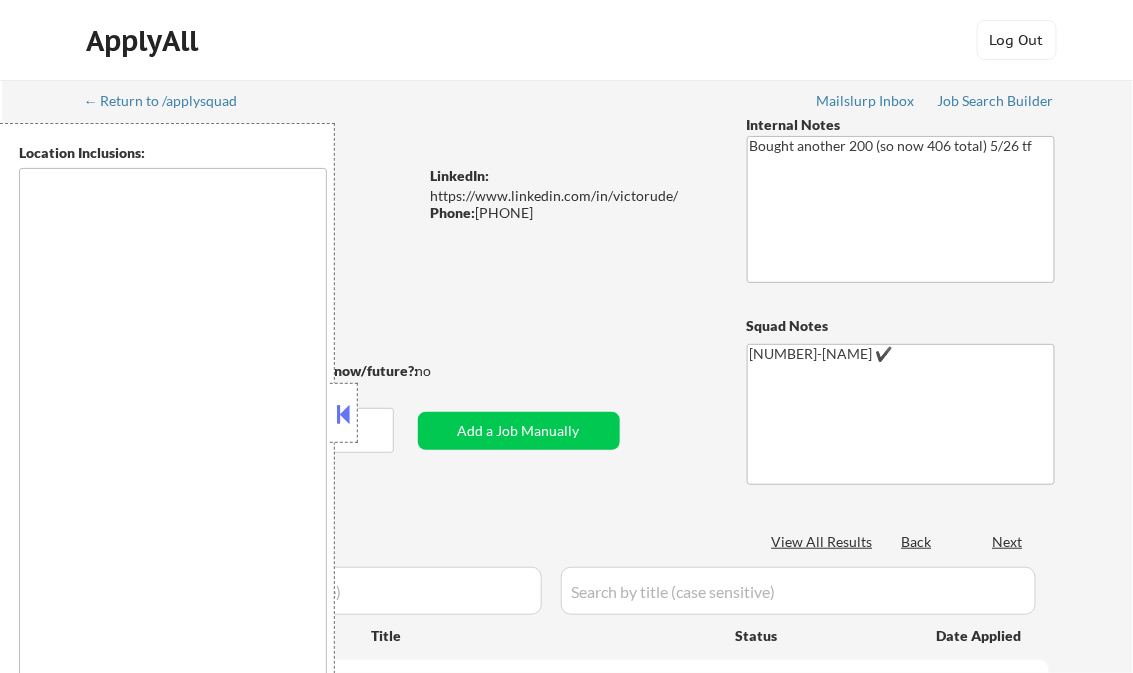 scroll, scrollTop: 160, scrollLeft: 0, axis: vertical 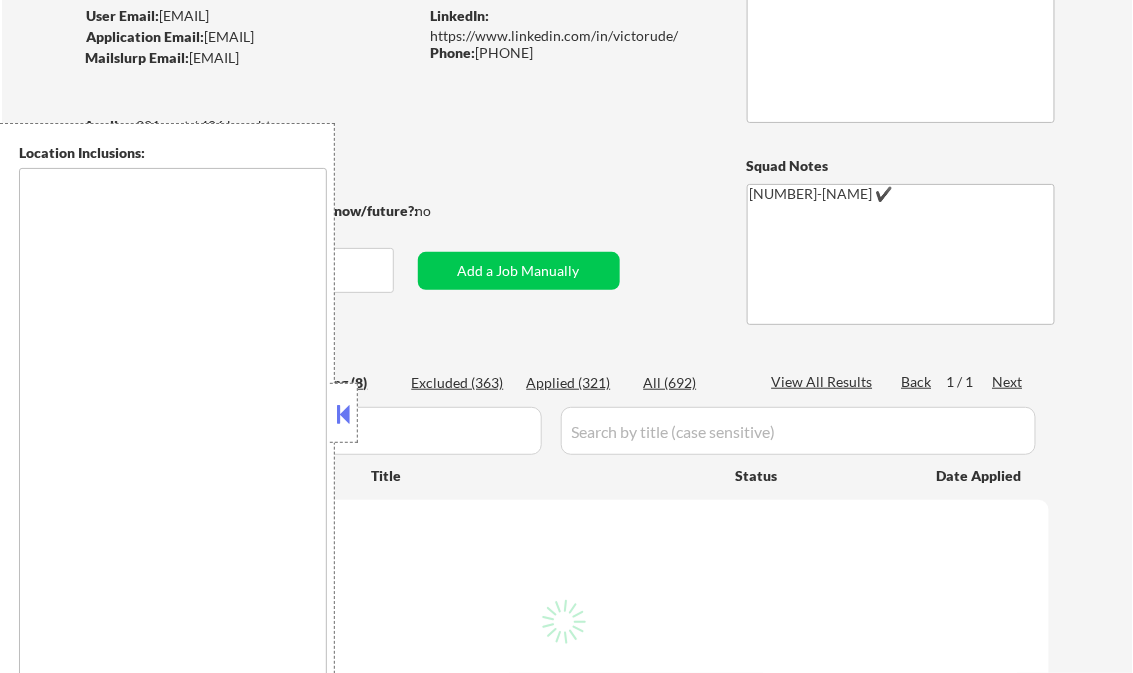 click at bounding box center (344, 414) 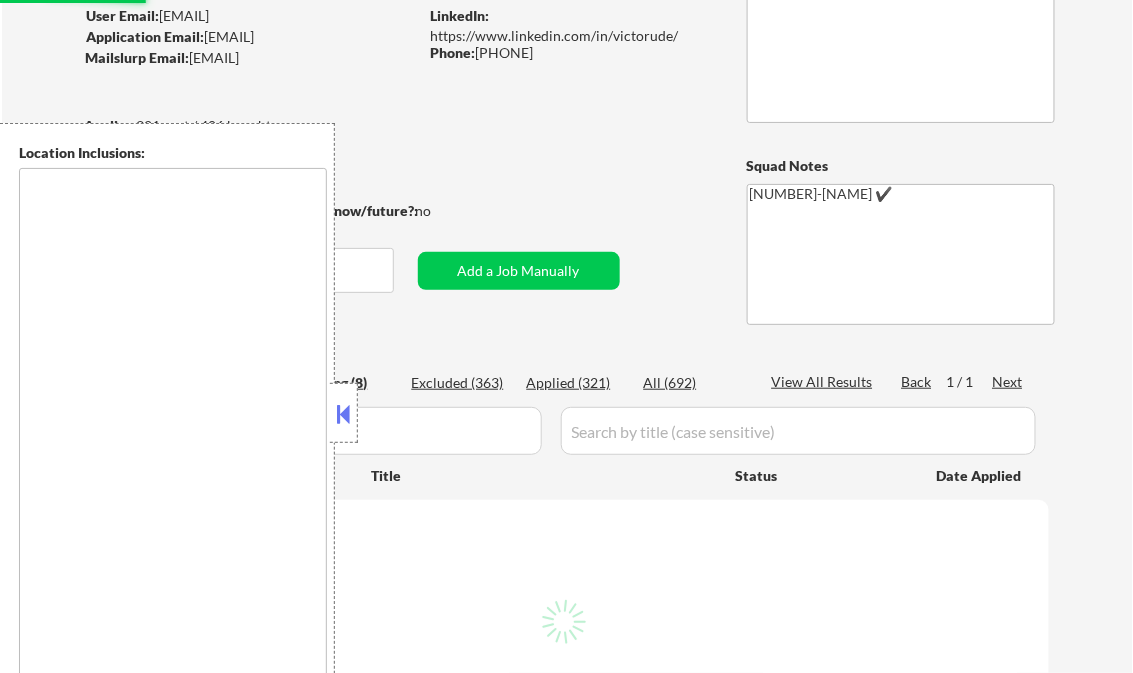 select on ""pending"" 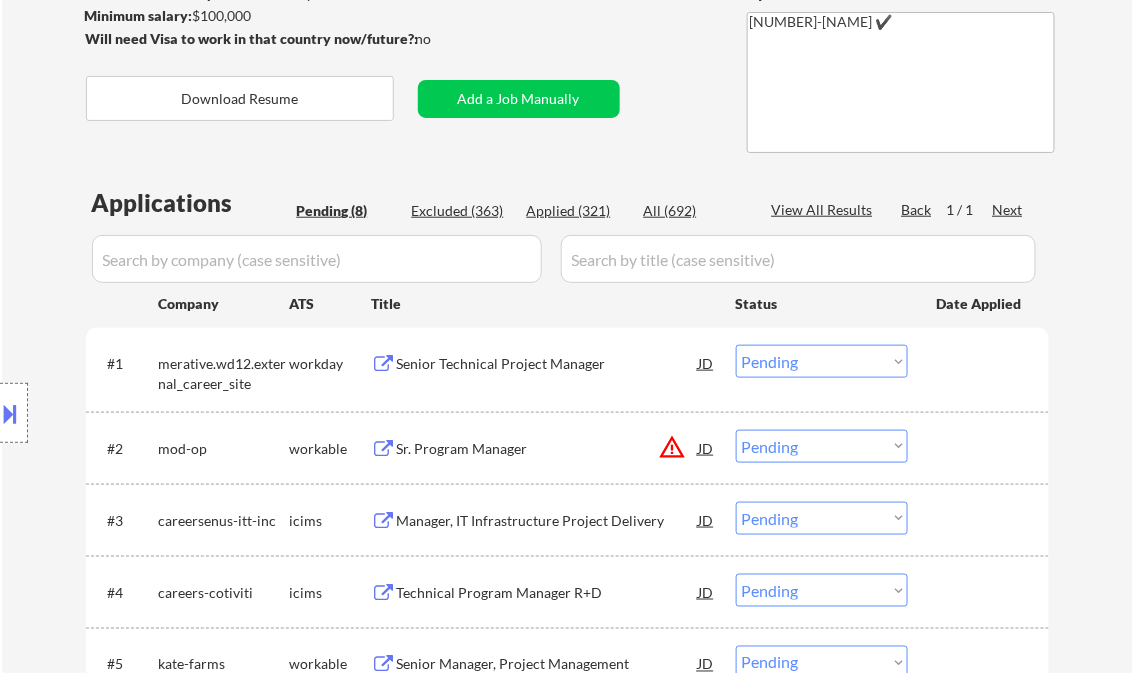 scroll, scrollTop: 400, scrollLeft: 0, axis: vertical 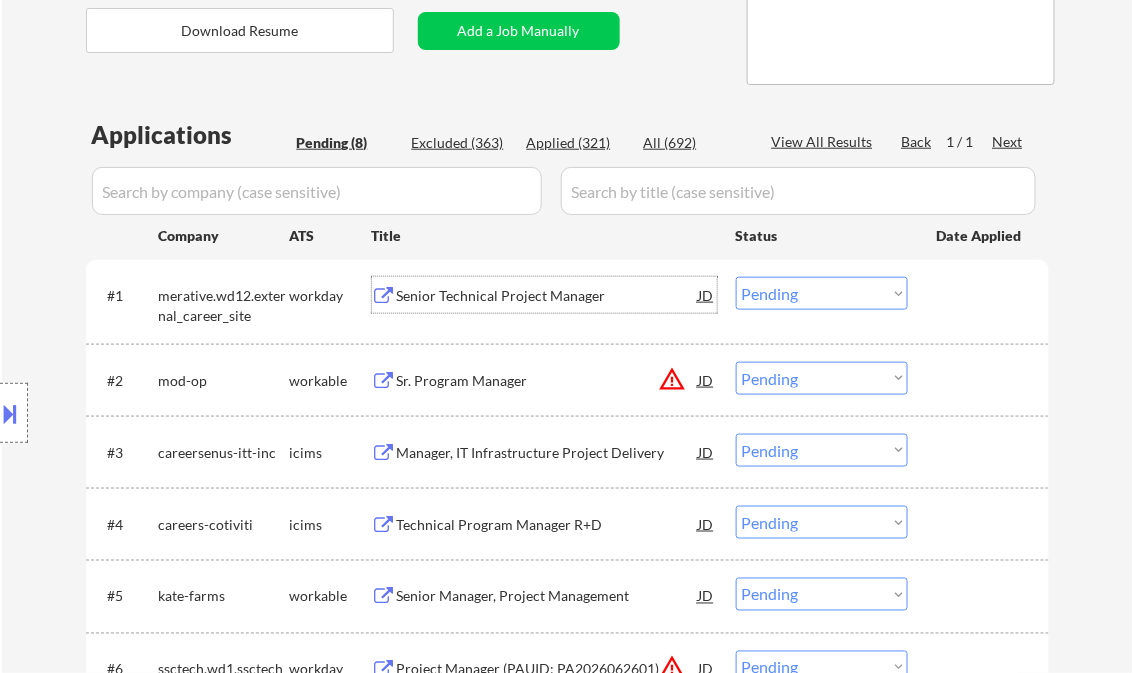 click on "Senior Technical Project Manager" at bounding box center [548, 296] 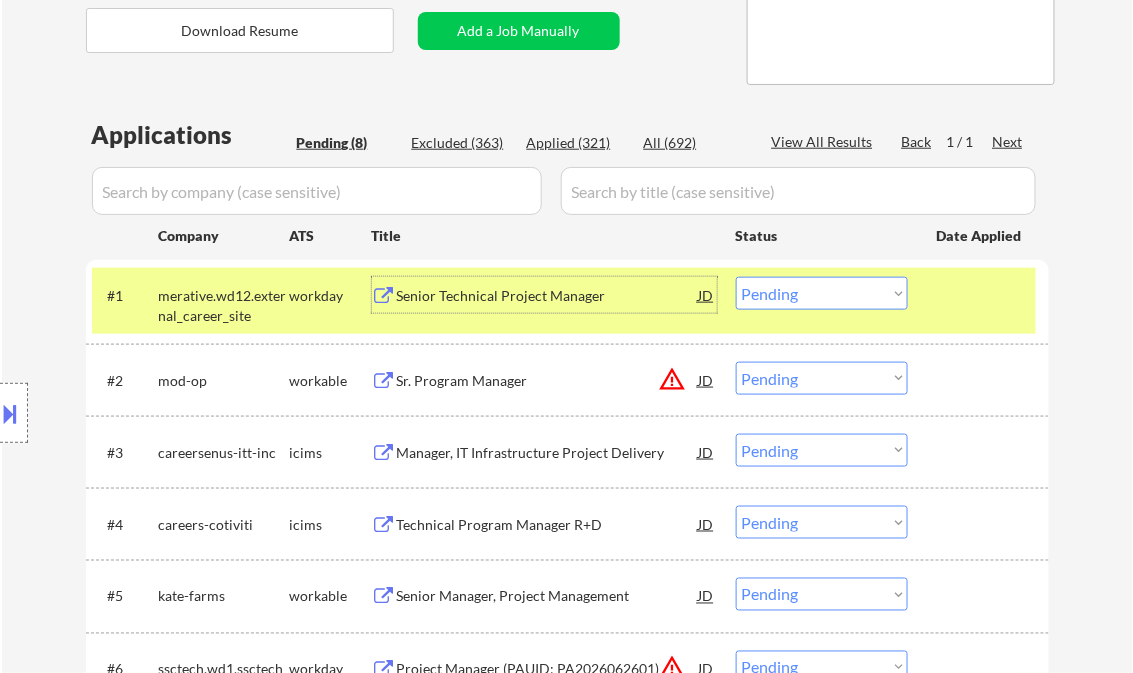 click on "Senior Technical Project Manager" at bounding box center [548, 296] 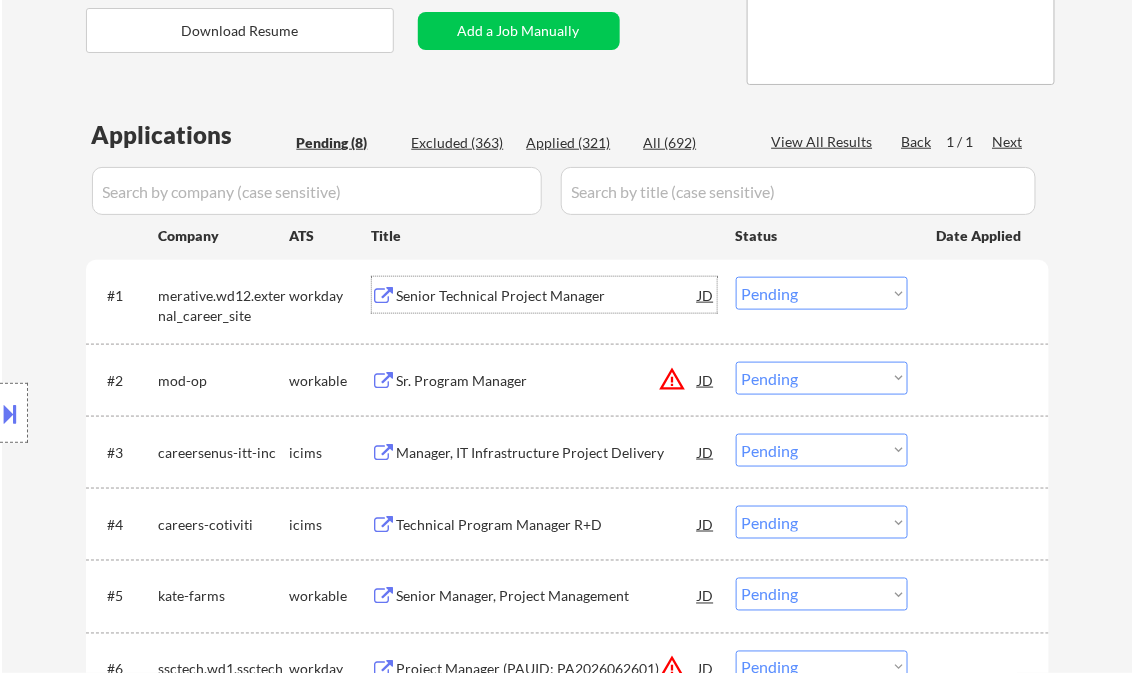 click on "Choose an option... Pending Applied Excluded (Questions) Excluded (Expired) Excluded (Location) Excluded (Bad Match) Excluded (Blocklist) Excluded (Salary) Excluded (Other)" at bounding box center [822, 293] 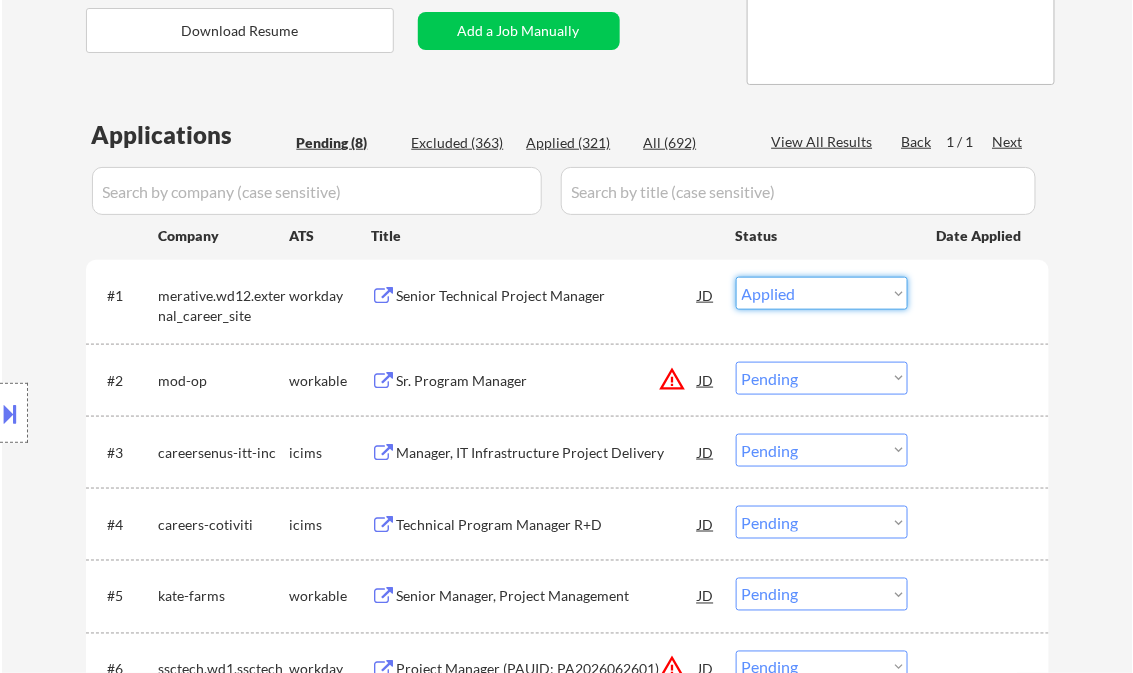 click on "Choose an option... Pending Applied Excluded (Questions) Excluded (Expired) Excluded (Location) Excluded (Bad Match) Excluded (Blocklist) Excluded (Salary) Excluded (Other)" at bounding box center [822, 293] 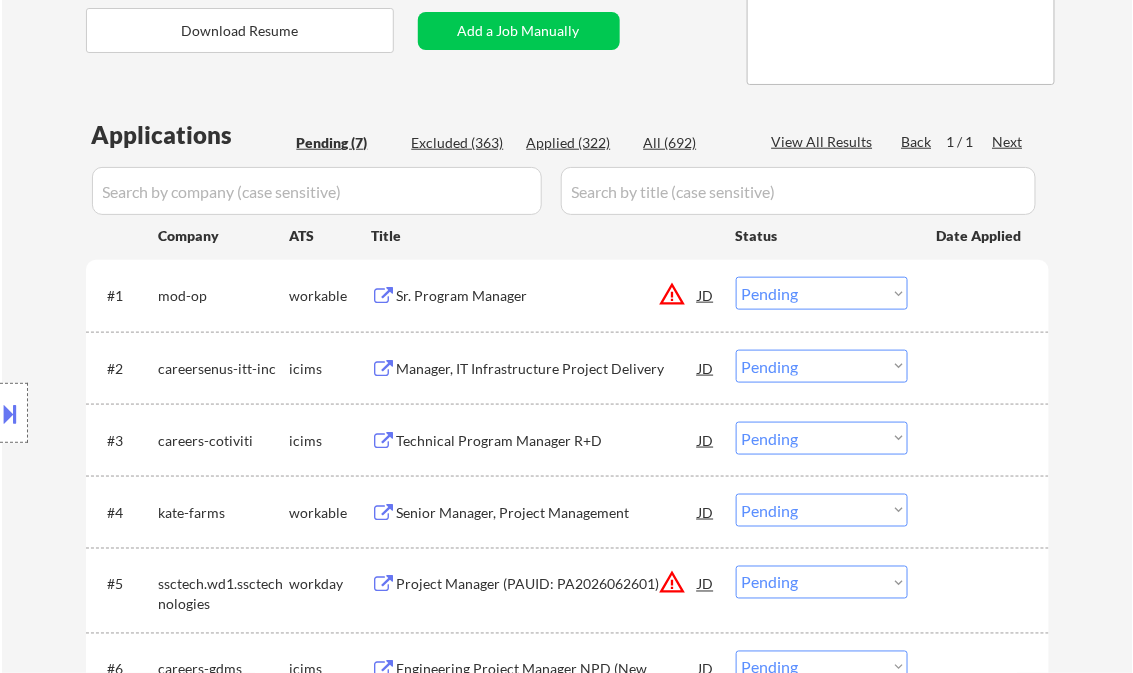 click on "#1 mod-op workable Sr. Program Manager JD warning_amber Choose an option... Pending Applied Excluded (Questions) Excluded (Expired) Excluded (Location) Excluded (Bad Match) Excluded (Blocklist) Excluded (Salary) Excluded (Other)" at bounding box center [564, 295] 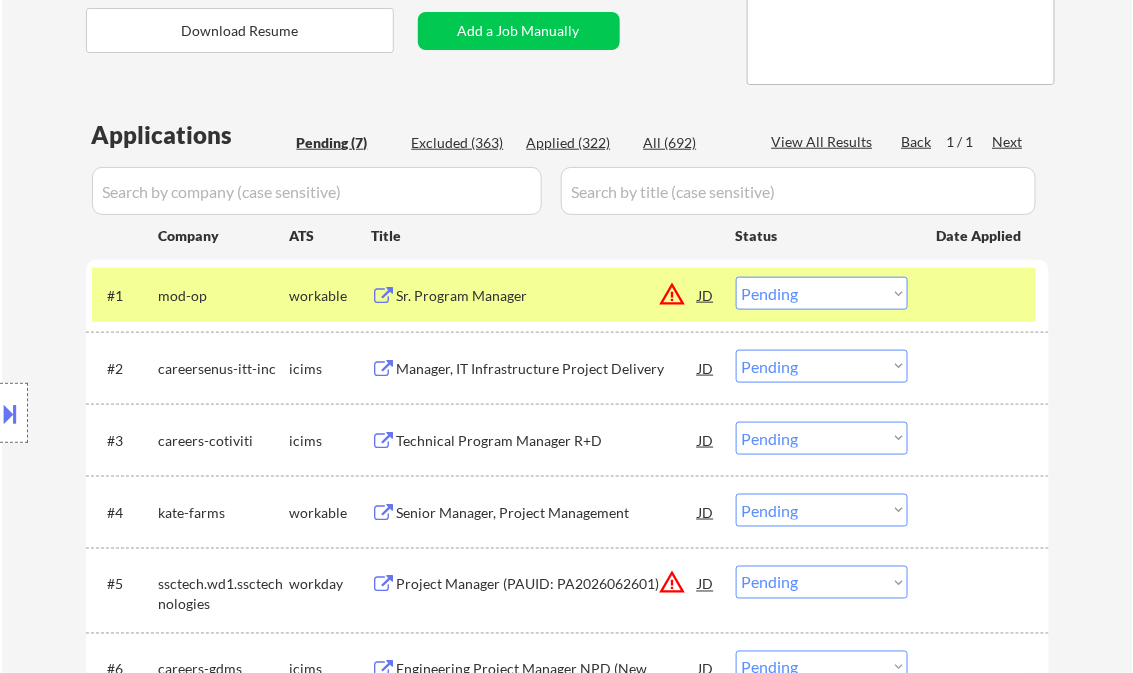click on "Sr. Program Manager" at bounding box center [548, 295] 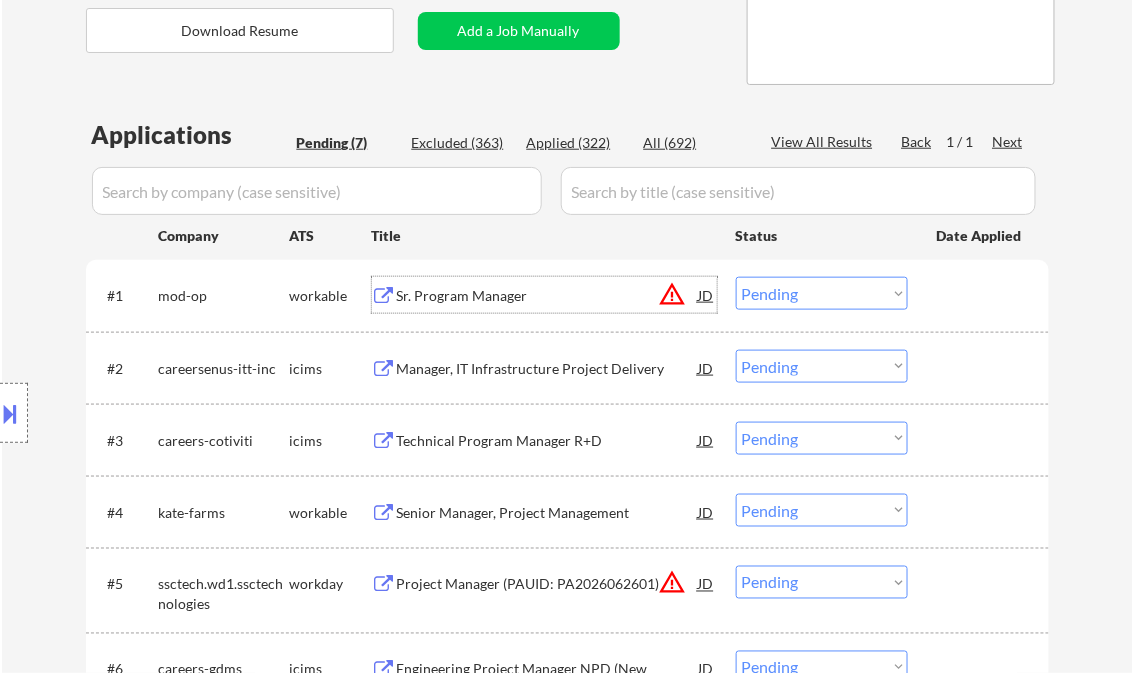 drag, startPoint x: 784, startPoint y: 285, endPoint x: 826, endPoint y: 312, distance: 49.92995 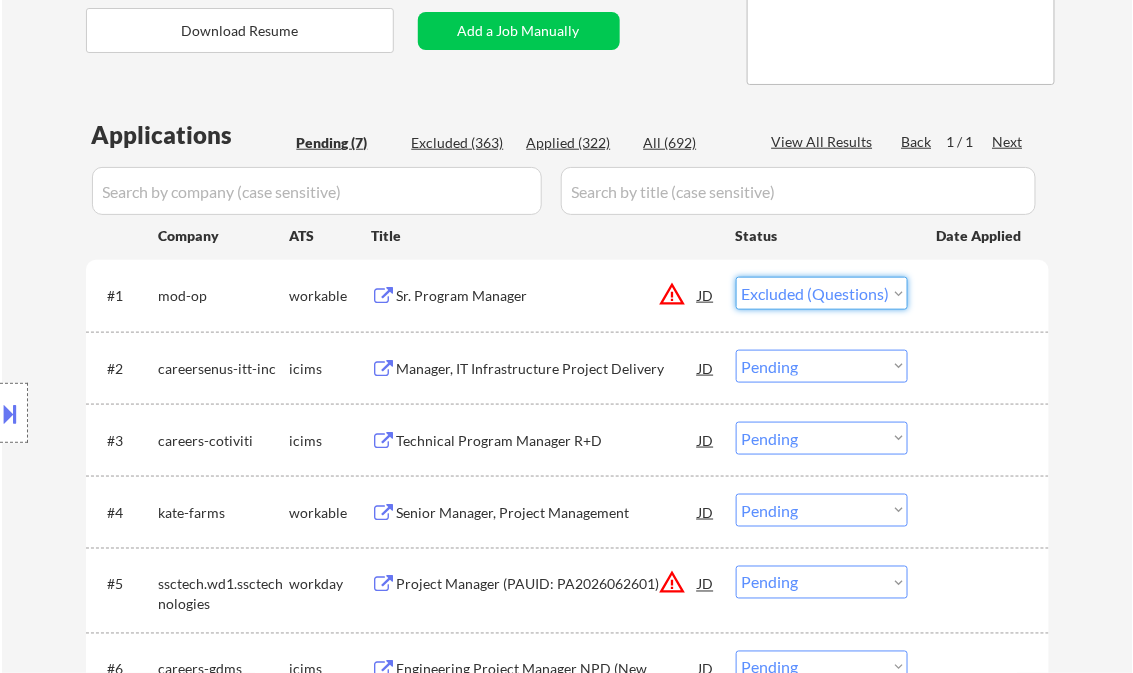 click on "Choose an option... Pending Applied Excluded (Questions) Excluded (Expired) Excluded (Location) Excluded (Bad Match) Excluded (Blocklist) Excluded (Salary) Excluded (Other)" at bounding box center [822, 293] 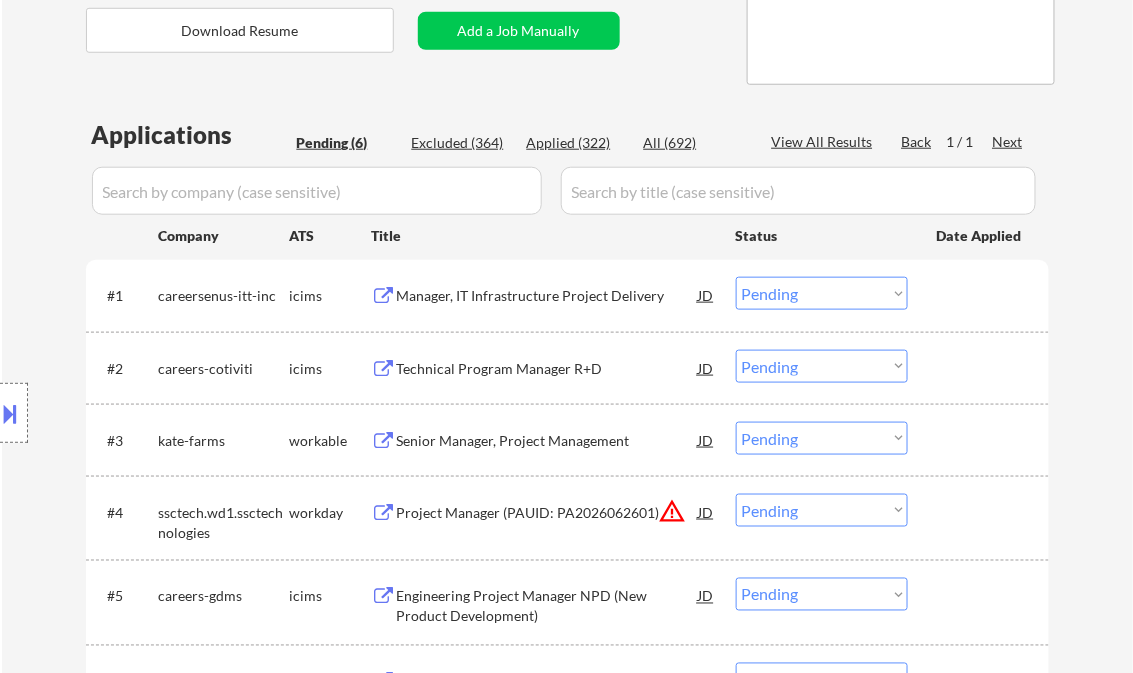 click on "Manager, IT Infrastructure Project Delivery" at bounding box center (548, 296) 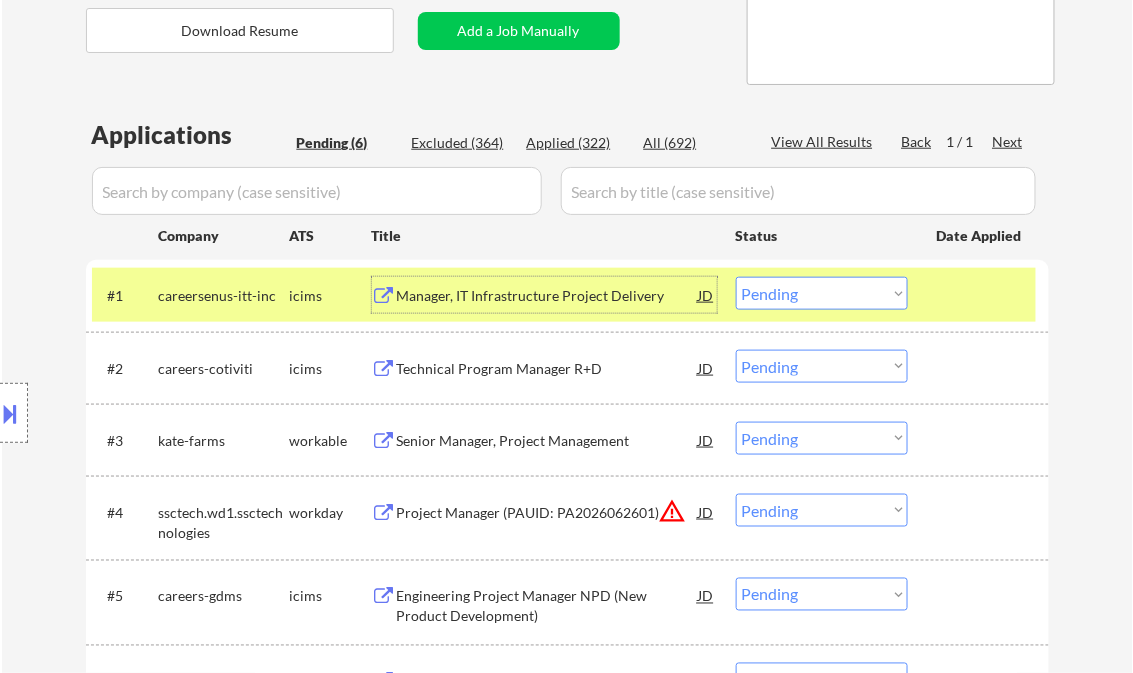 drag, startPoint x: 854, startPoint y: 290, endPoint x: 861, endPoint y: 304, distance: 15.652476 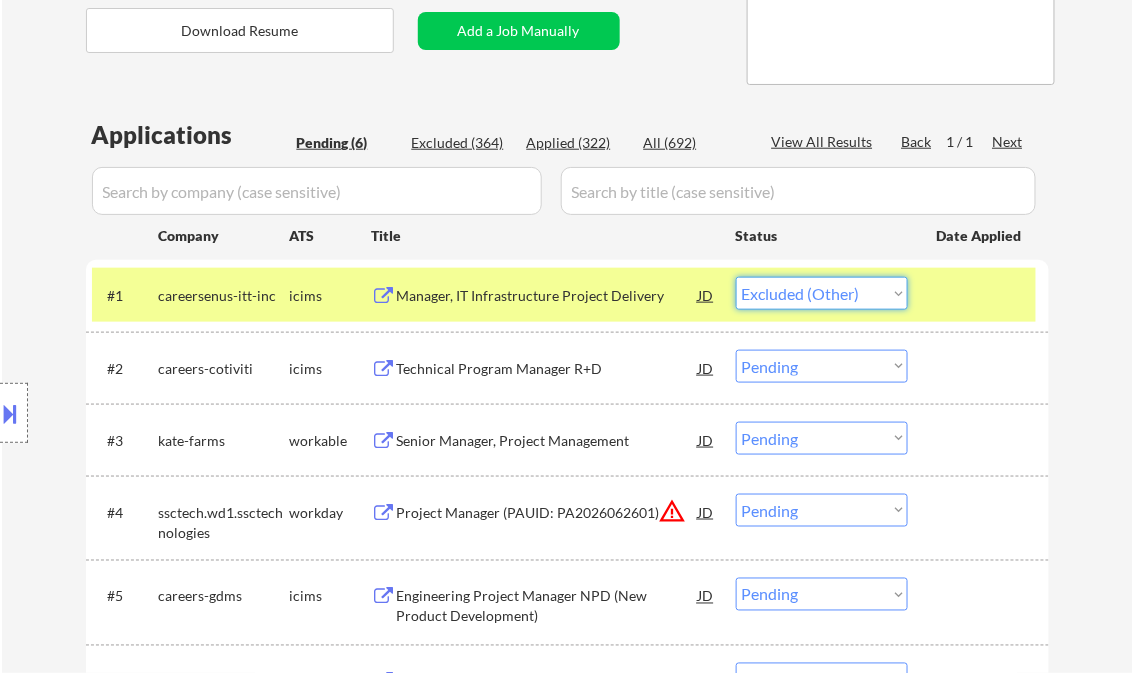 click on "Choose an option... Pending Applied Excluded (Questions) Excluded (Expired) Excluded (Location) Excluded (Bad Match) Excluded (Blocklist) Excluded (Salary) Excluded (Other)" at bounding box center [822, 293] 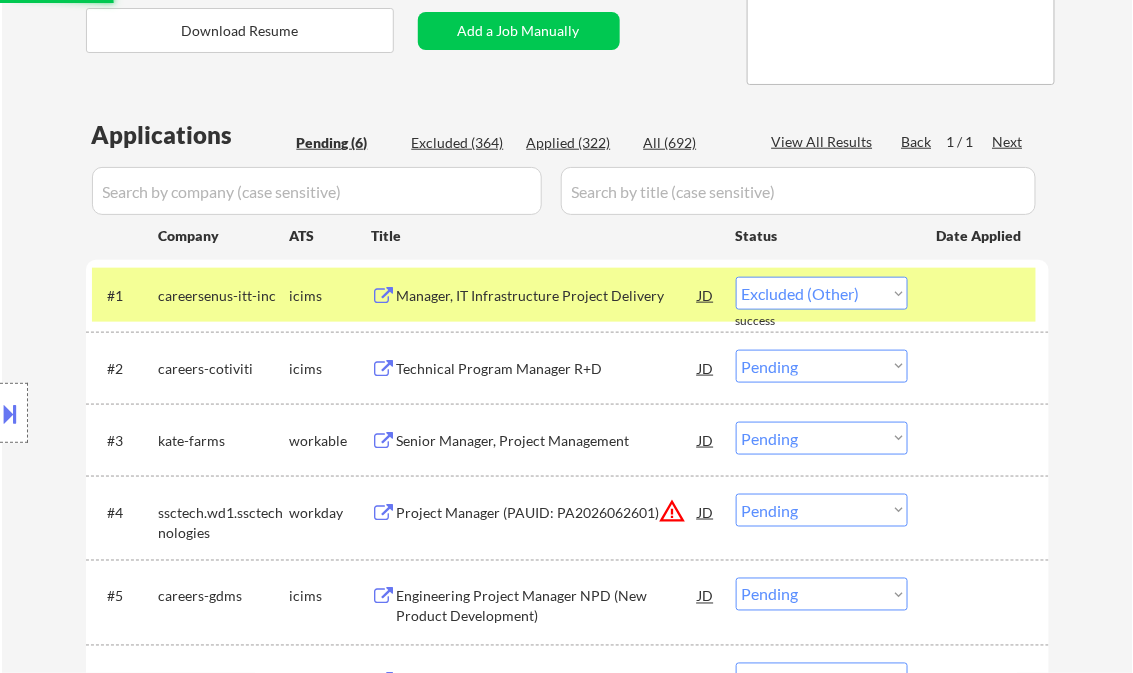 select on ""pending"" 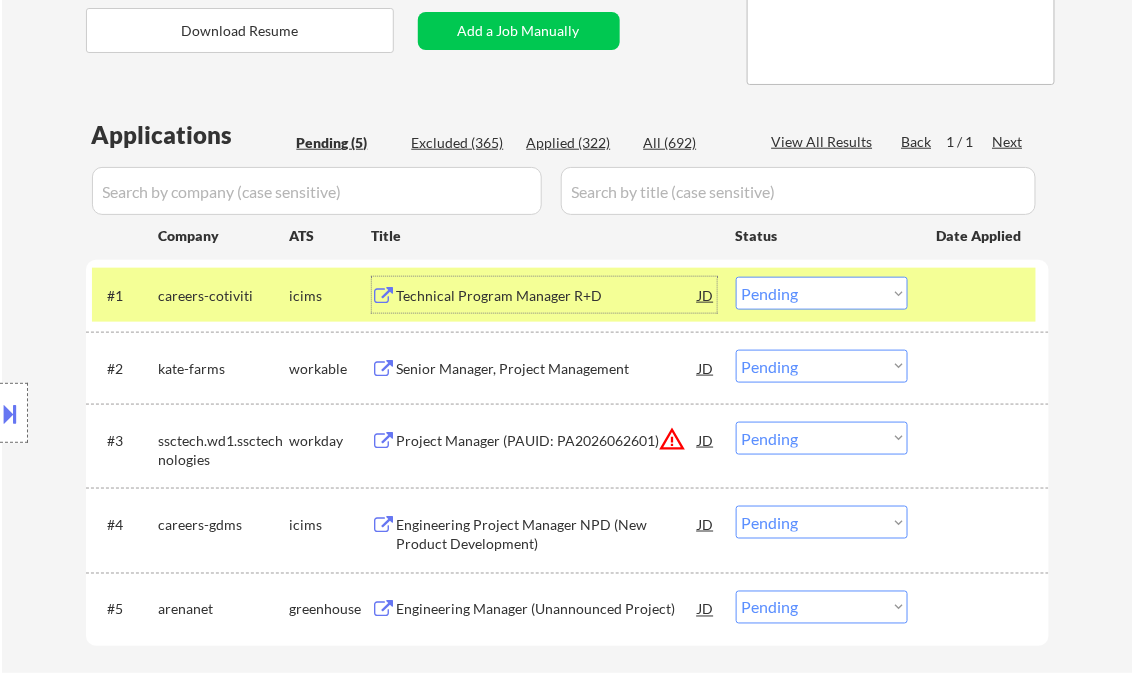 click on "Technical Program Manager R+D" at bounding box center (548, 296) 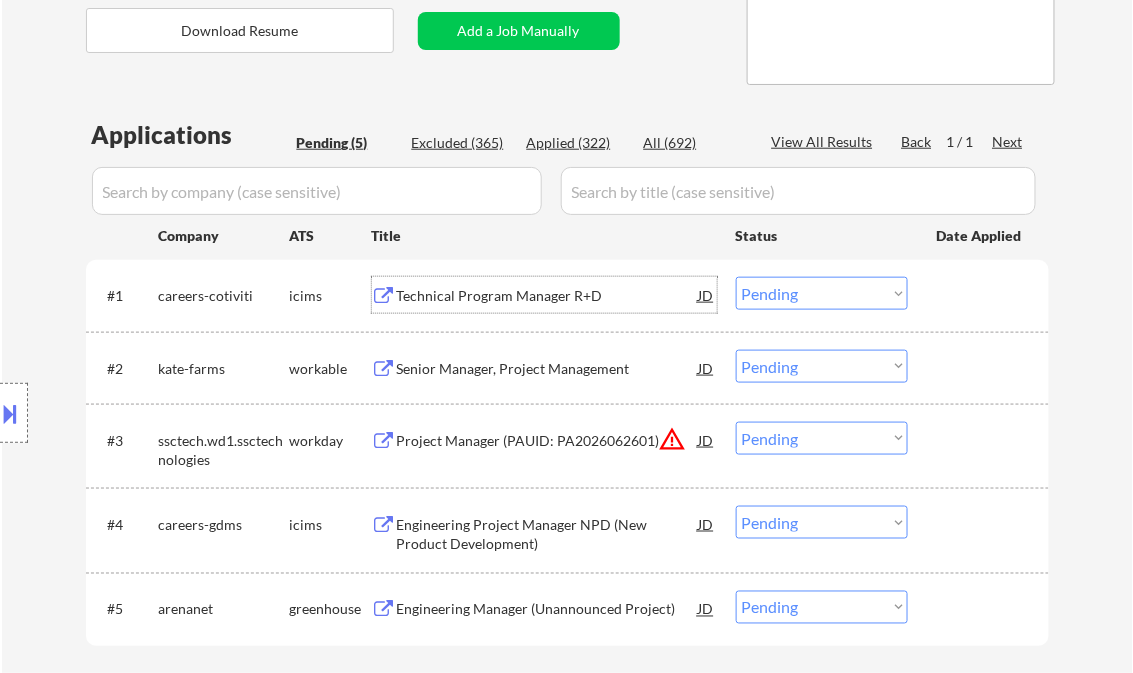 click on "Senior Manager, Project Management" at bounding box center [548, 368] 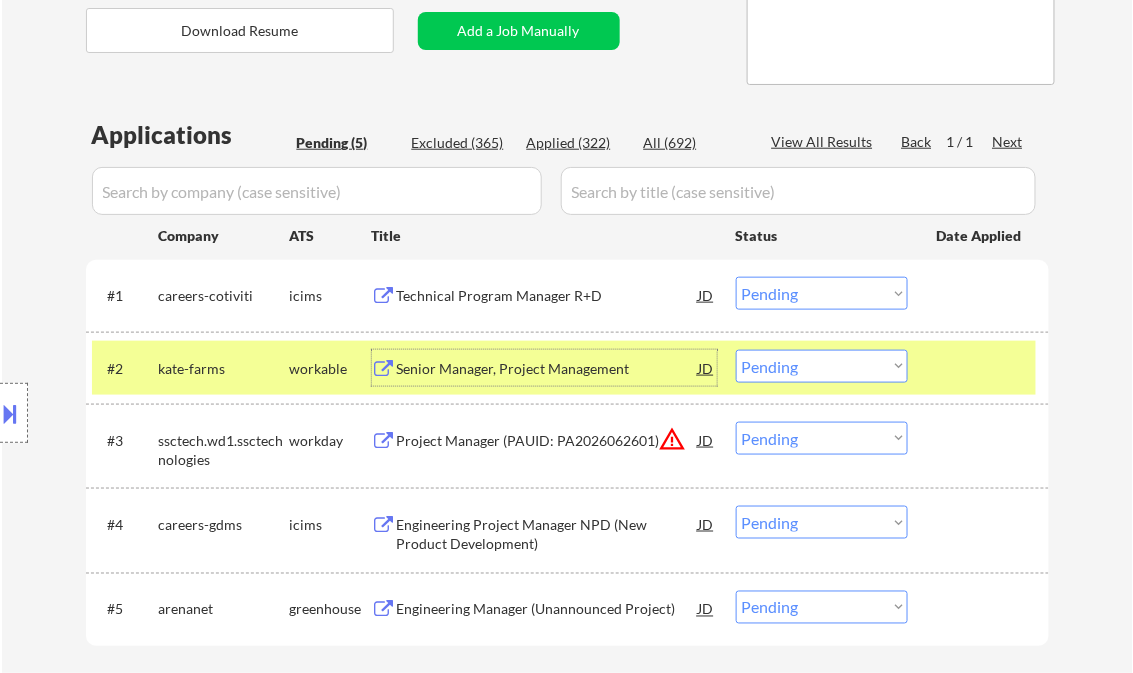 click on "Choose an option... Pending Applied Excluded (Questions) Excluded (Expired) Excluded (Location) Excluded (Bad Match) Excluded (Blocklist) Excluded (Salary) Excluded (Other)" at bounding box center (822, 366) 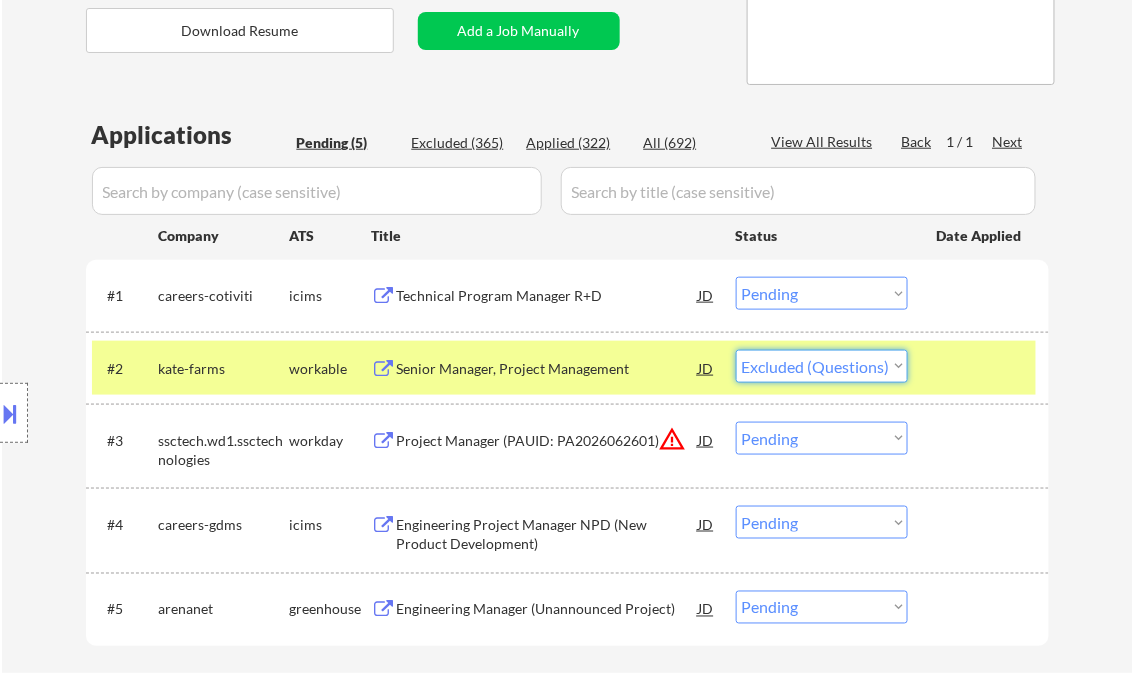 click on "Choose an option... Pending Applied Excluded (Questions) Excluded (Expired) Excluded (Location) Excluded (Bad Match) Excluded (Blocklist) Excluded (Salary) Excluded (Other)" at bounding box center [822, 366] 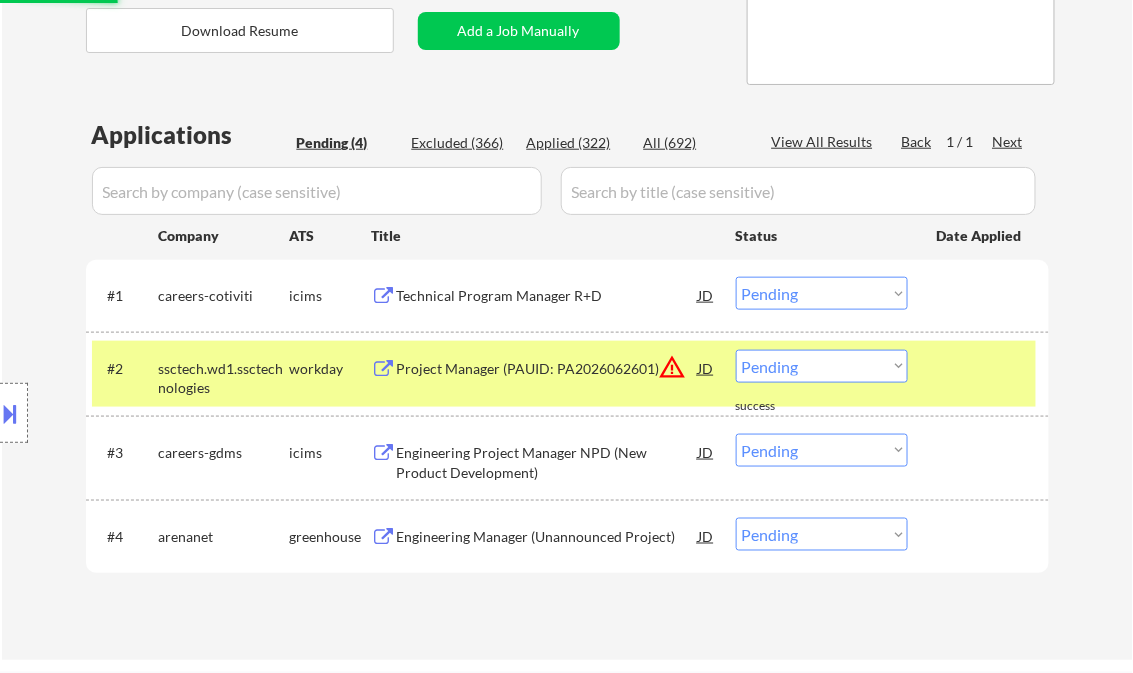 click on "Project Manager (PAUID: PA2026062601)" at bounding box center (548, 369) 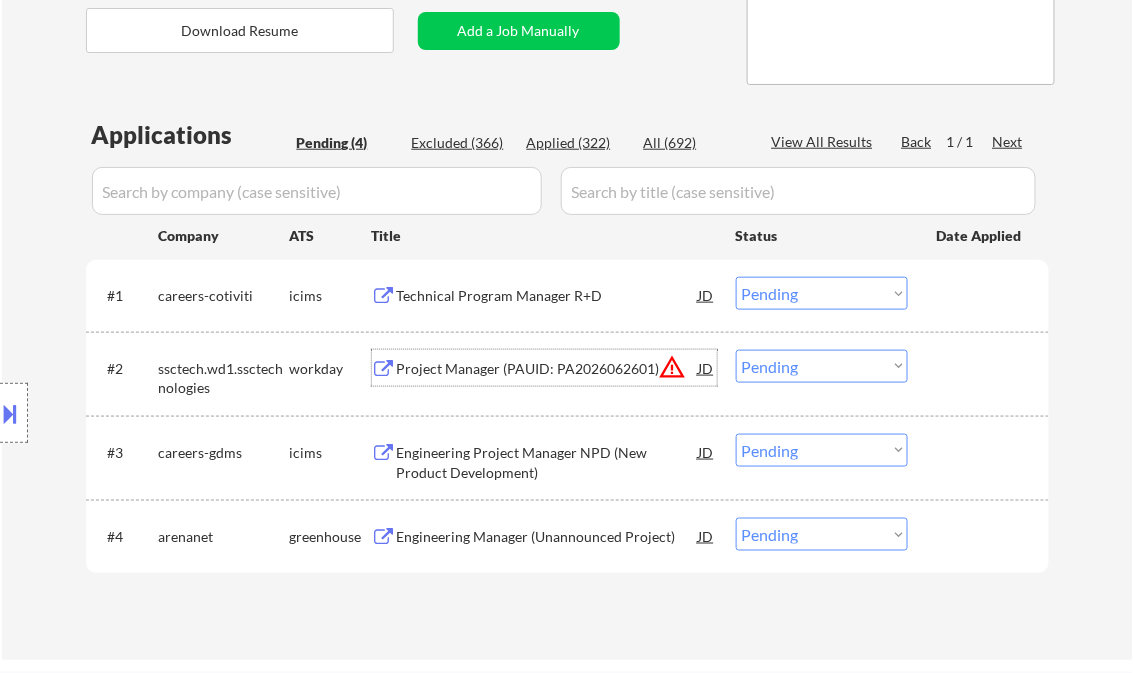 click on "Choose an option... Pending Applied Excluded (Questions) Excluded (Expired) Excluded (Location) Excluded (Bad Match) Excluded (Blocklist) Excluded (Salary) Excluded (Other)" at bounding box center [822, 366] 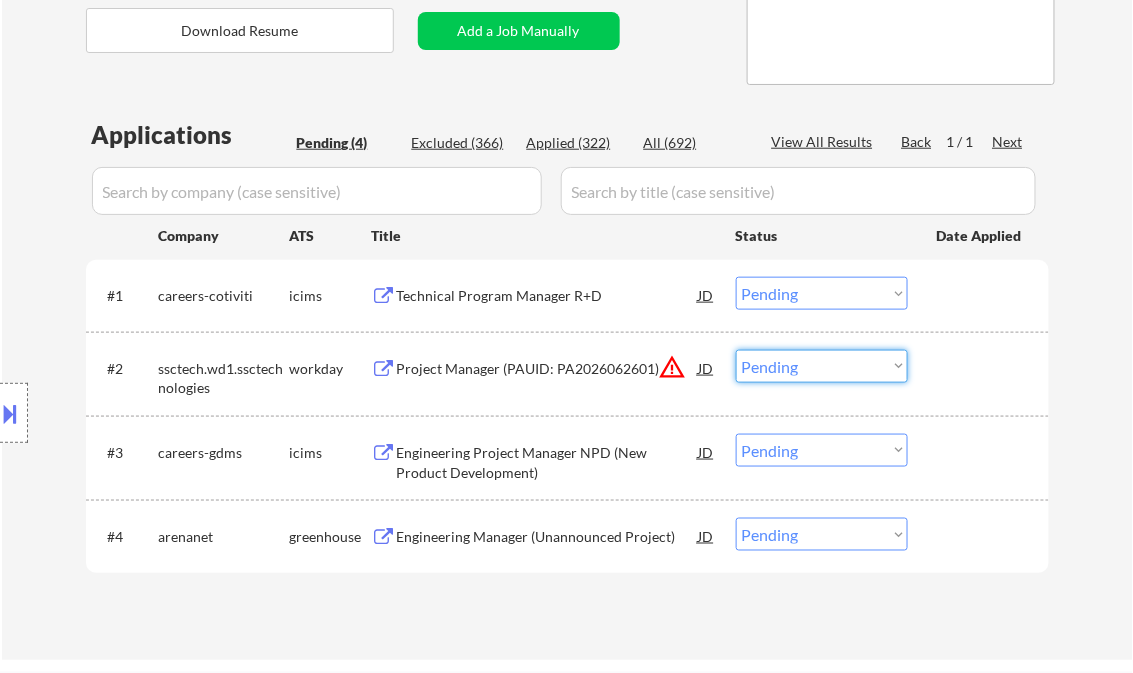click on "Project Manager (PAUID: PA2026062601)" at bounding box center [548, 369] 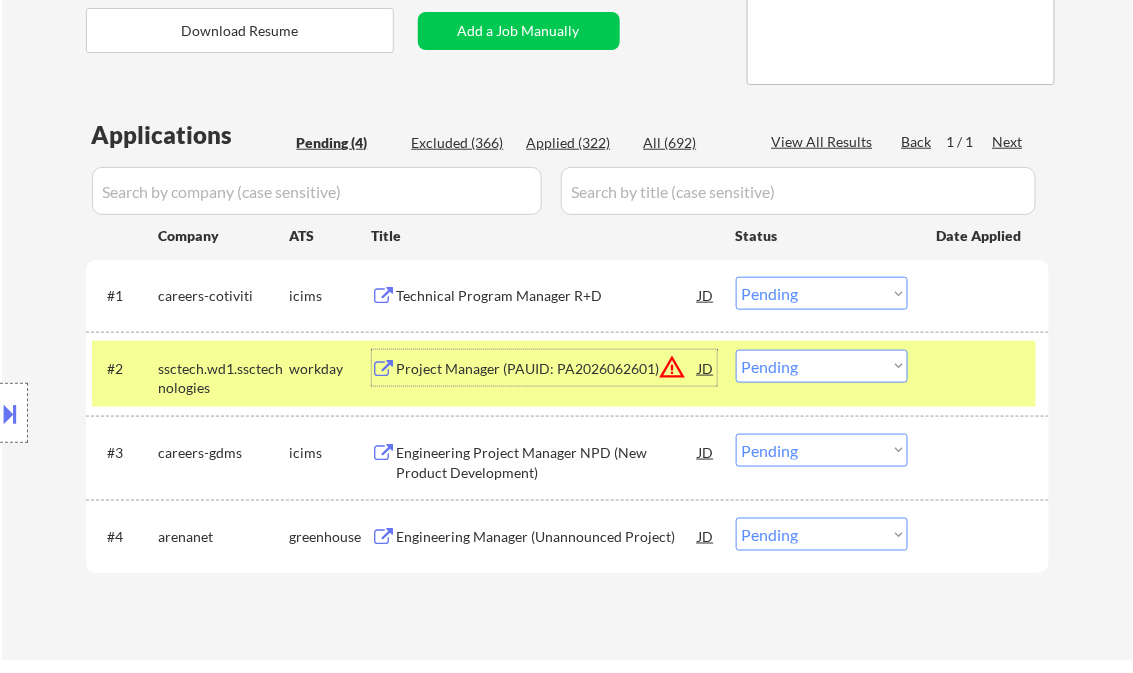click at bounding box center (11, 413) 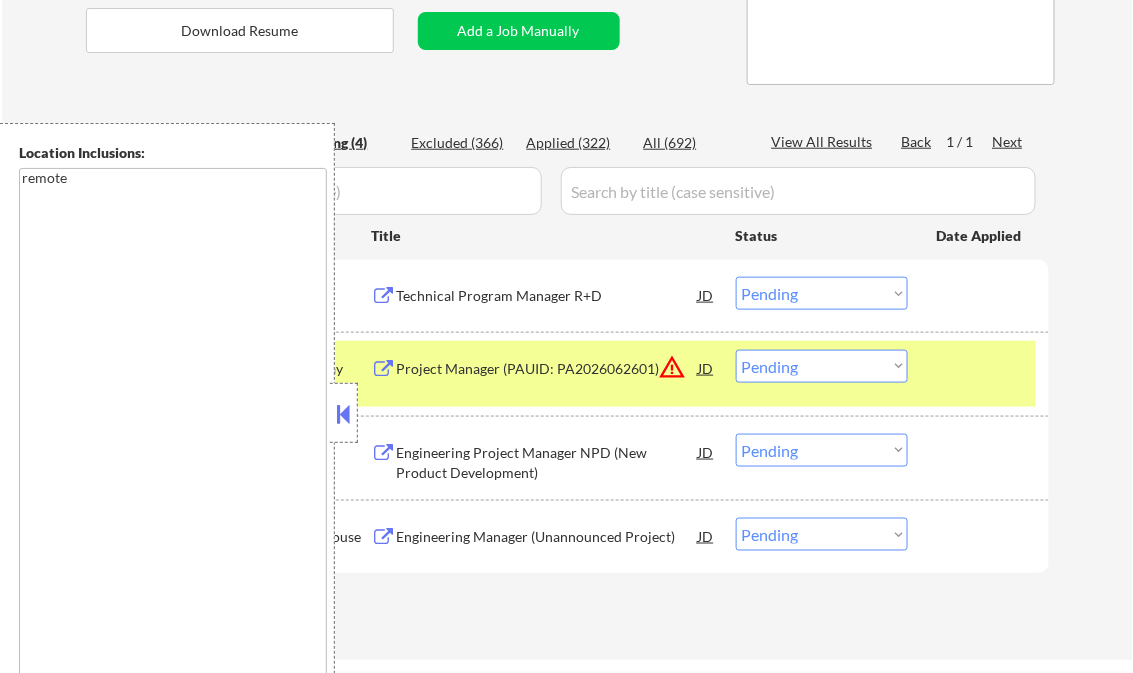 click at bounding box center (344, 414) 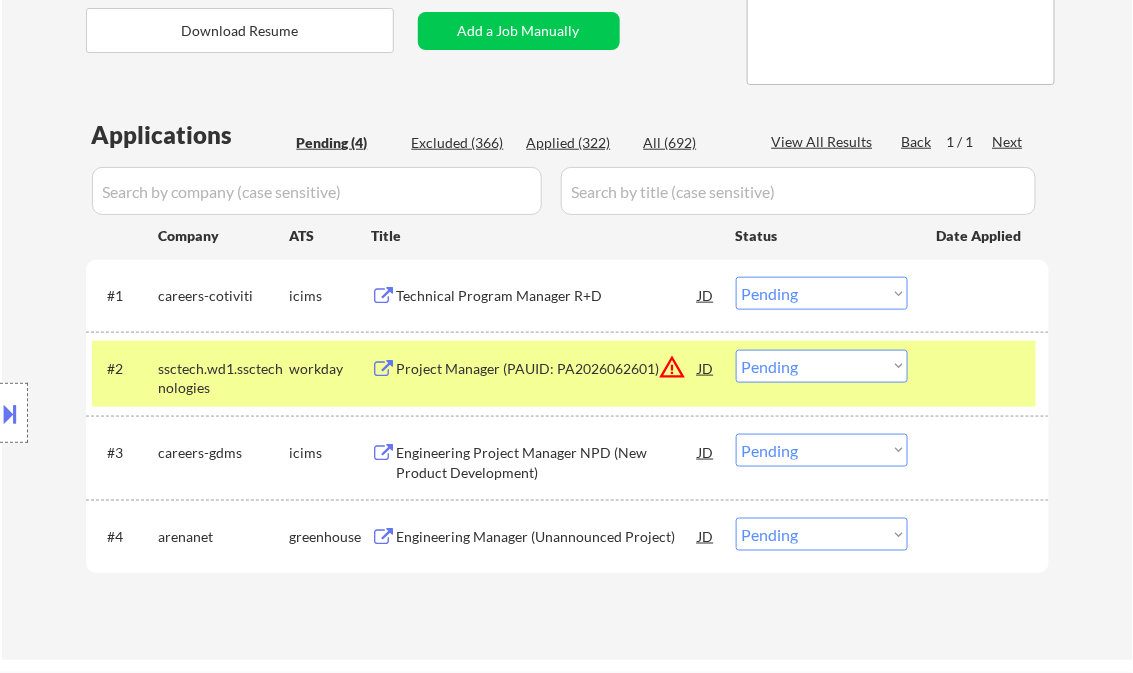 click on "Choose an option... Pending Applied Excluded (Questions) Excluded (Expired) Excluded (Location) Excluded (Bad Match) Excluded (Blocklist) Excluded (Salary) Excluded (Other)" at bounding box center [822, 366] 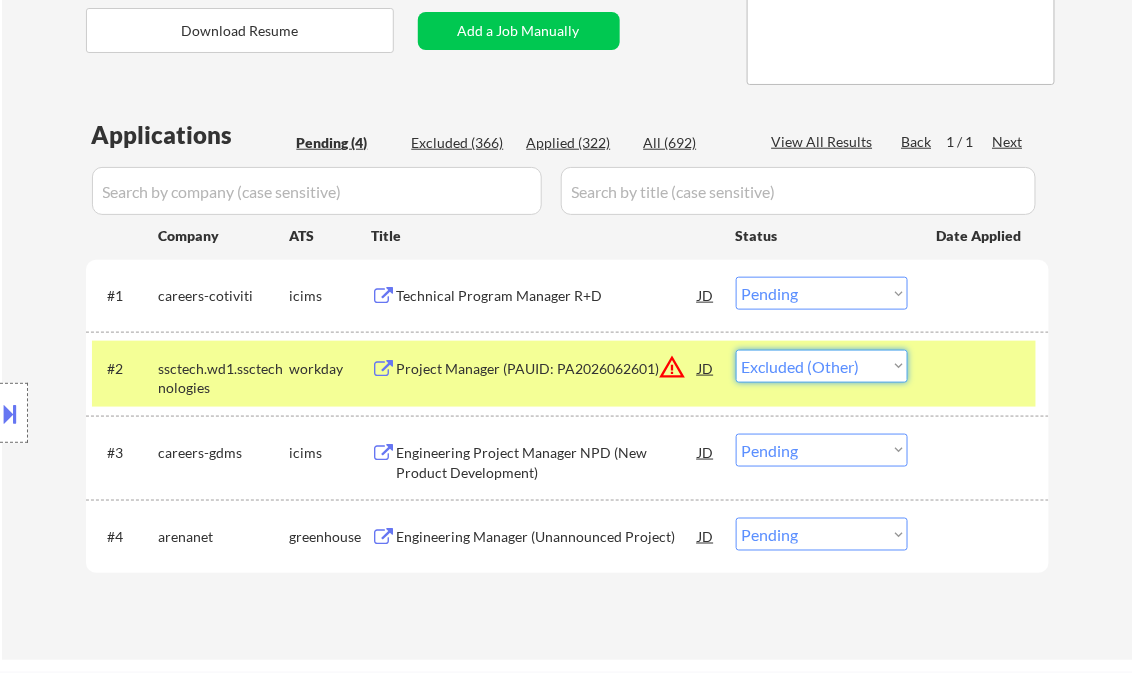 click on "Choose an option... Pending Applied Excluded (Questions) Excluded (Expired) Excluded (Location) Excluded (Bad Match) Excluded (Blocklist) Excluded (Salary) Excluded (Other)" at bounding box center (822, 366) 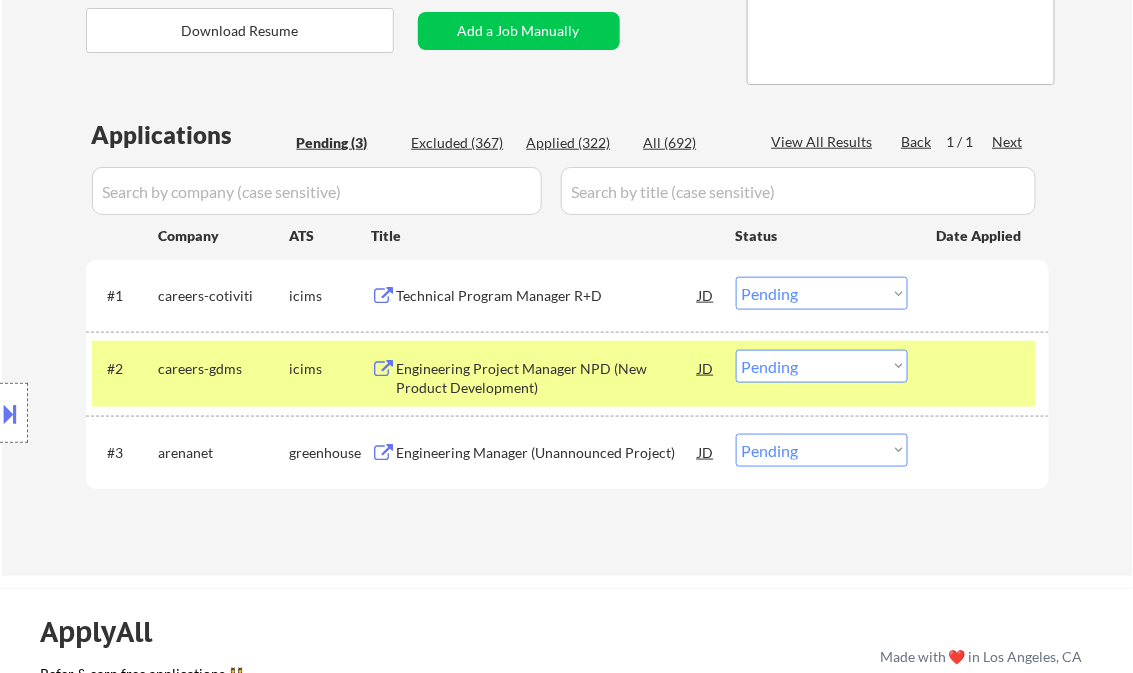 click on "Engineering Project Manager NPD (New Product Development)" at bounding box center [548, 378] 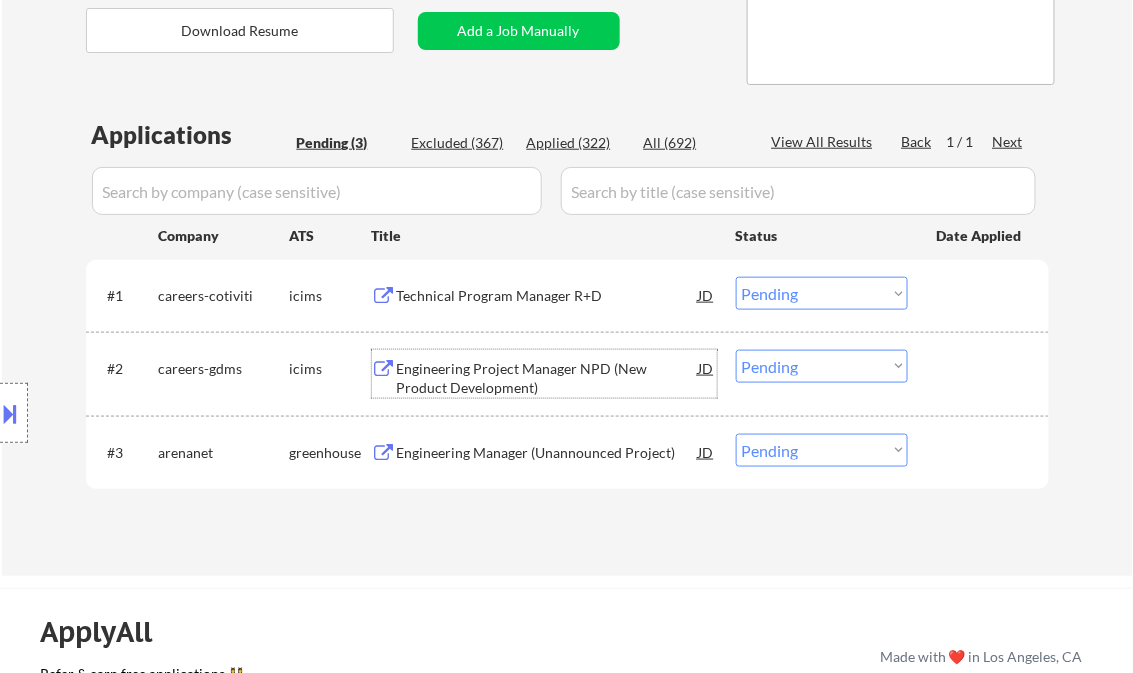 click on "Engineering Project Manager NPD (New Product Development)" at bounding box center (548, 378) 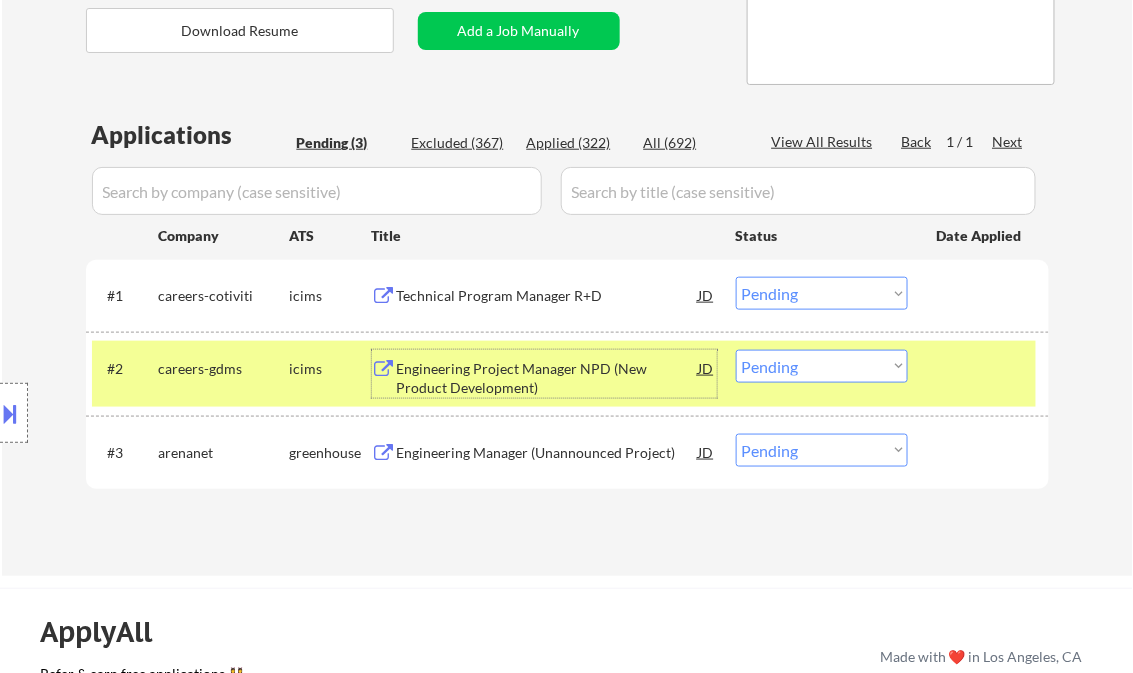 drag, startPoint x: 792, startPoint y: 360, endPoint x: 802, endPoint y: 370, distance: 14.142136 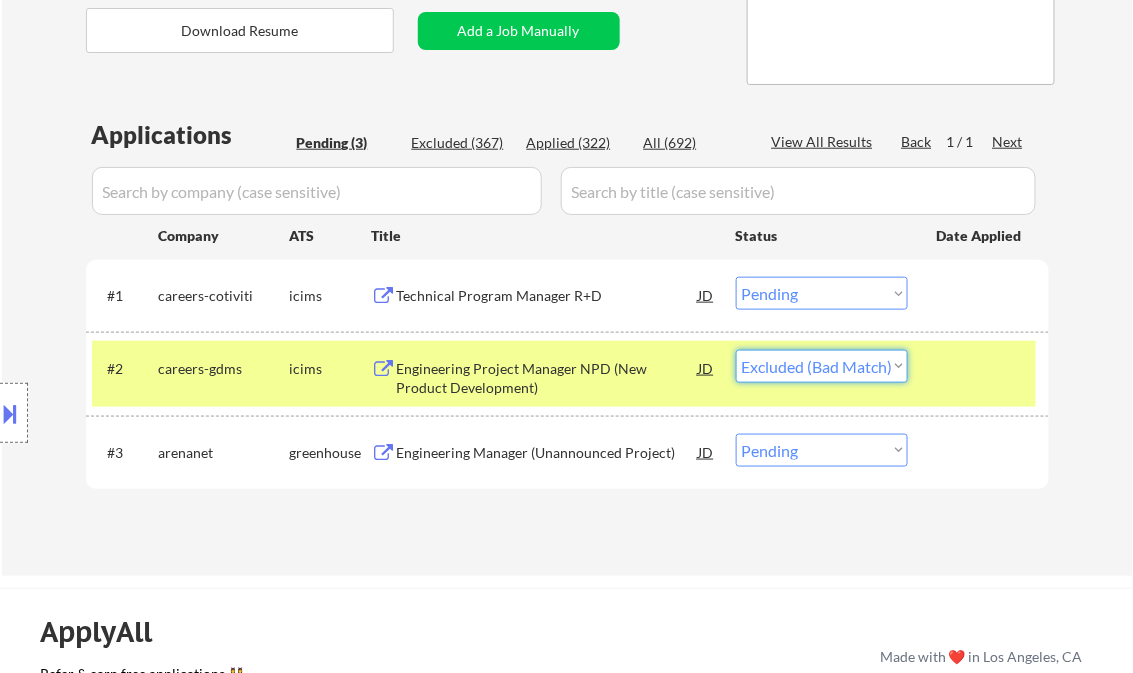 click on "Choose an option... Pending Applied Excluded (Questions) Excluded (Expired) Excluded (Location) Excluded (Bad Match) Excluded (Blocklist) Excluded (Salary) Excluded (Other)" at bounding box center (822, 366) 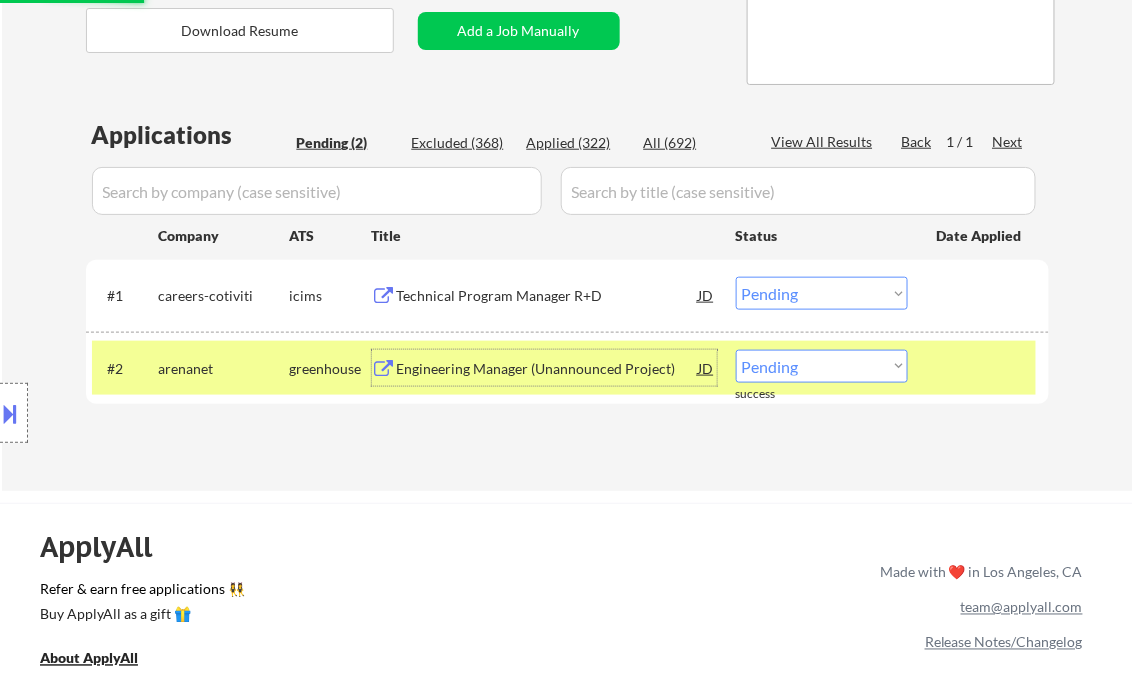 click on "Engineering Manager (Unannounced Project)" at bounding box center [548, 368] 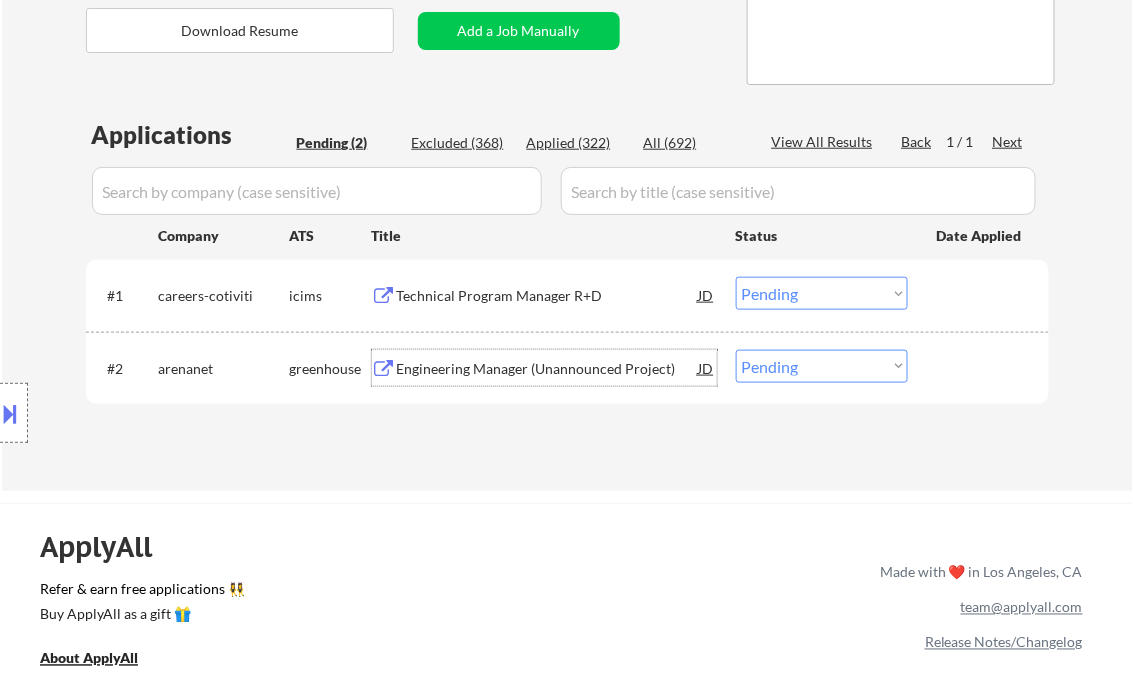 click on "Choose an option... Pending Applied Excluded (Questions) Excluded (Expired) Excluded (Location) Excluded (Bad Match) Excluded (Blocklist) Excluded (Salary) Excluded (Other)" at bounding box center (822, 366) 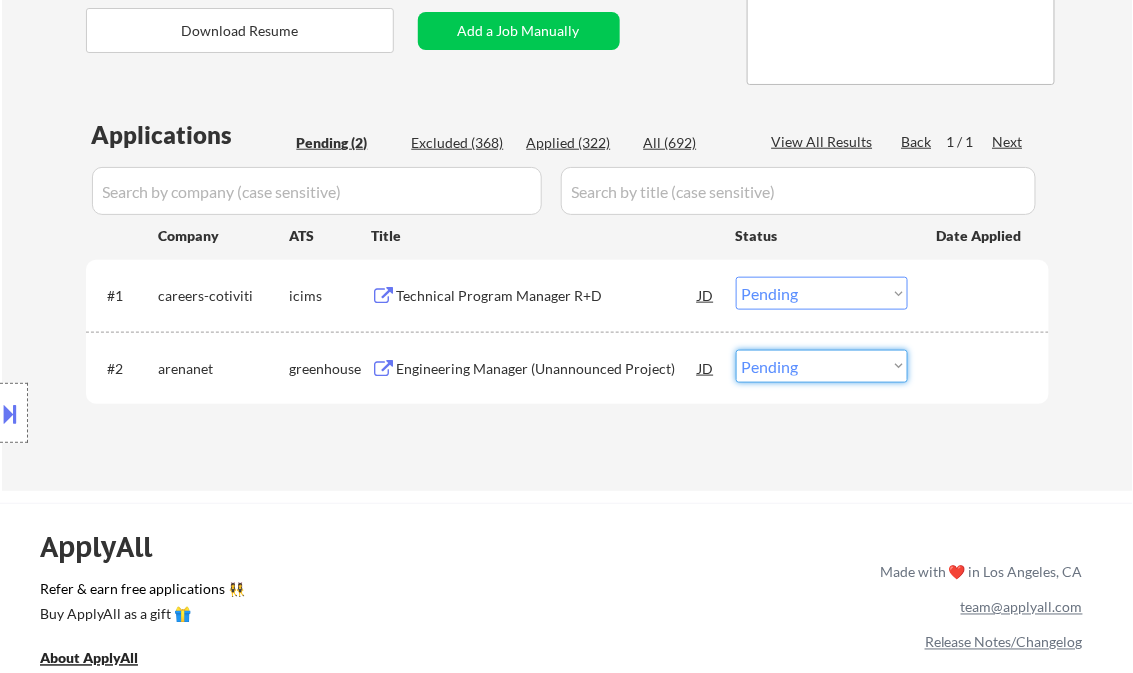 select on ""excluded__bad_match_"" 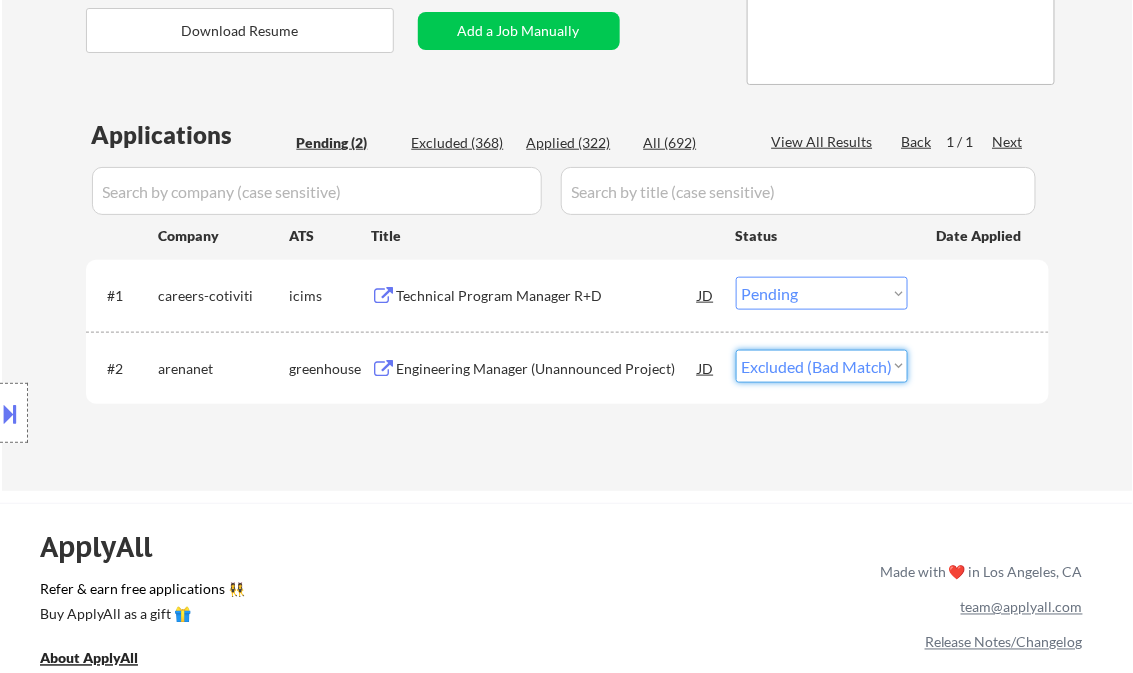 click on "Choose an option... Pending Applied Excluded (Questions) Excluded (Expired) Excluded (Location) Excluded (Bad Match) Excluded (Blocklist) Excluded (Salary) Excluded (Other)" at bounding box center [822, 366] 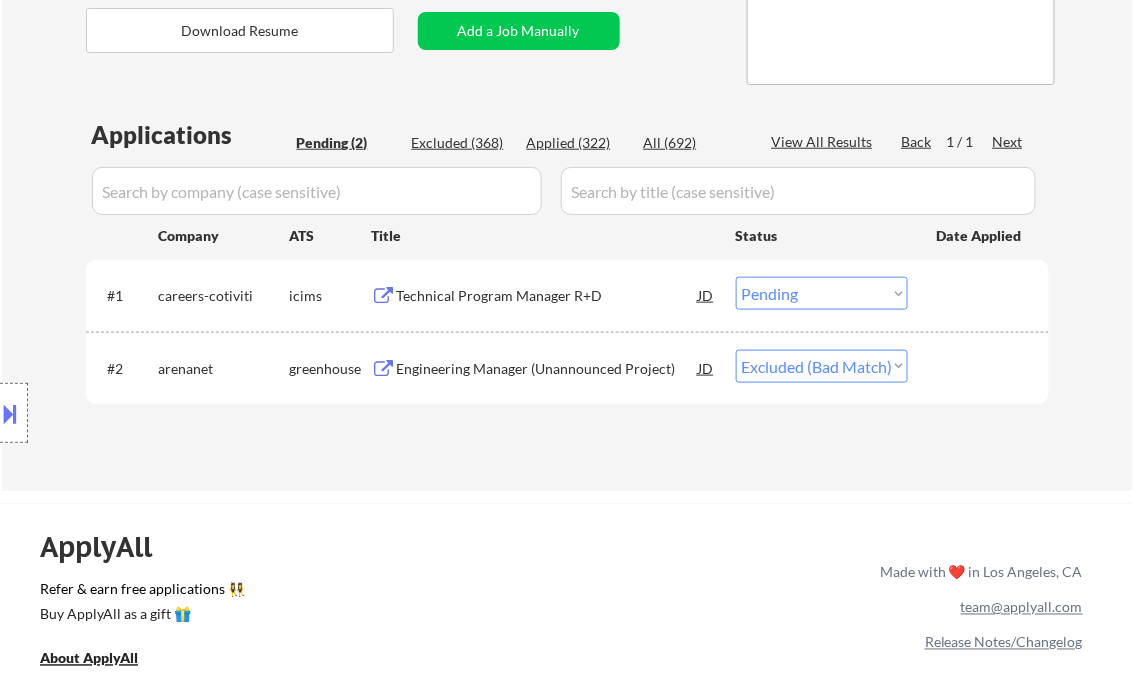 click on "← Return to /applysquad Mailslurp Inbox Job Search Builder [FIRST] [LAST] User Email:  [EMAIL] Application Email:  [EMAIL] Mailslurp Email:  [EMAIL] LinkedIn:   https://www.linkedin.com/in/[USERNAME]/
Phone:  [PHONE] Current Location:  [CITY], [STATE] Applies:  321 sent / 406 bought Internal Notes Bought another 200 (so now 406 total) 5/26 tf Can work in country of residence?:  yes Squad Notes Minimum salary:  $100,000 Will need Visa to work in that country now/future?:   no Download Resume Add a Job Manually [NUMBER]-[NAME] ✔️ Applications Pending (2) Excluded (368) Applied (322) All (692) View All Results Back 1 / 1
Next Company ATS Title Status Date Applied #1 careers-cotiviti icims Technical Program Manager R+D JD warning_amber Choose an option... Pending Applied Excluded (Questions) Excluded (Expired) Excluded (Location) Excluded (Bad Match) Excluded (Blocklist) Excluded (Salary) Excluded (Other) success #2 arenanet greenhouse JD warning_amber Pending" at bounding box center (567, 85) 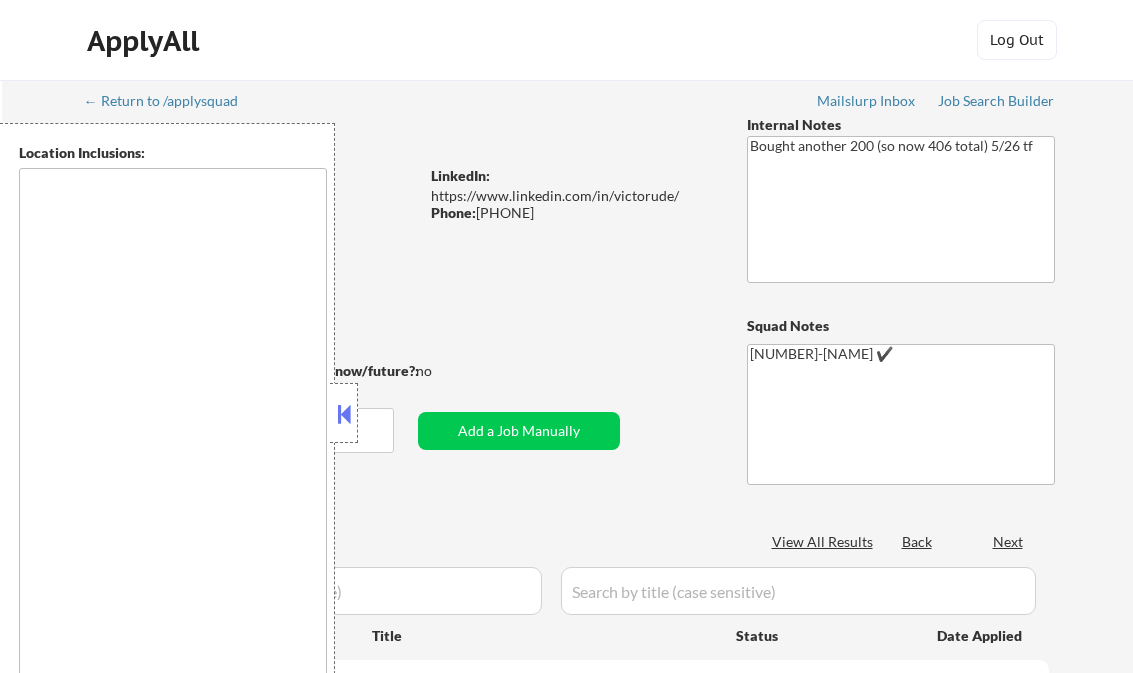 scroll, scrollTop: 160, scrollLeft: 0, axis: vertical 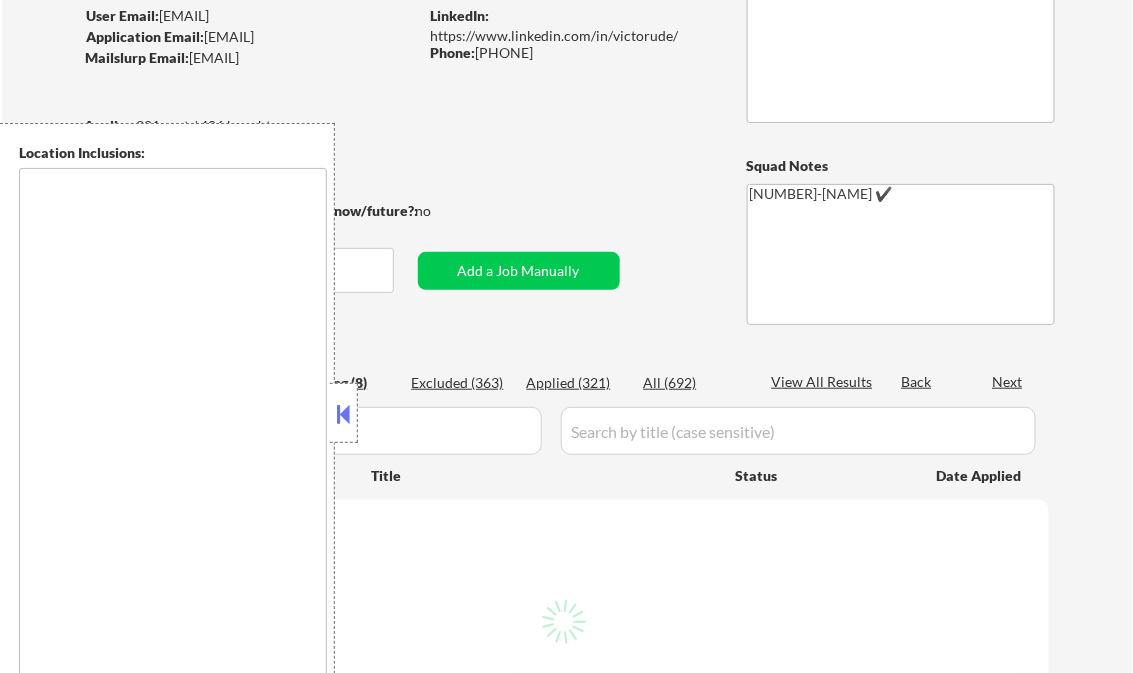 click at bounding box center [344, 414] 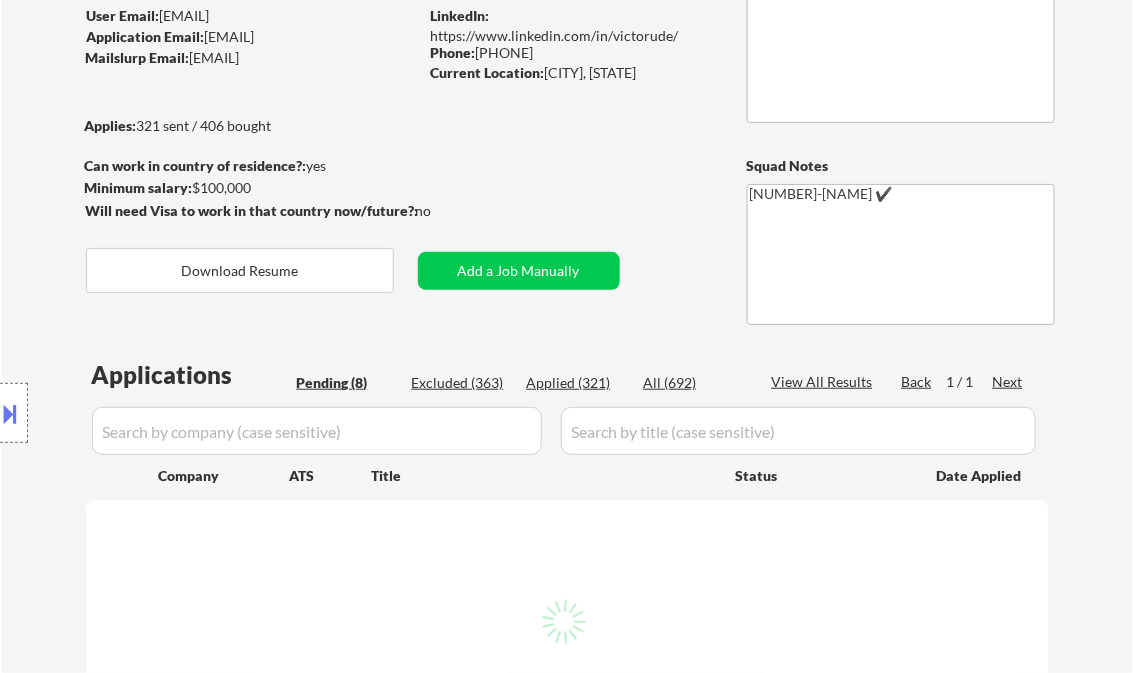 select on ""pending"" 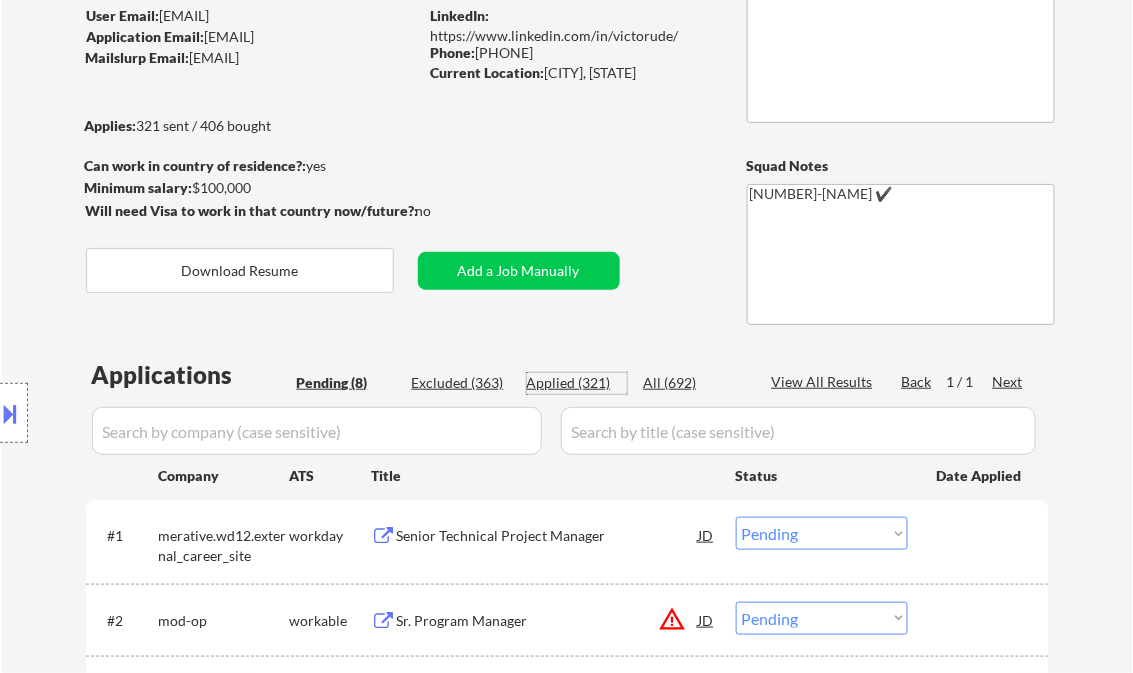 drag, startPoint x: 597, startPoint y: 379, endPoint x: 608, endPoint y: 379, distance: 11 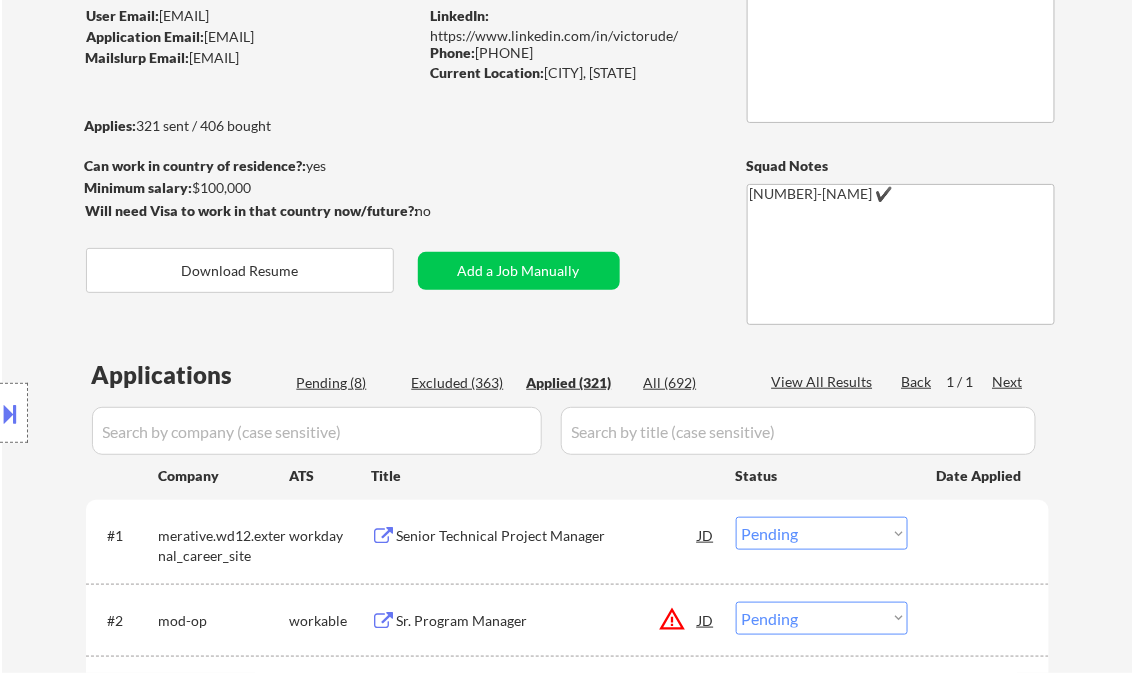 click on "View All Results" at bounding box center [825, 382] 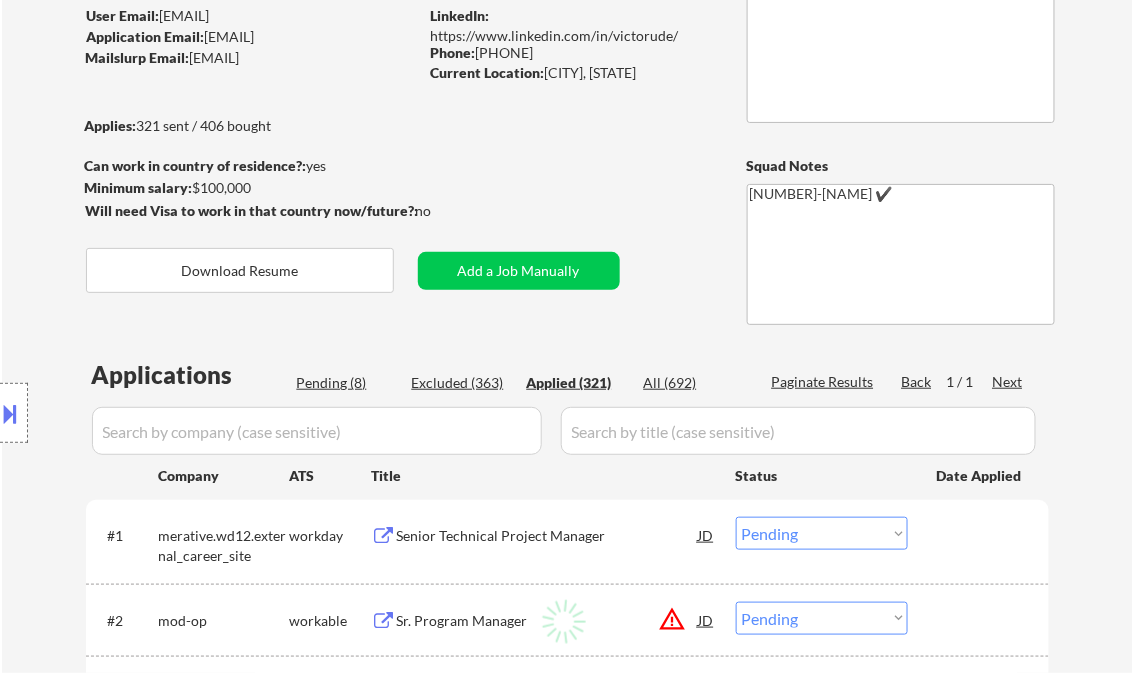 select on ""applied"" 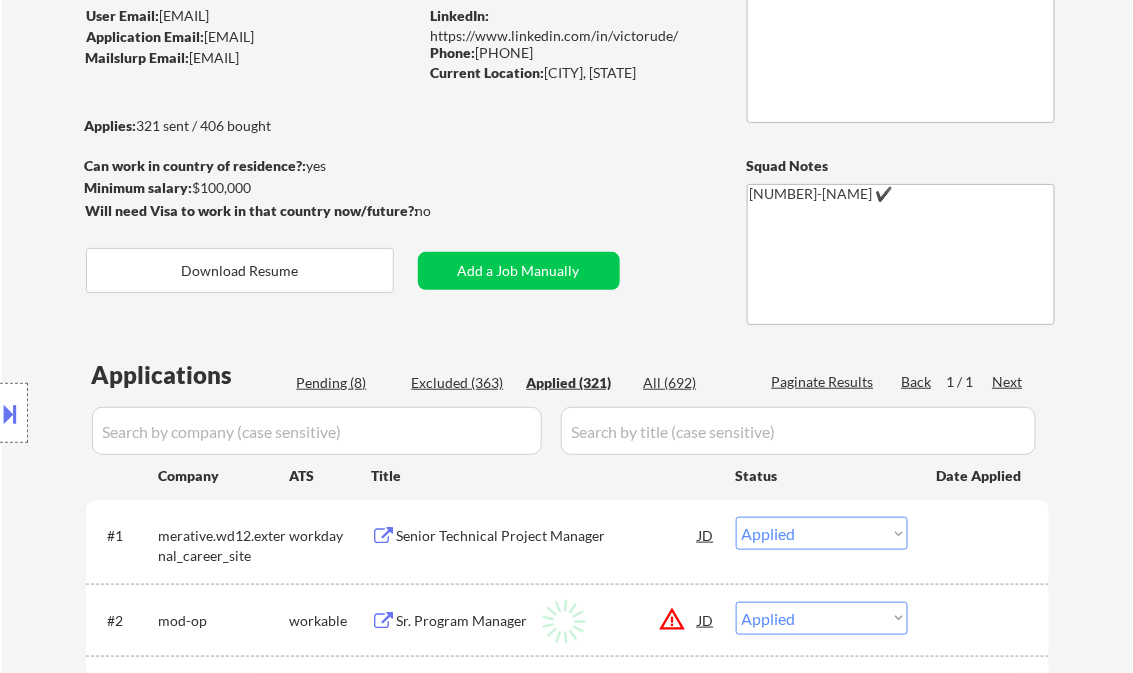 select on ""applied"" 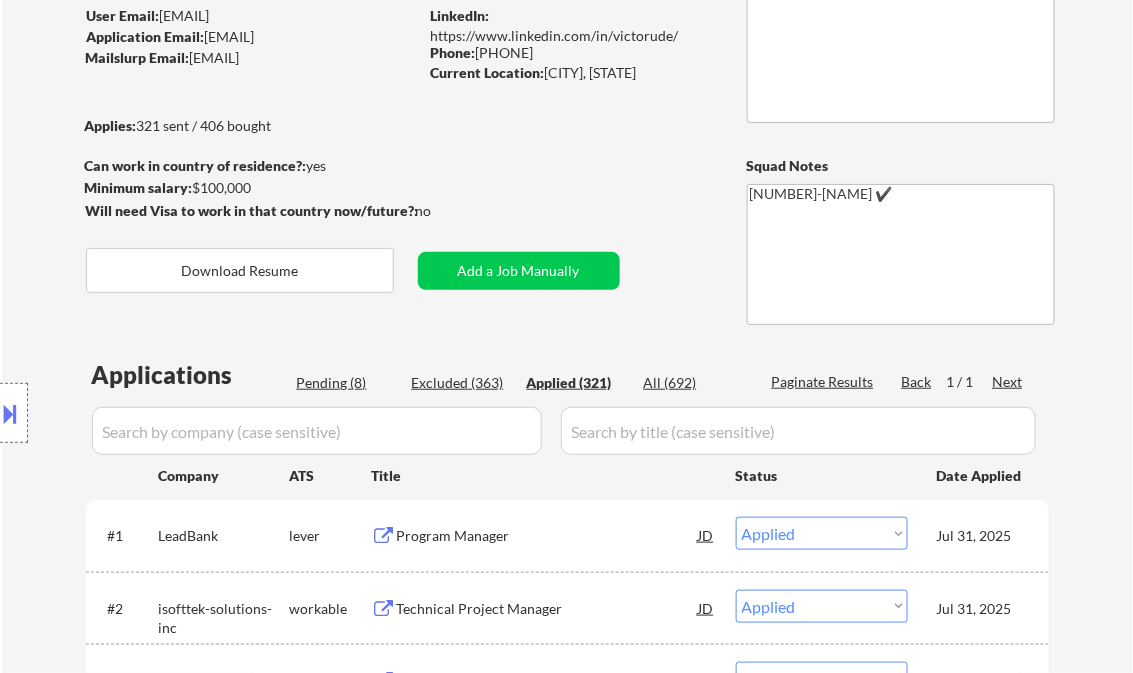 select on ""applied"" 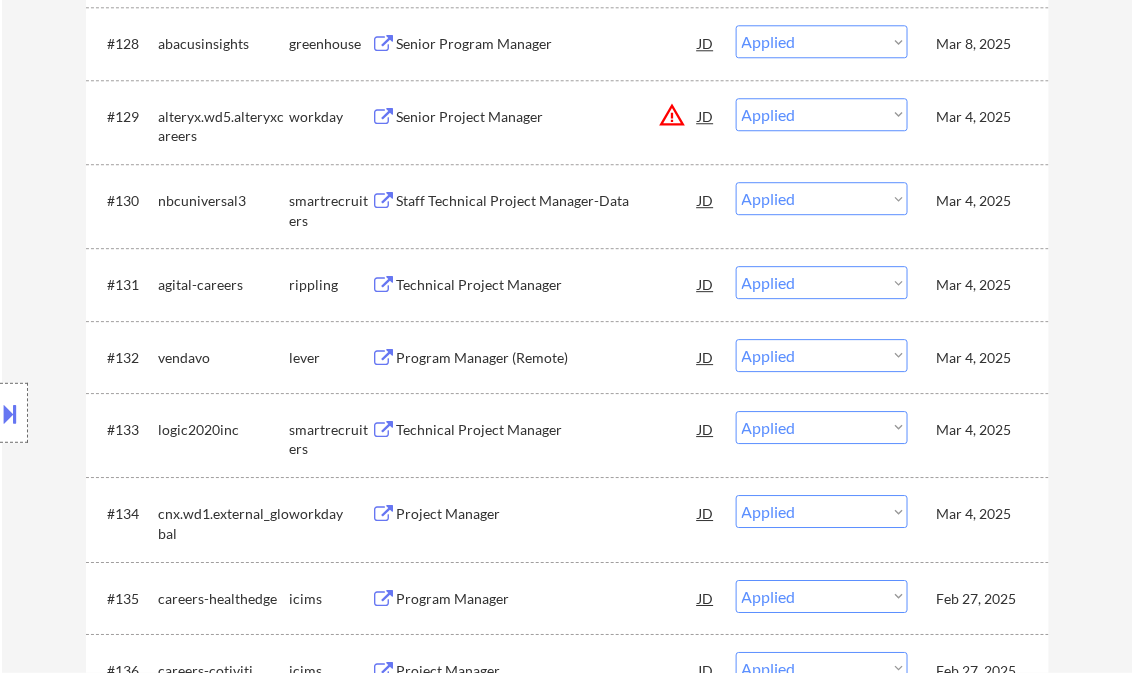 scroll, scrollTop: 10686, scrollLeft: 0, axis: vertical 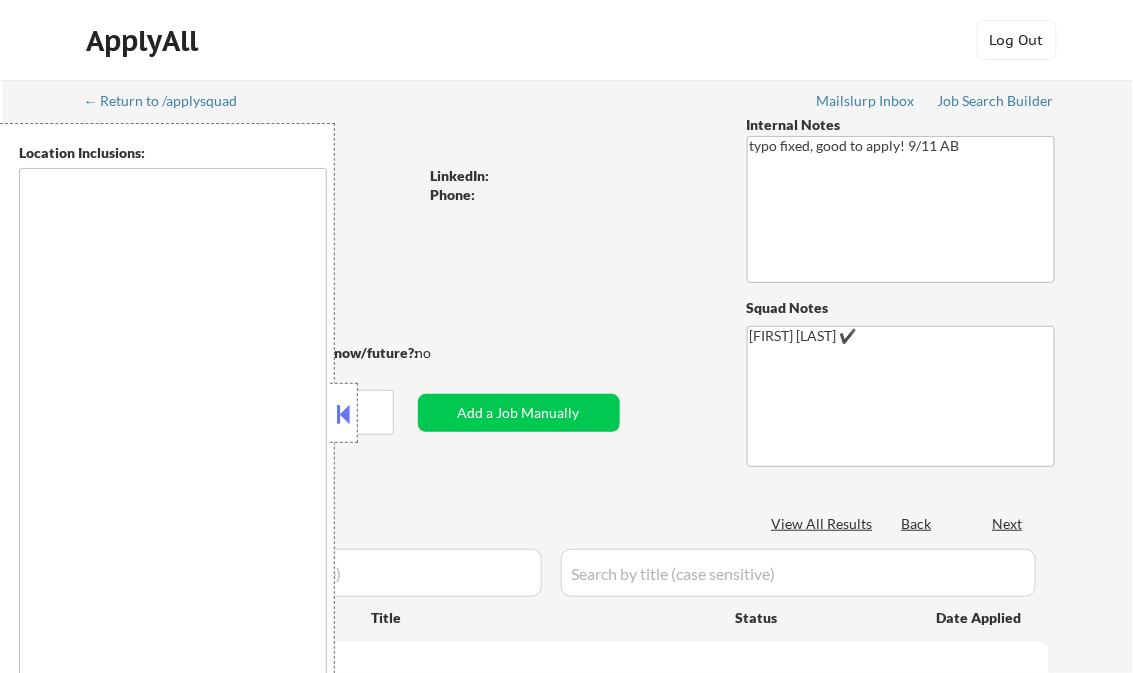 type on "Dallas, [STATE] Irving, [STATE] University Park, [STATE] Highland Park, [STATE] Farmers Branch, [STATE] Addison, [STATE] Richardson, [STATE] Carrollton, [STATE] Garland, [STATE] Mesquite, [STATE] Grand Prairie, [STATE] Plano, [STATE] Coppell, [STATE] The Colony, [STATE] Lewisville, [STATE] Grapevine, [STATE] Euless, [STATE] Bedford, [STATE] Hurst, [STATE] Duncanville, [STATE] DeSoto, [STATE] Lancaster, [STATE] Balch Springs, [STATE] Rowlett, [STATE] Rockwall, [STATE] Flower Mound, [STATE] Southlake, [STATE] Colleyville, [STATE] Allen, [STATE] Frisco, [STATE] McKinney, [STATE] Fort Worth, [STATE] Haltom City, [STATE] North Richland Hills, [STATE] Saginaw, [STATE] Watauga, [STATE] Richland Hills, [STATE] White Settlement, [STATE] Benbrook, [STATE] Forest Hill, [STATE] Crowley, [STATE] Burleson, [STATE] Keller, [STATE] Mansfield, [STATE] Arlington, [STATE] Cedar Hill, [STATE] Midlothian, [STATE] Salt Lake City, [STATE] South Salt Lake, [STATE] Millcreek, [STATE] North Salt Lake, [STATE] West Valley City, [STATE] Murray, [STATE] Holladay, [STATE] Taylorsville, [STATE] Bountiful, [STATE] West Jordan, [STATE] Midvale, [STATE] Cottonwood Heights, [STATE] Kearns, [STATE] Sandy, [STATE] Draper, [STATE]..." 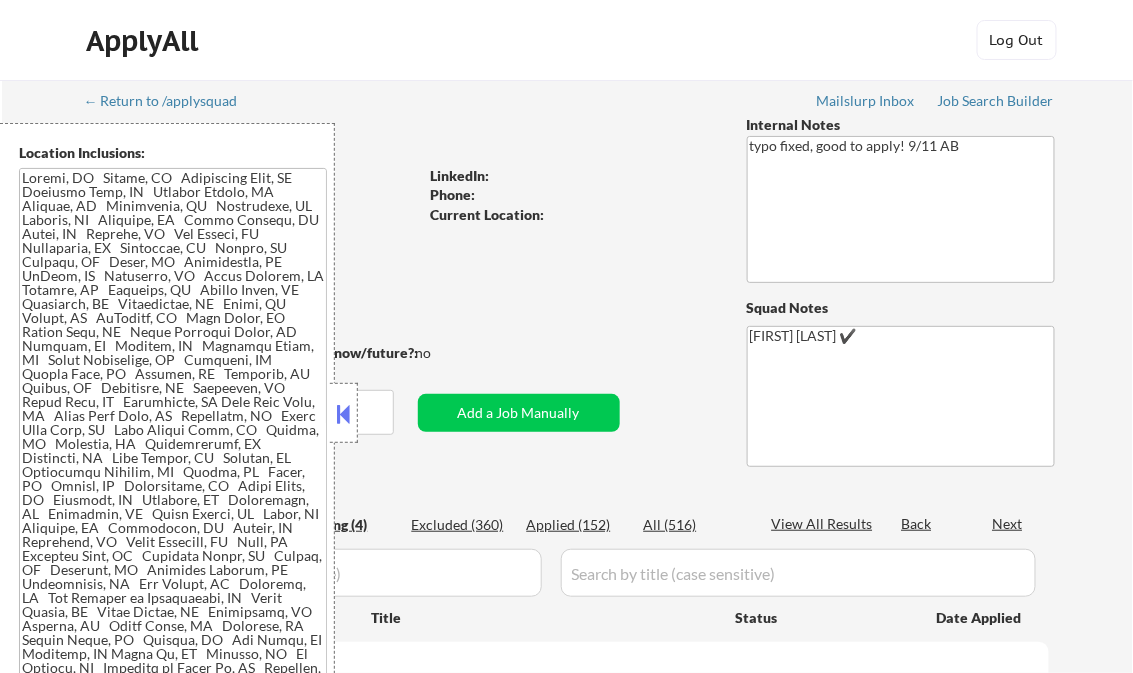 select on ""pending"" 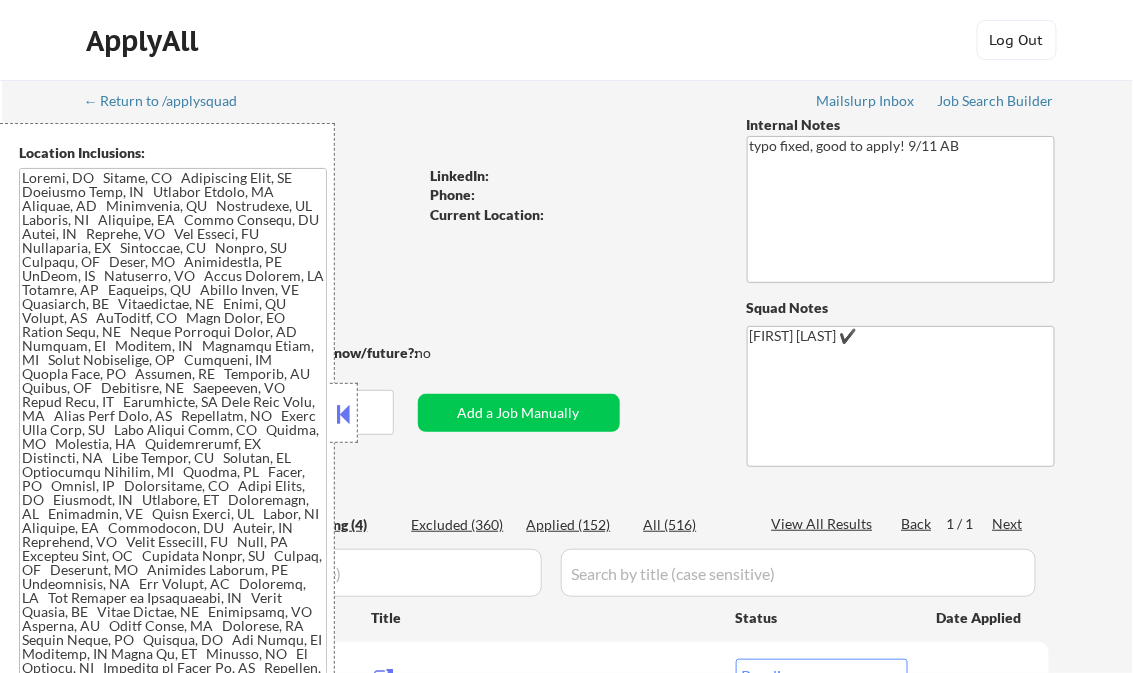 click at bounding box center (344, 414) 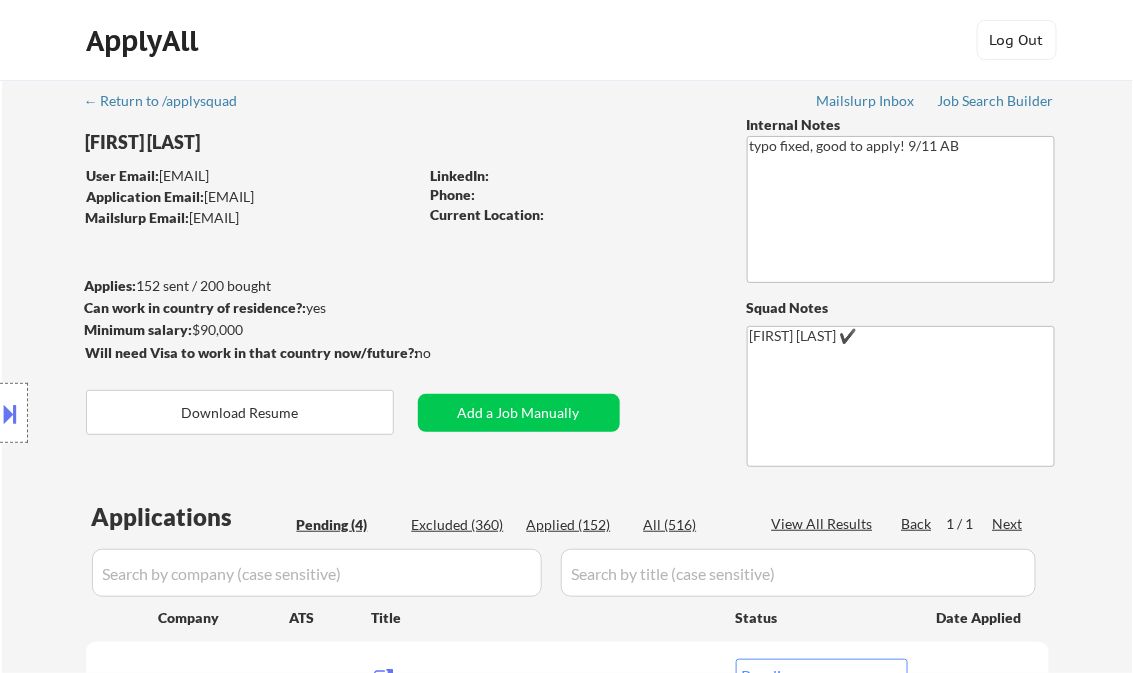 click on "Job Search Builder" at bounding box center [996, 101] 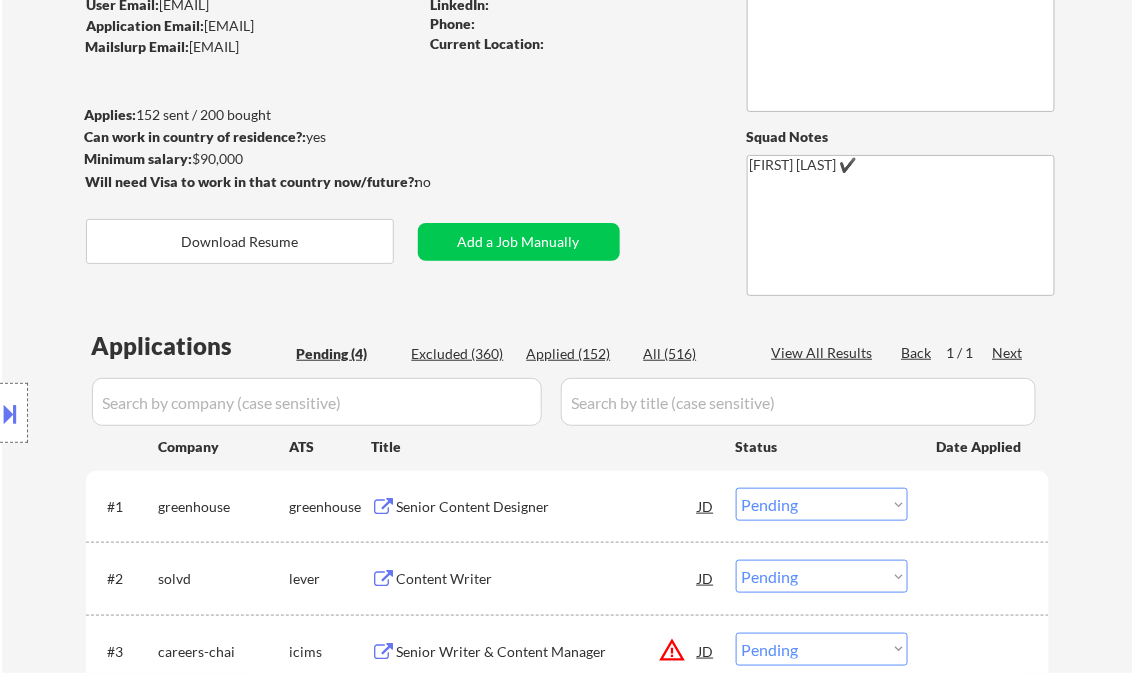 scroll, scrollTop: 320, scrollLeft: 0, axis: vertical 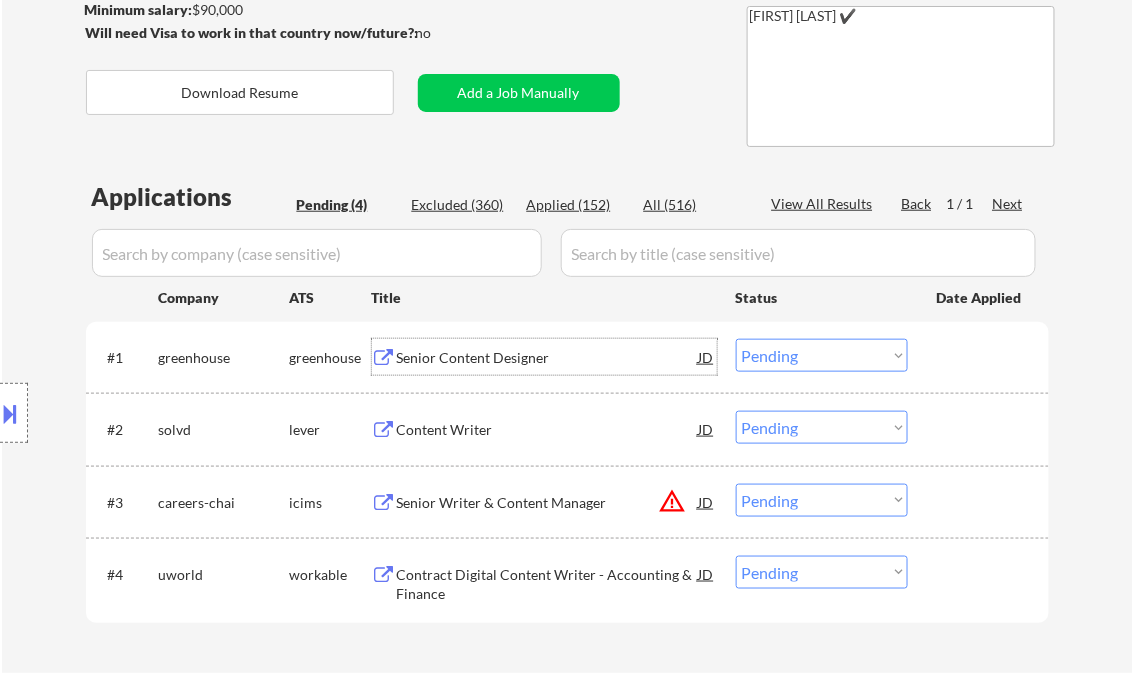 click on "Senior Content Designer" at bounding box center (548, 358) 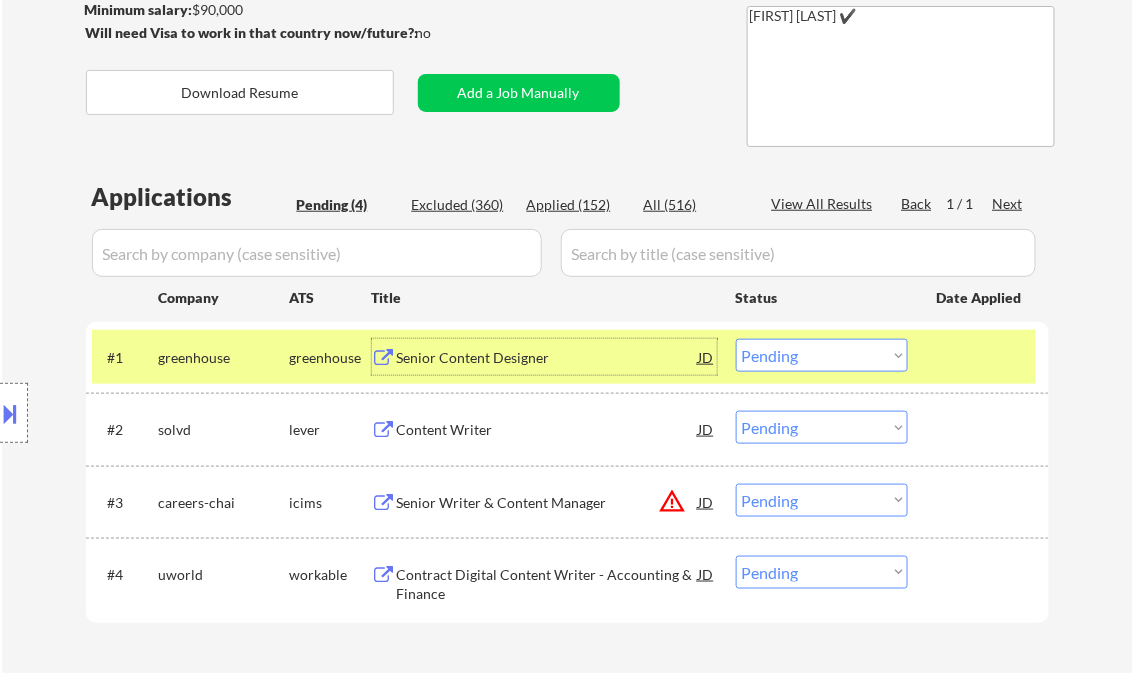 click on "Choose an option... Pending Applied Excluded (Questions) Excluded (Expired) Excluded (Location) Excluded (Bad Match) Excluded (Blocklist) Excluded (Salary) Excluded (Other)" at bounding box center (822, 355) 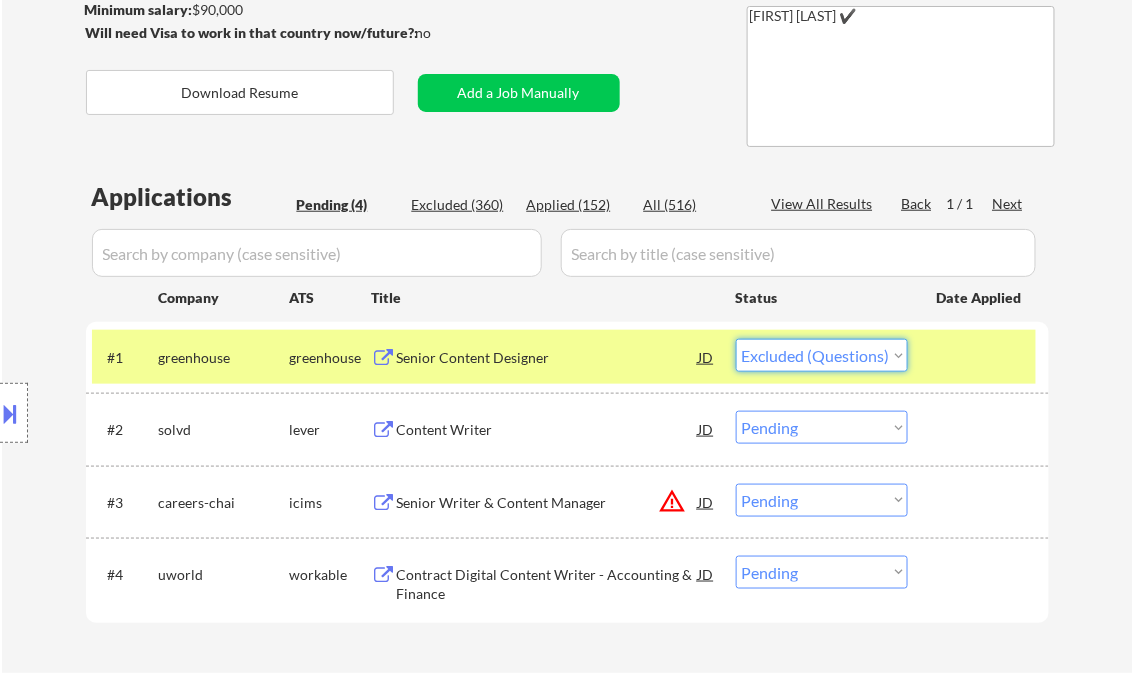 click on "Choose an option... Pending Applied Excluded (Questions) Excluded (Expired) Excluded (Location) Excluded (Bad Match) Excluded (Blocklist) Excluded (Salary) Excluded (Other)" at bounding box center [822, 355] 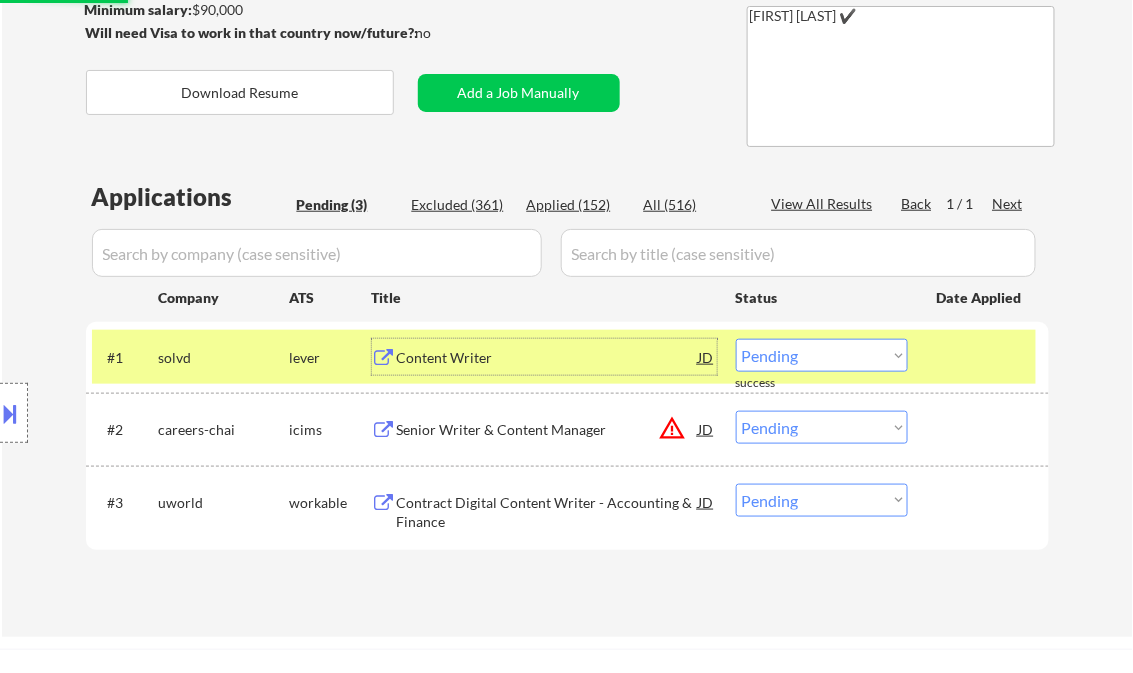 click on "Content Writer" at bounding box center [548, 358] 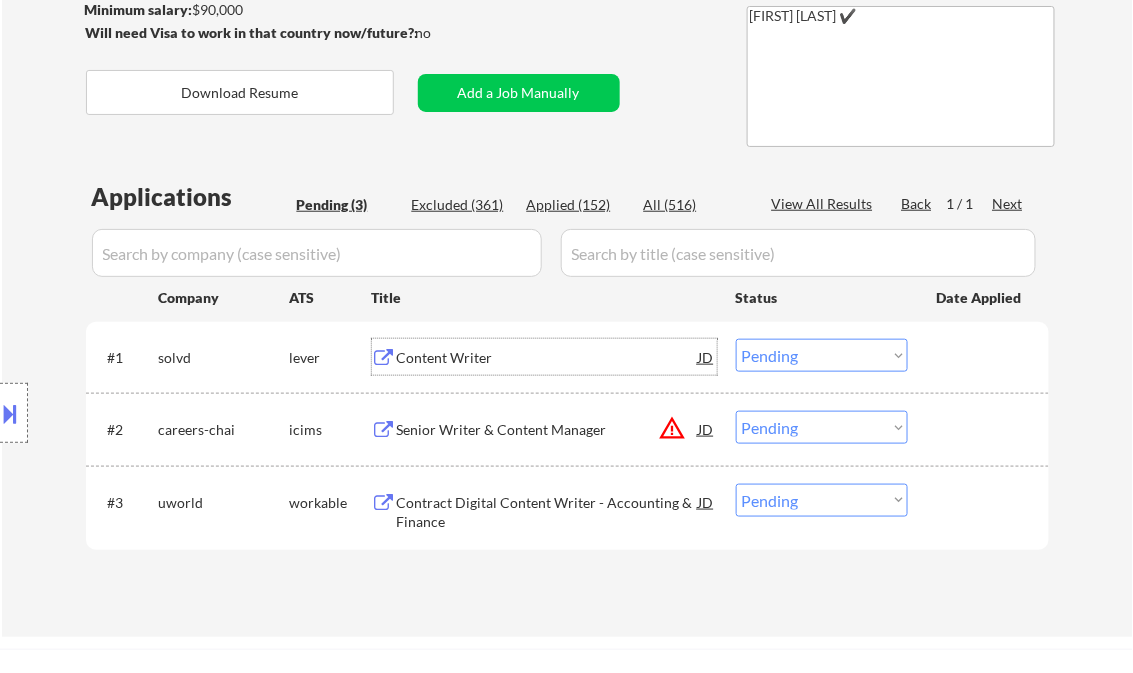 click at bounding box center (11, 413) 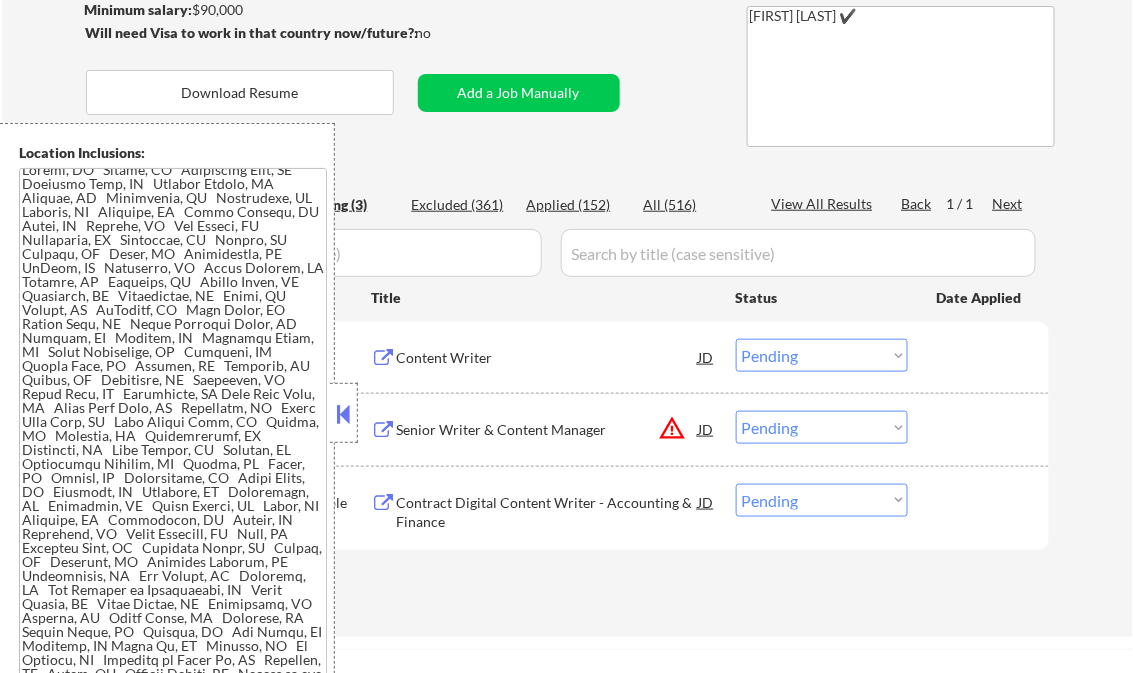 scroll, scrollTop: 0, scrollLeft: 0, axis: both 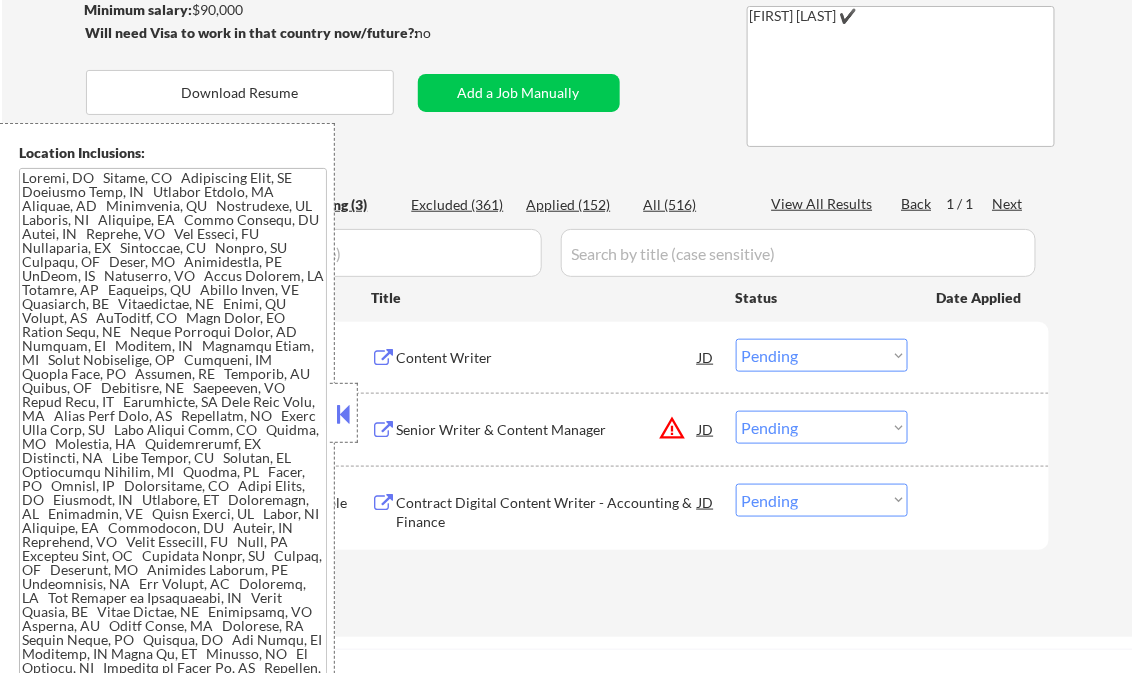 click at bounding box center [344, 414] 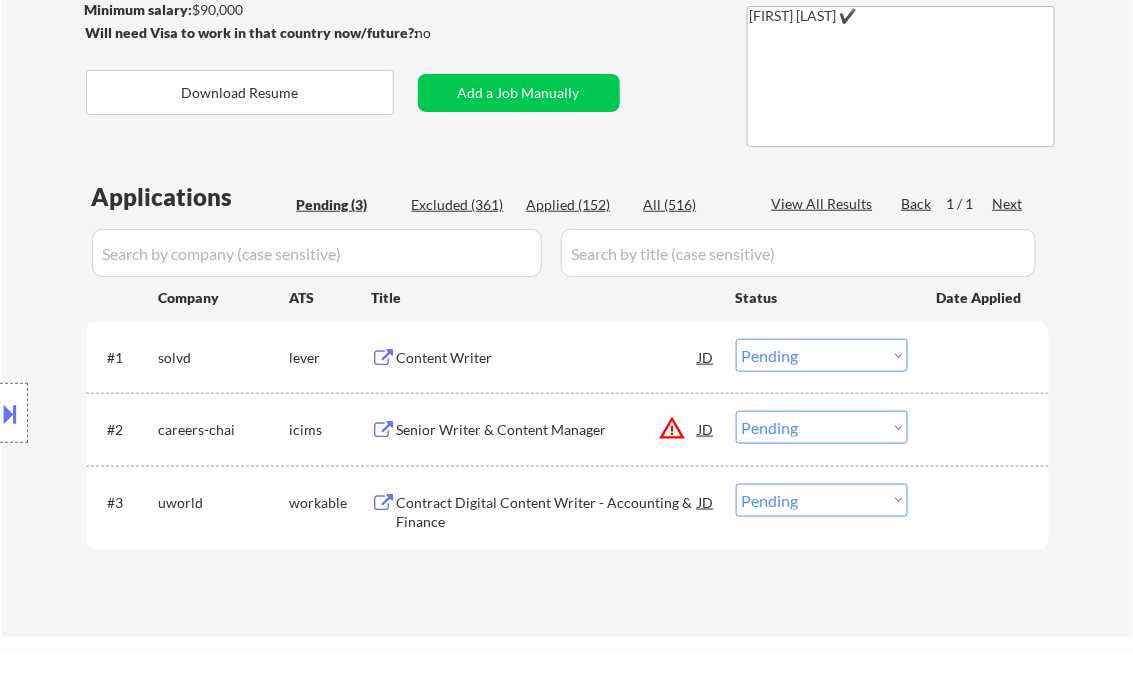 click on "Content Writer" at bounding box center [548, 357] 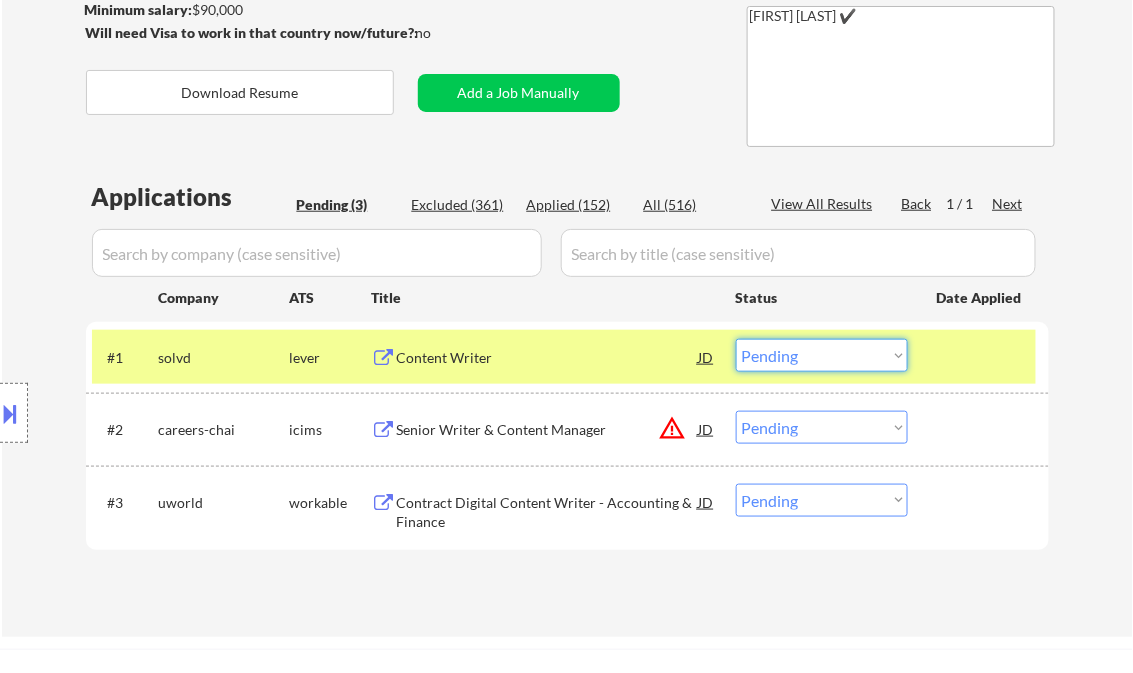 drag, startPoint x: 792, startPoint y: 354, endPoint x: 799, endPoint y: 370, distance: 17.464249 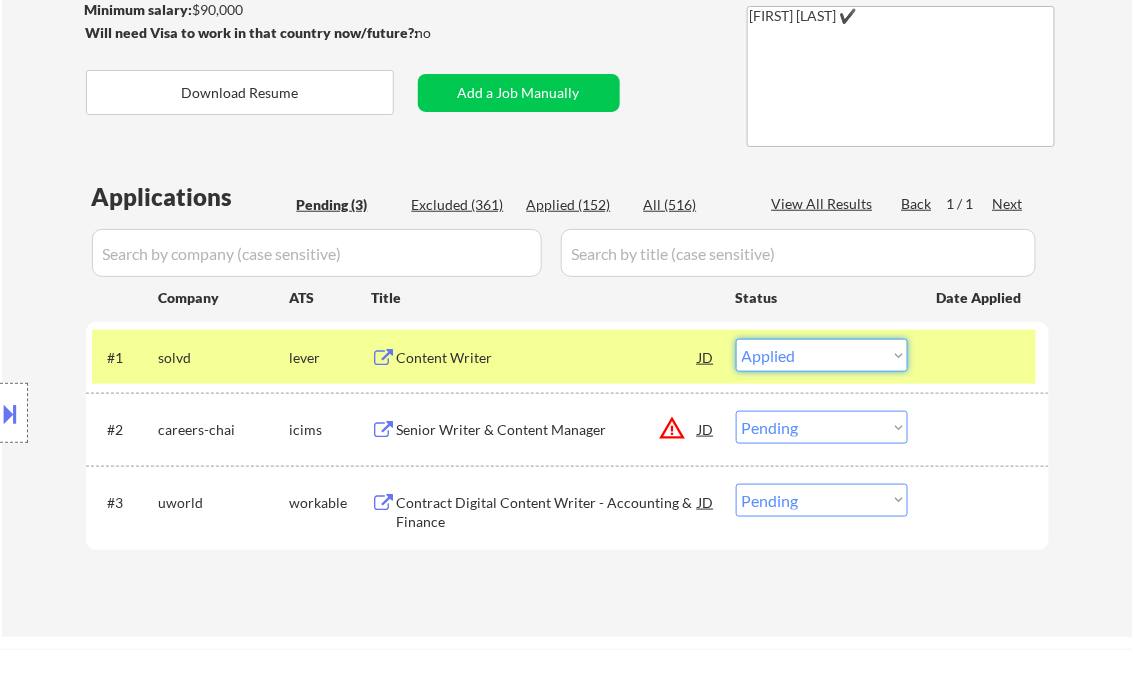 click on "Choose an option... Pending Applied Excluded (Questions) Excluded (Expired) Excluded (Location) Excluded (Bad Match) Excluded (Blocklist) Excluded (Salary) Excluded (Other)" at bounding box center [822, 355] 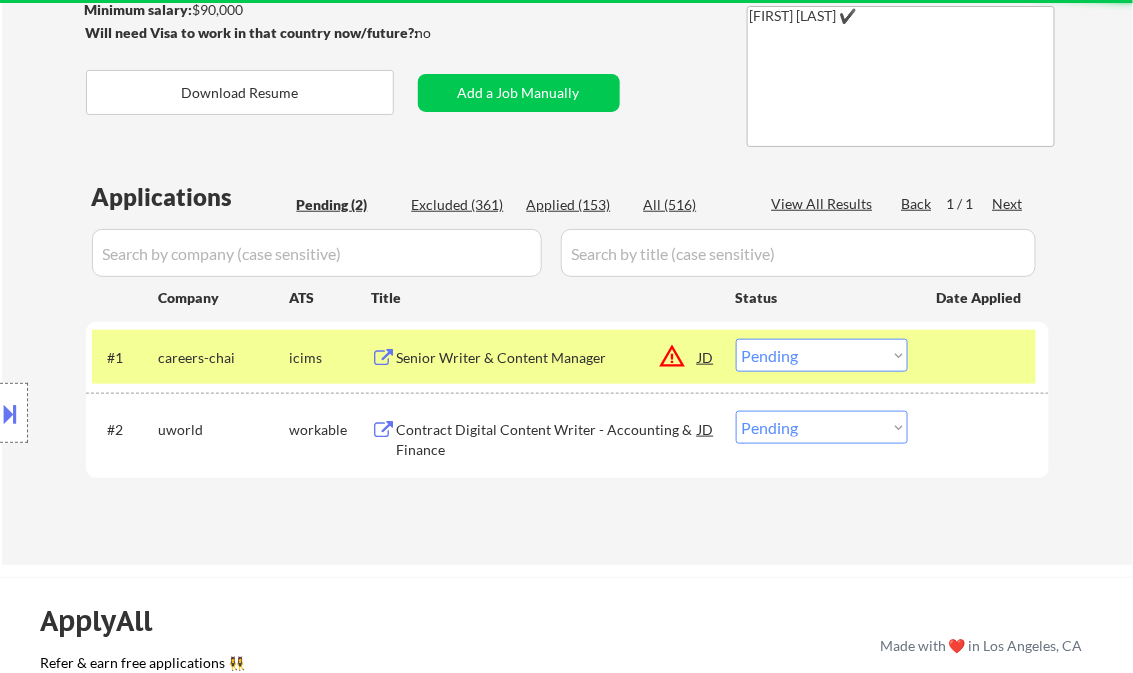 click on "Senior Writer & Content Manager" at bounding box center [548, 358] 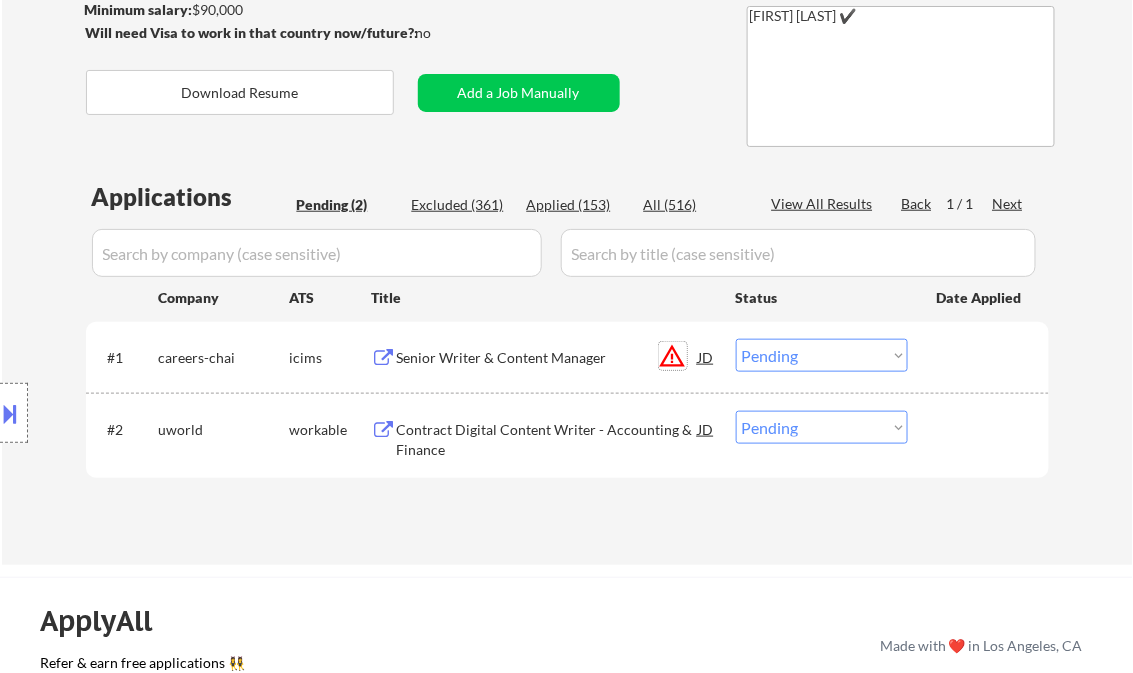 click on "warning_amber" at bounding box center [673, 356] 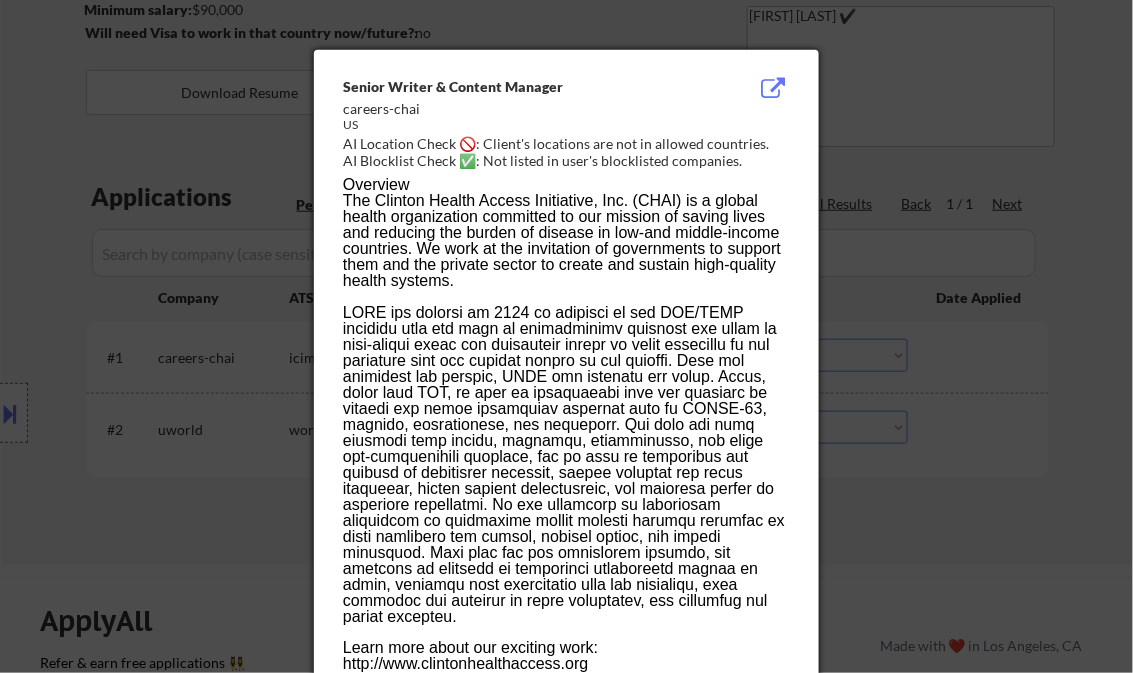click at bounding box center [566, 336] 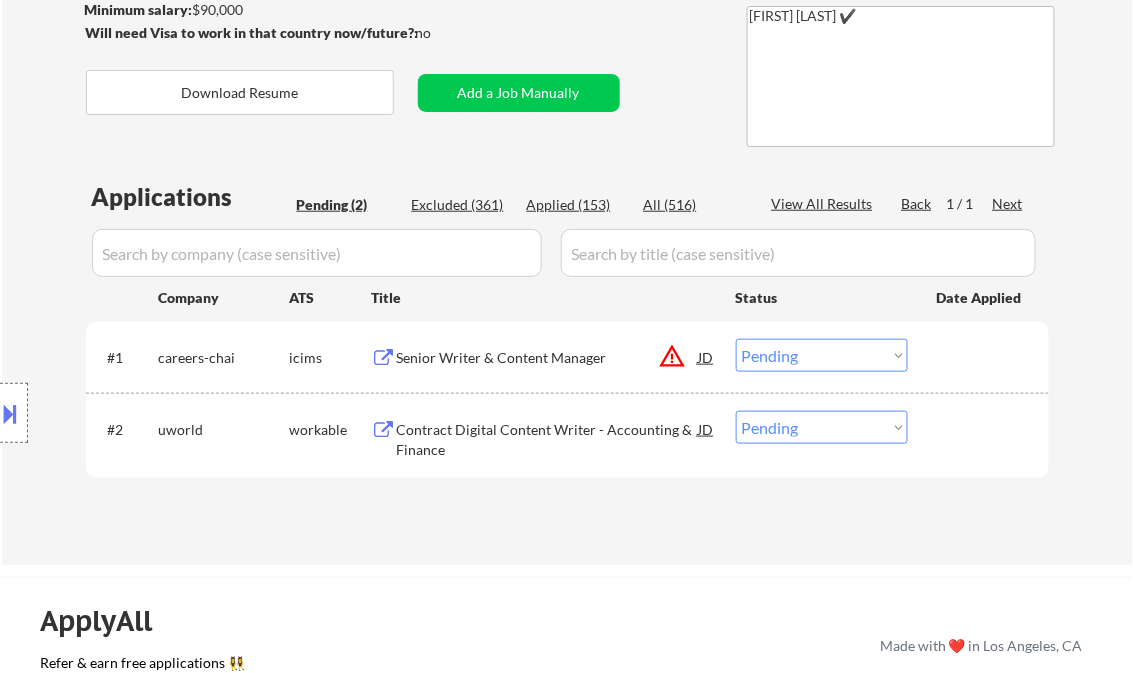 click on "Choose an option... Pending Applied Excluded (Questions) Excluded (Expired) Excluded (Location) Excluded (Bad Match) Excluded (Blocklist) Excluded (Salary) Excluded (Other)" at bounding box center (822, 355) 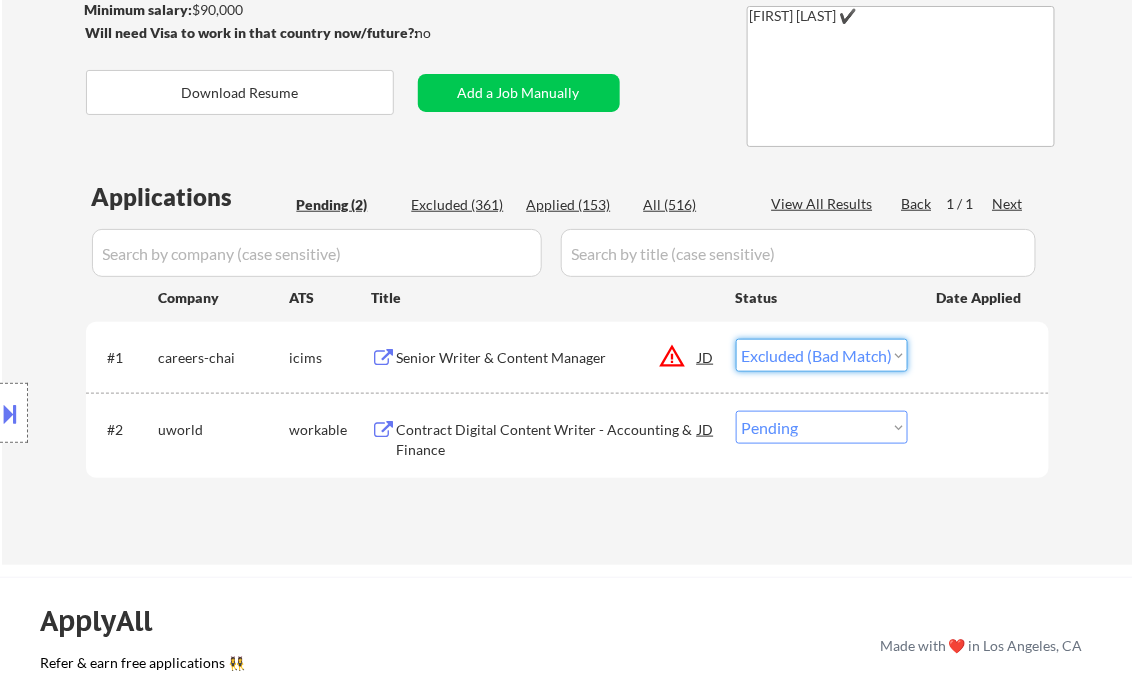 click on "Choose an option... Pending Applied Excluded (Questions) Excluded (Expired) Excluded (Location) Excluded (Bad Match) Excluded (Blocklist) Excluded (Salary) Excluded (Other)" at bounding box center (822, 355) 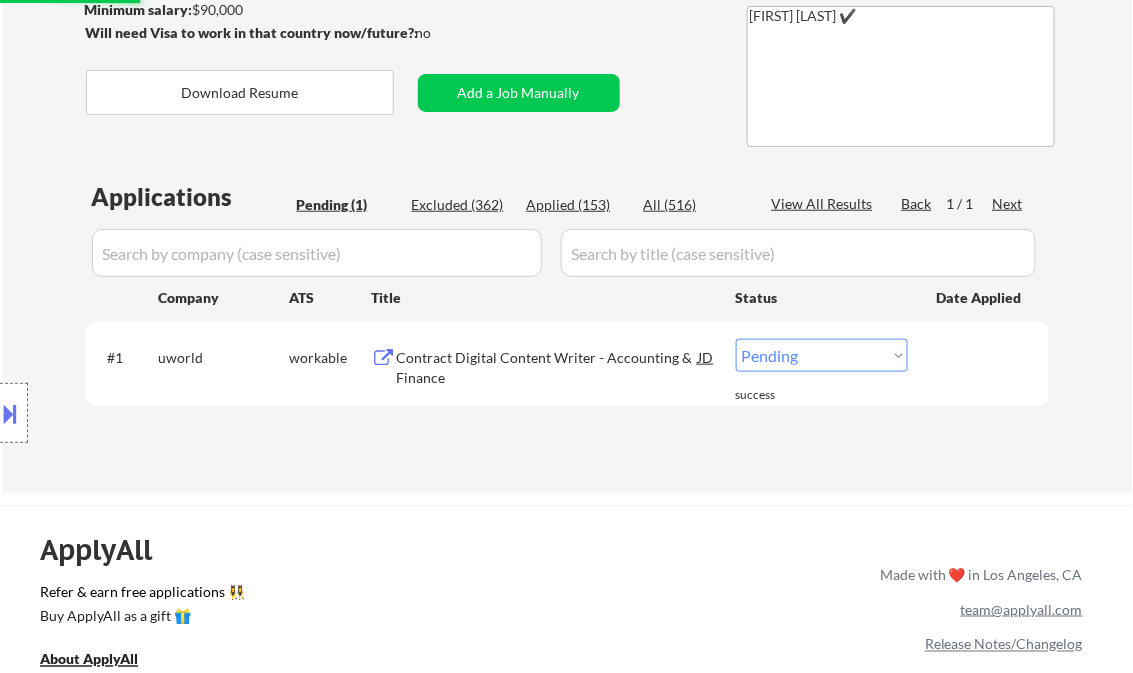 click on "Contract Digital Content Writer - Accounting & Finance" at bounding box center (548, 367) 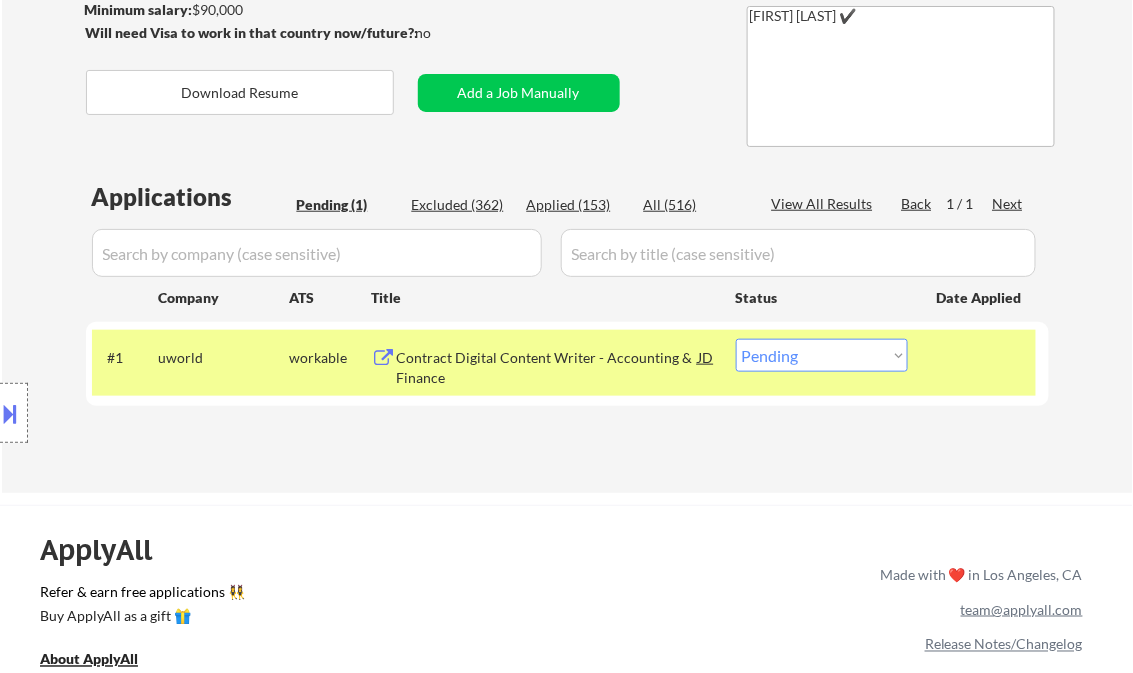 click at bounding box center (11, 413) 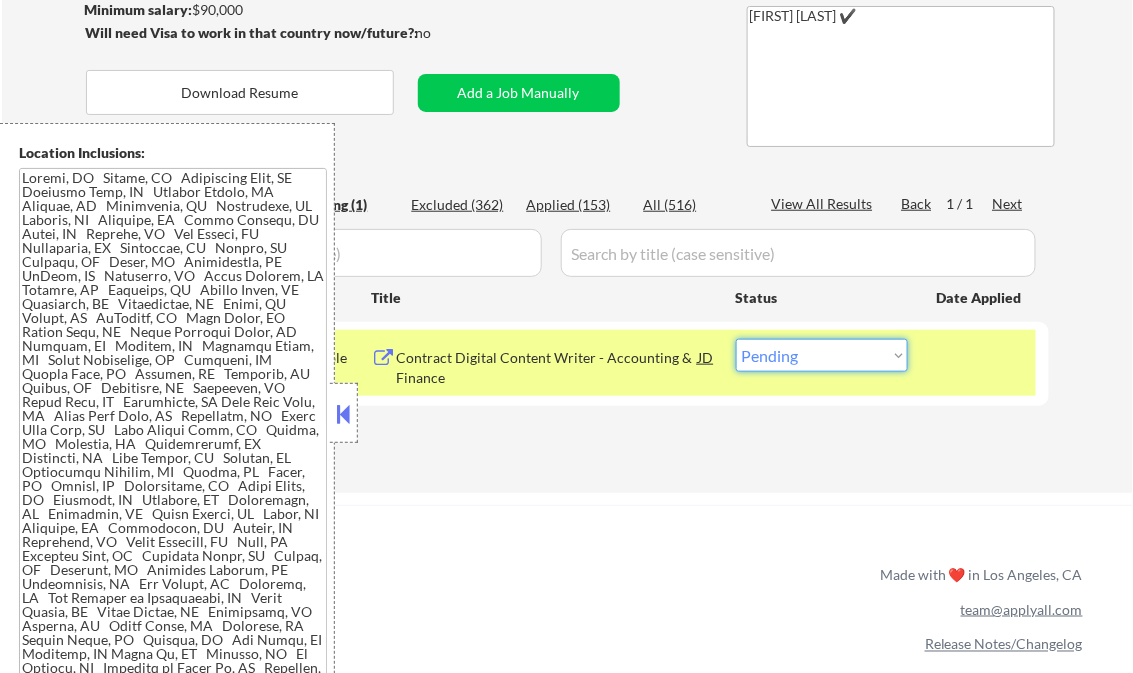 drag, startPoint x: 811, startPoint y: 362, endPoint x: 826, endPoint y: 369, distance: 16.552946 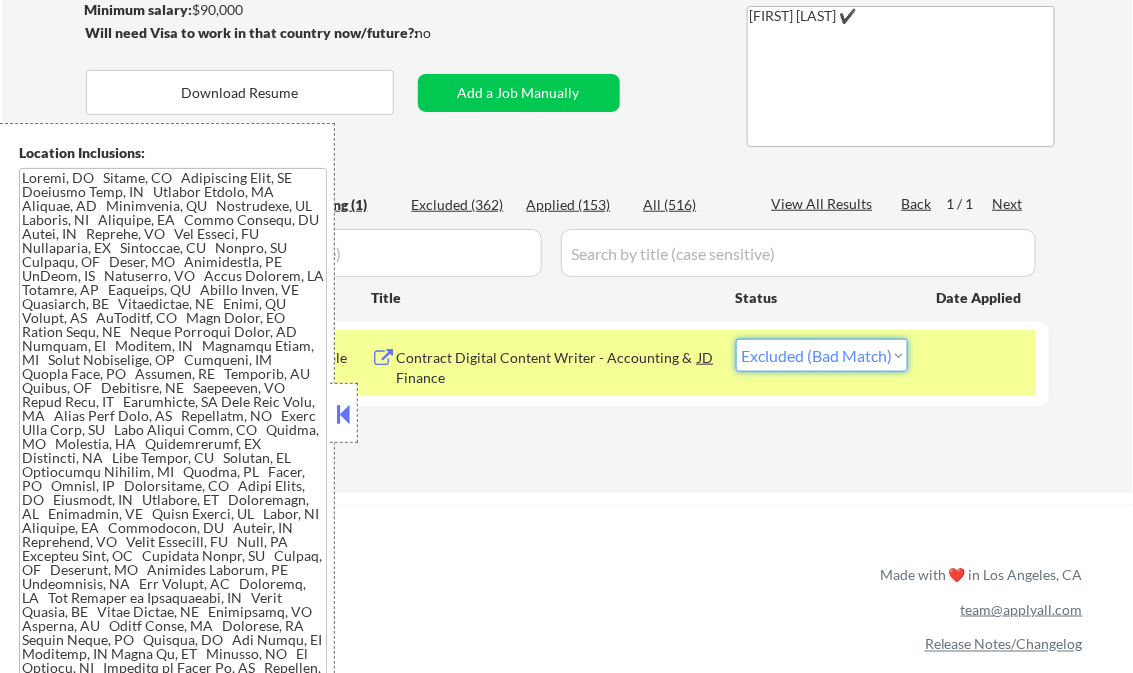 click on "Choose an option... Pending Applied Excluded (Questions) Excluded (Expired) Excluded (Location) Excluded (Bad Match) Excluded (Blocklist) Excluded (Salary) Excluded (Other)" at bounding box center (822, 355) 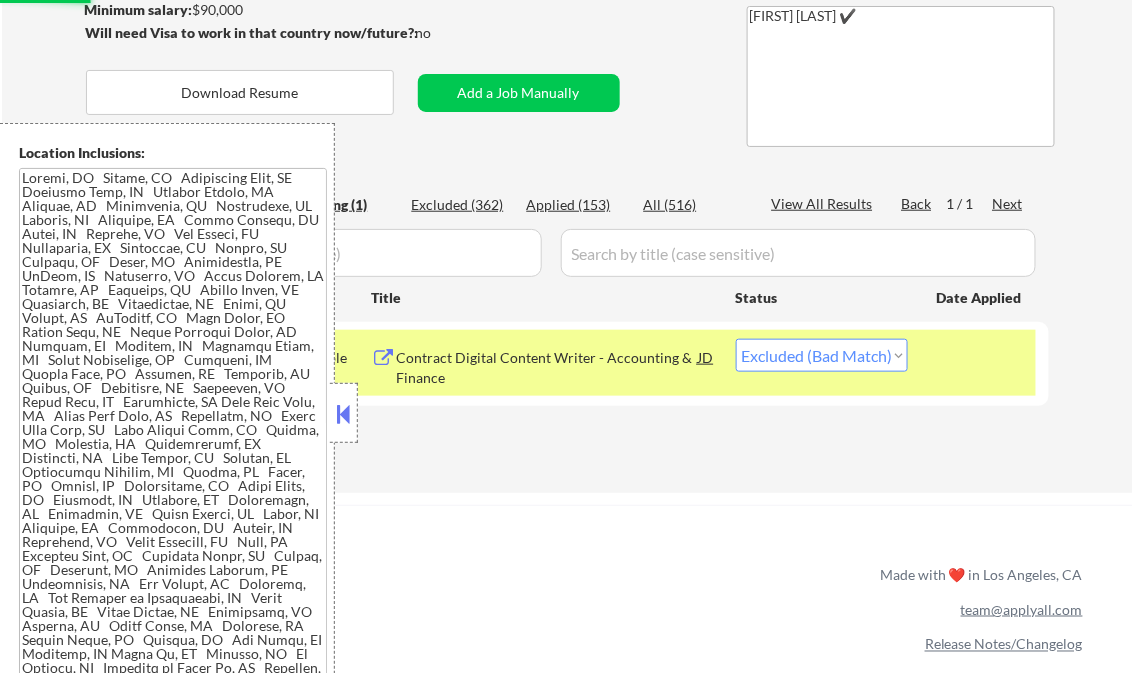 click at bounding box center [344, 414] 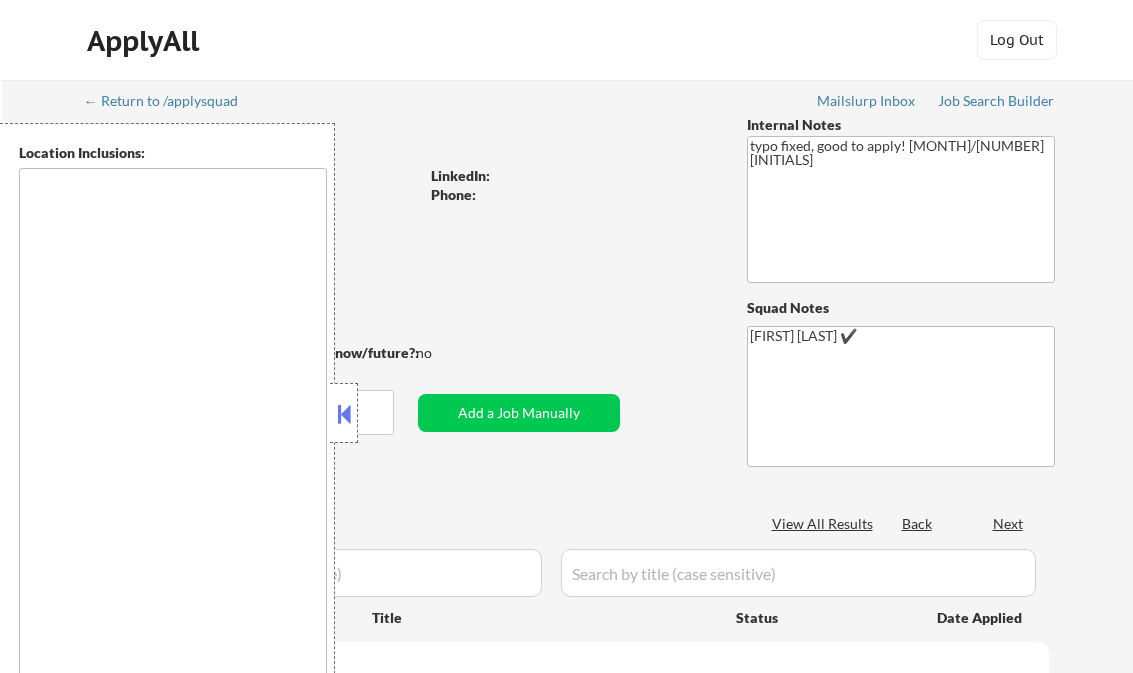 type on "Dallas, TX Irving, TX University Park, TX Highland Park, TX Farmers Branch, TX Addison, TX Richardson, TX Carrollton, TX Garland, TX Mesquite, TX Grand Prairie, TX Plano, TX Coppell, TX The Colony, TX Lewisville, TX Grapevine, TX Euless, TX Bedford, TX Hurst, TX Duncanville, TX DeSoto, TX Lancaster, TX Balch Springs, TX Rowlett, TX Rockwall, TX Flower Mound, TX Southlake, TX Colleyville, TX Allen, TX Frisco, TX McKinney, TX Fort Worth, TX Haltom City, TX North Richland Hills, TX Saginaw, TX Watauga, TX Richland Hills, TX White Settlement, TX Benbrook, TX Forest Hill, TX Crowley, TX Burleson, TX Keller, TX Mansfield, TX Arlington, TX Cedar Hill, TX Midlothian, TX Salt Lake City, UT South Salt Lake, UT Millcreek, UT North Salt Lake, UT West Valley City, UT Murray, UT Holladay, UT Taylorsville, UT Bountiful, UT West Jordan, UT Midvale, UT Cottonwood Heights, UT Kearns, UT Sandy, UT Draper, UT" 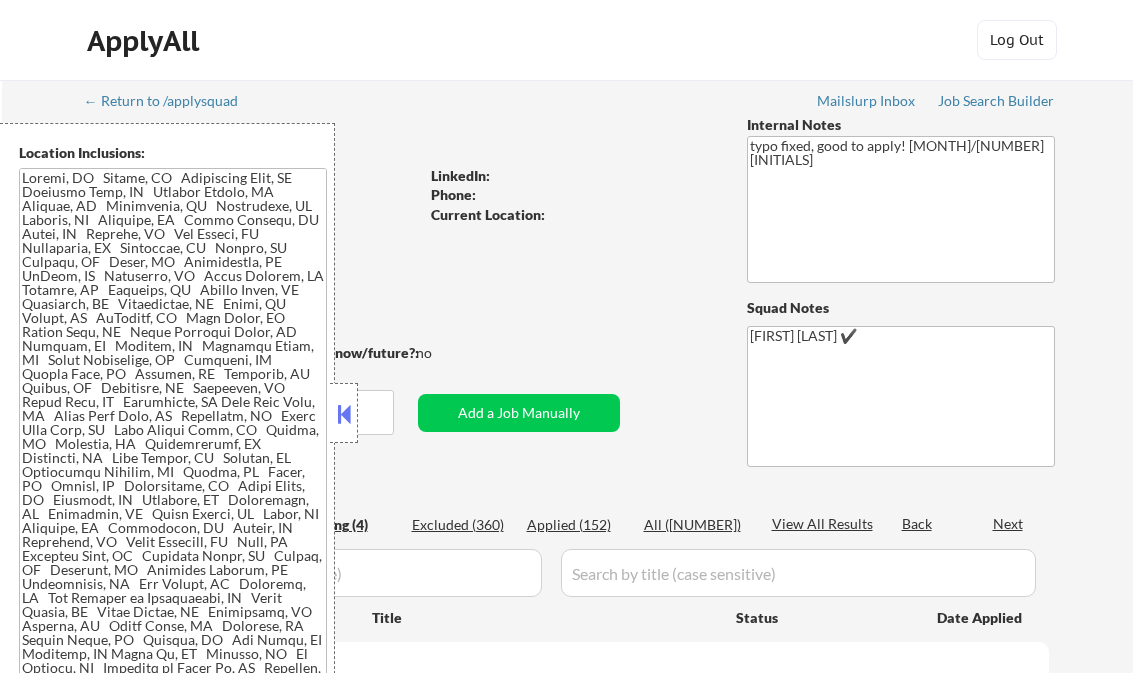 scroll, scrollTop: 0, scrollLeft: 0, axis: both 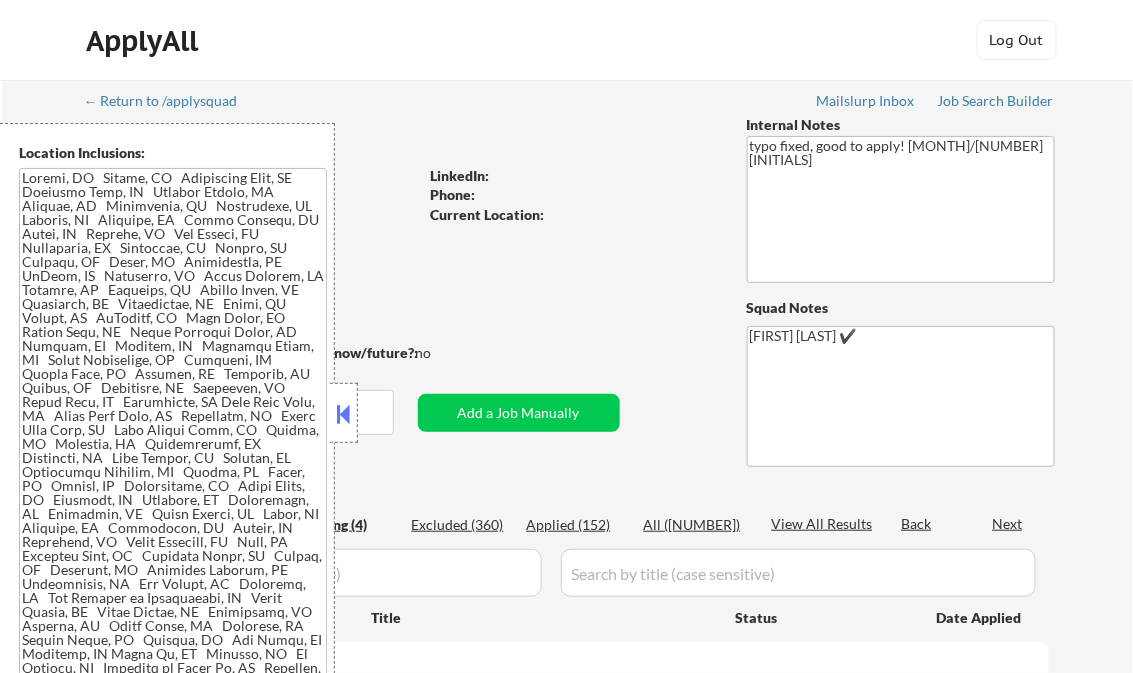 select on ""pending"" 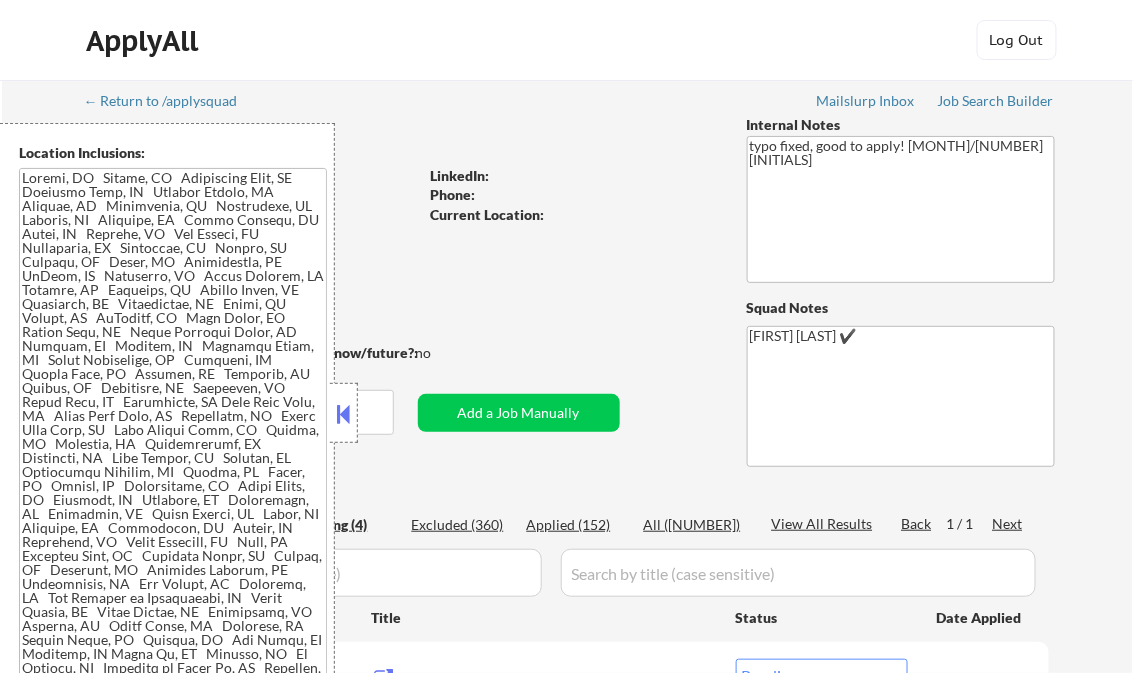 click at bounding box center (344, 414) 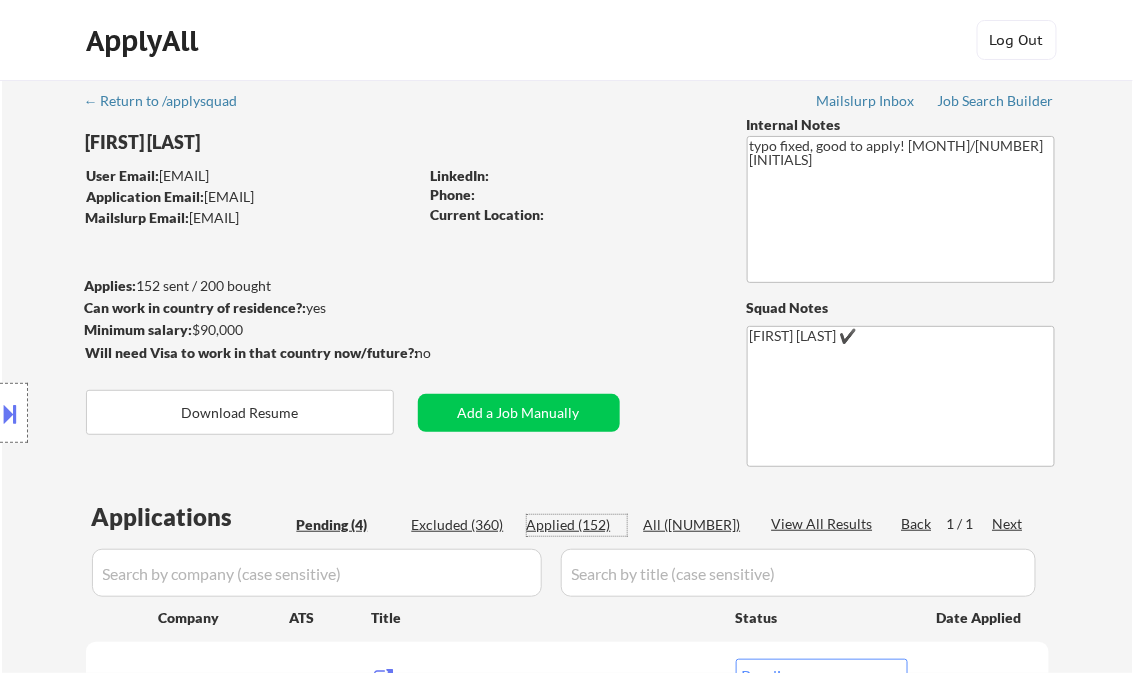 click on "Applied (152)" at bounding box center (577, 525) 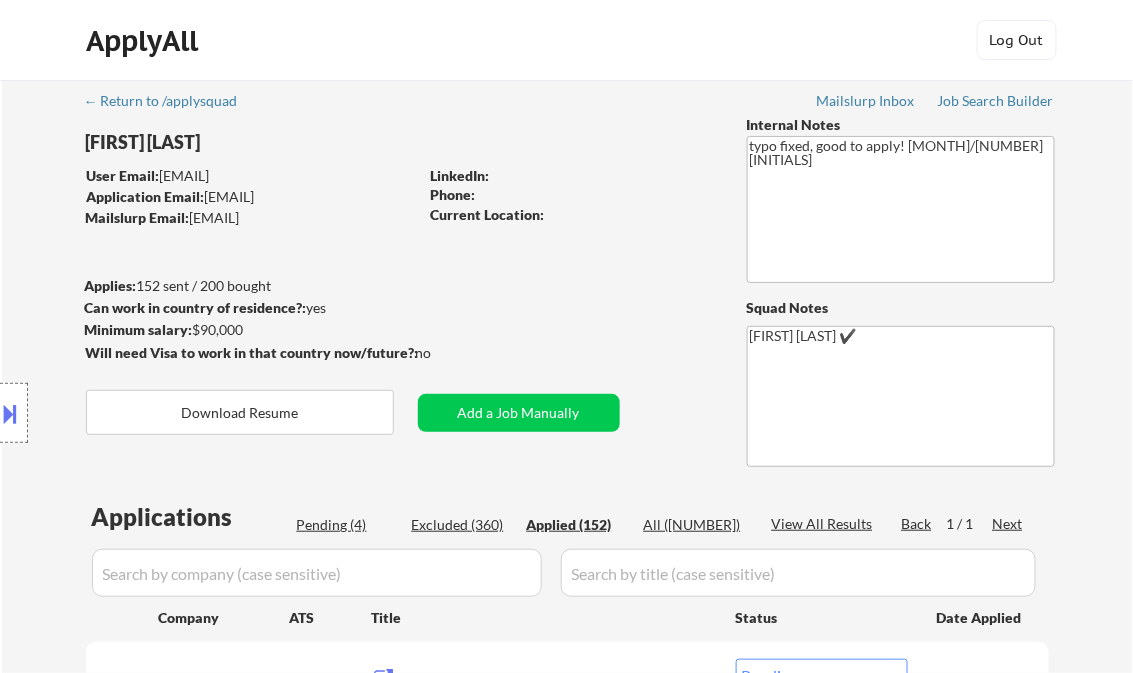 click on "View All Results" at bounding box center (825, 524) 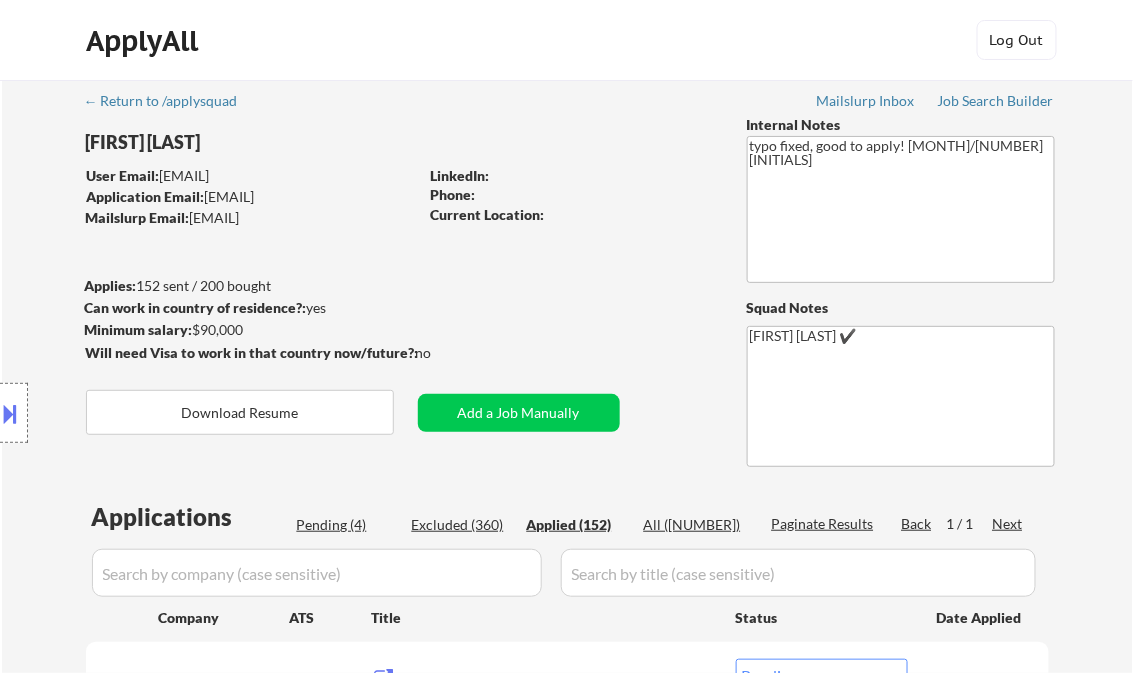 select on ""applied"" 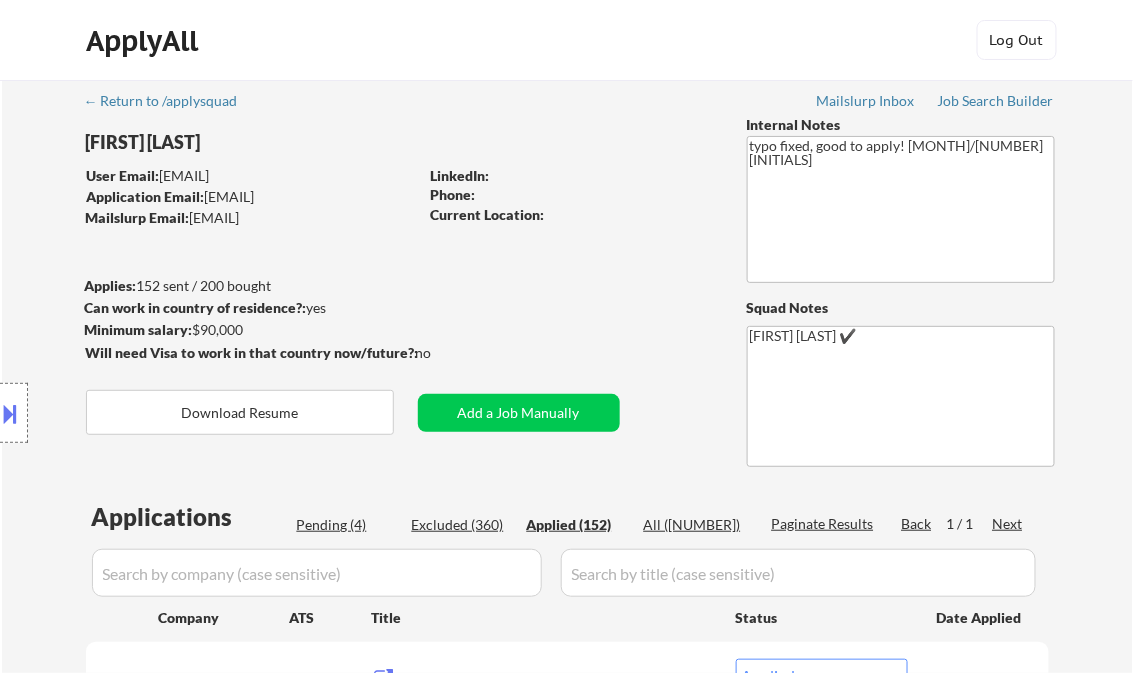 select on ""applied"" 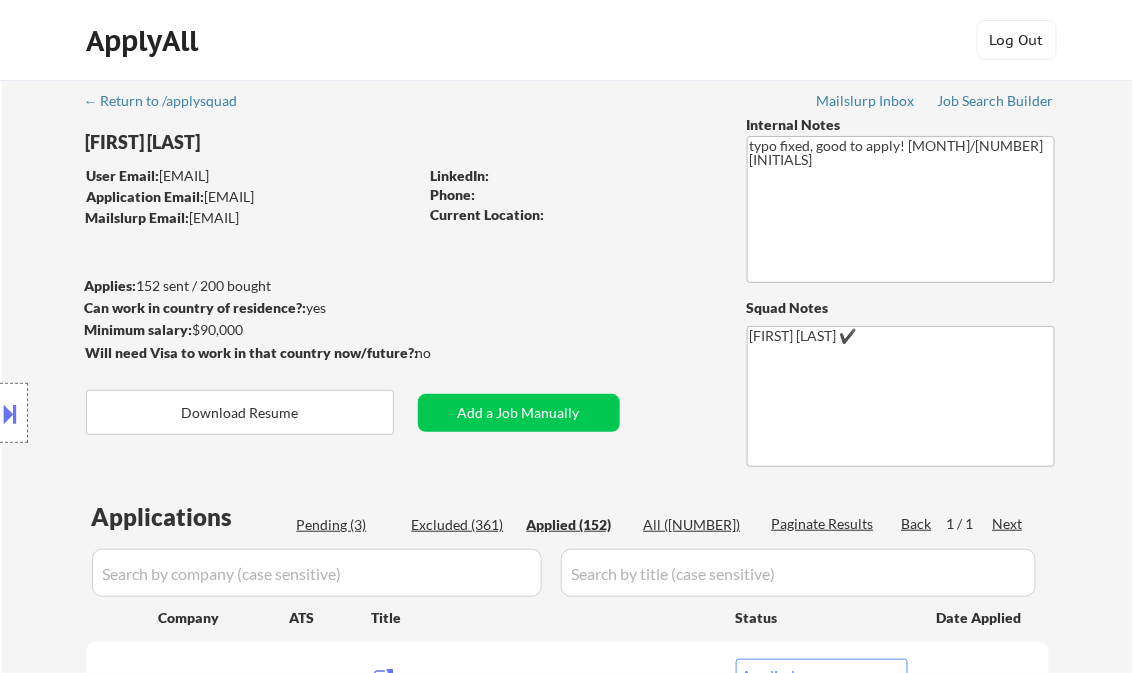 select on ""applied"" 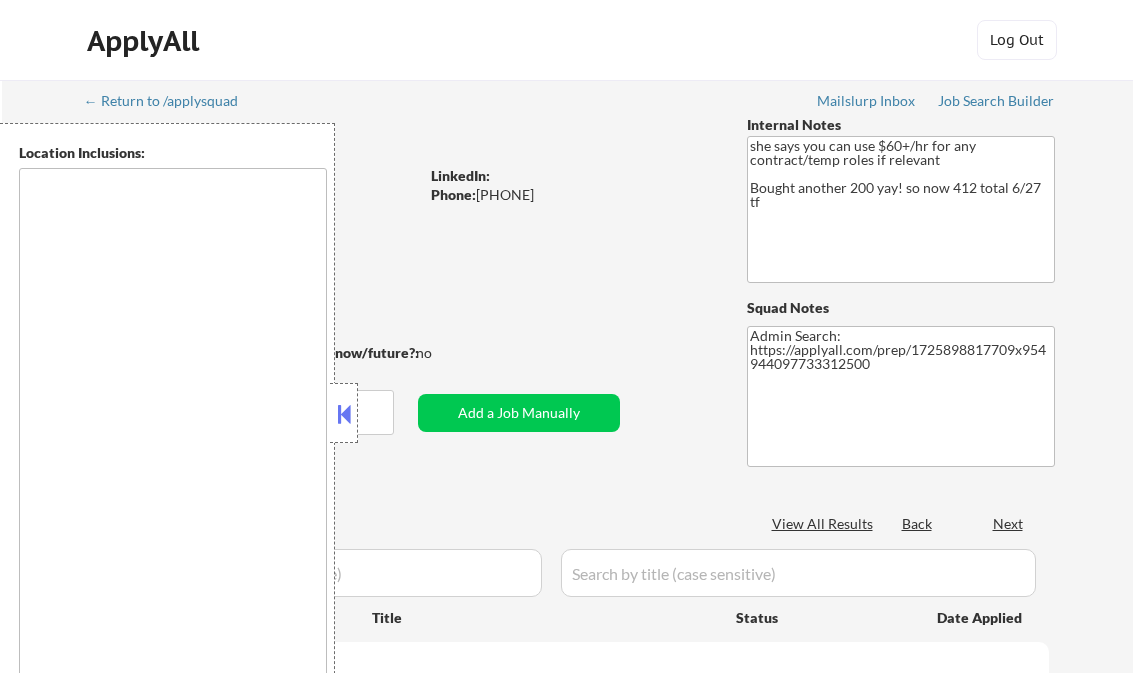 scroll, scrollTop: 0, scrollLeft: 0, axis: both 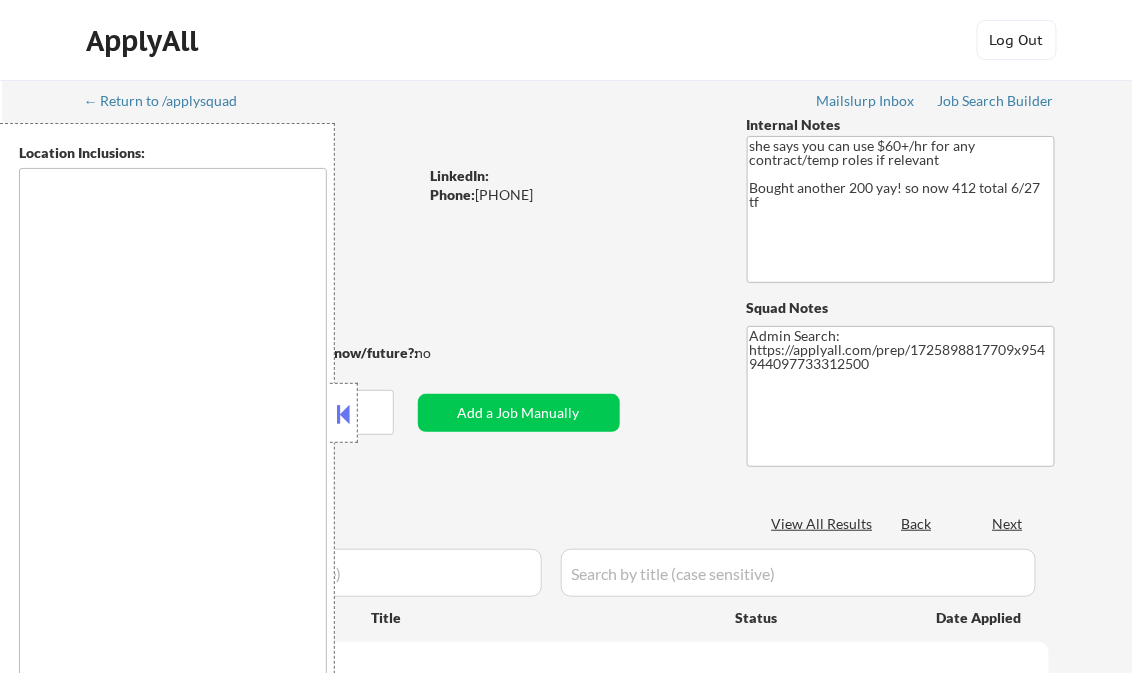 type on "remote" 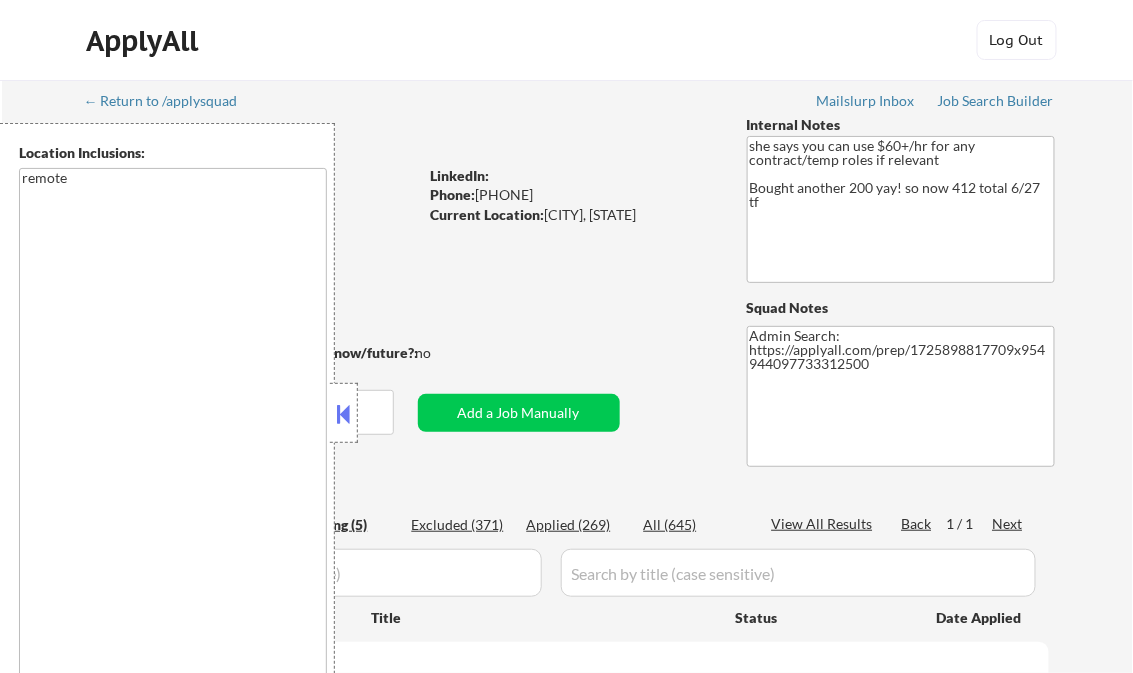 select on ""pending"" 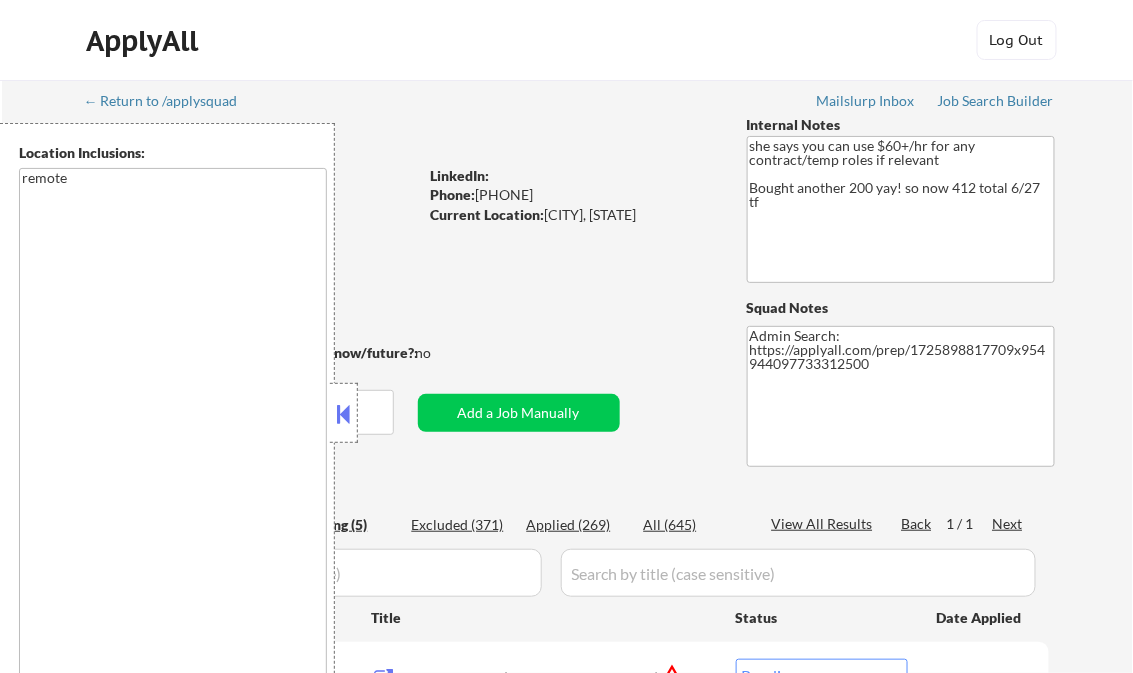 click at bounding box center [344, 414] 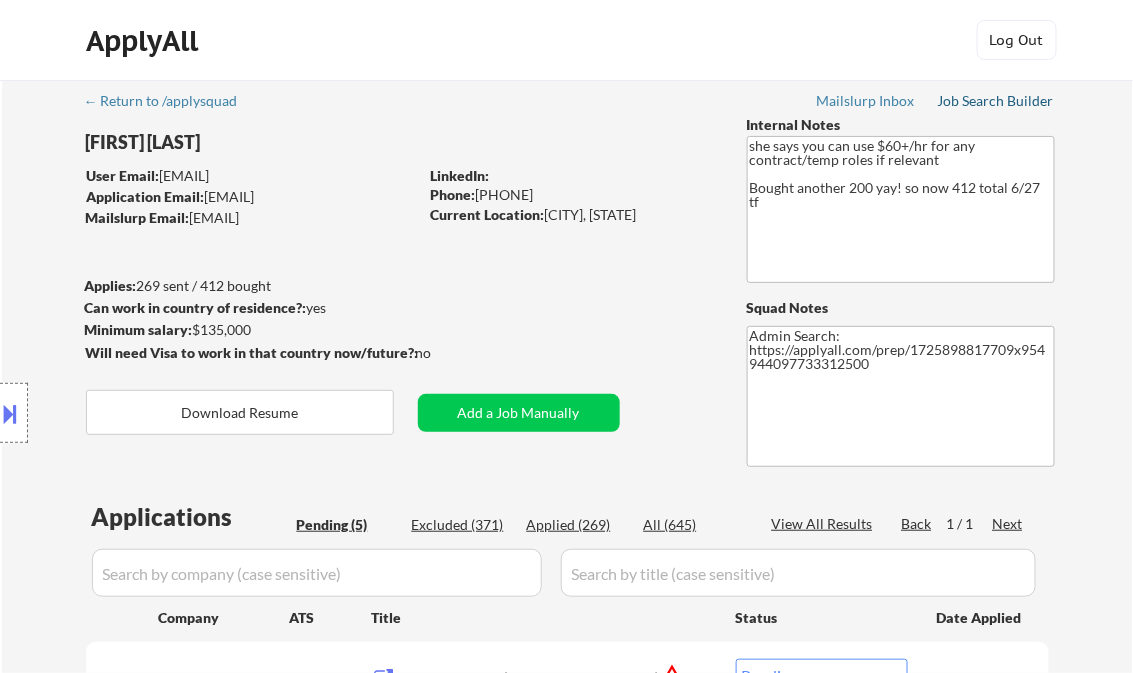 click on "Job Search Builder" at bounding box center [996, 101] 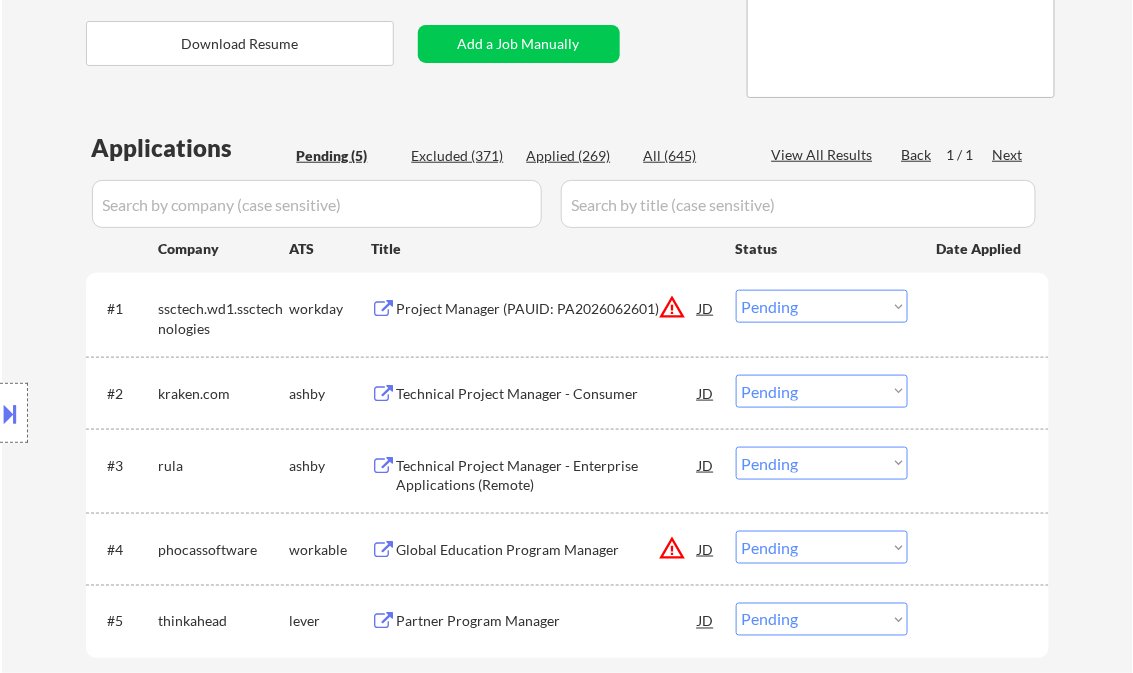 scroll, scrollTop: 480, scrollLeft: 0, axis: vertical 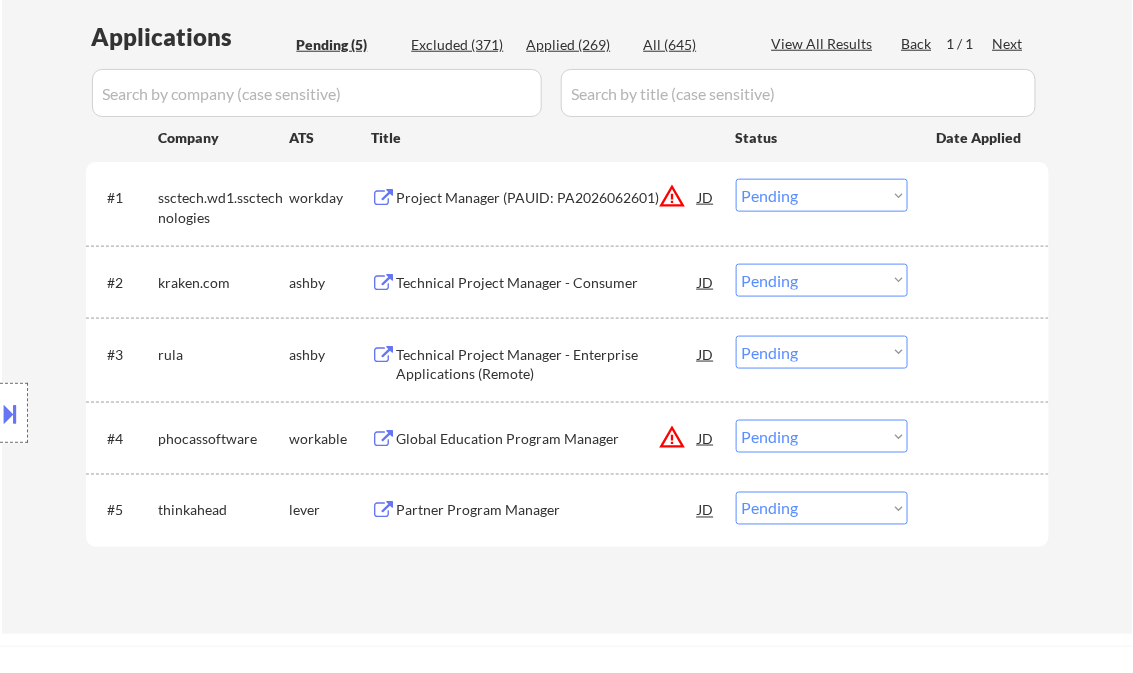 click on "Technical Project Manager - Consumer" at bounding box center (548, 283) 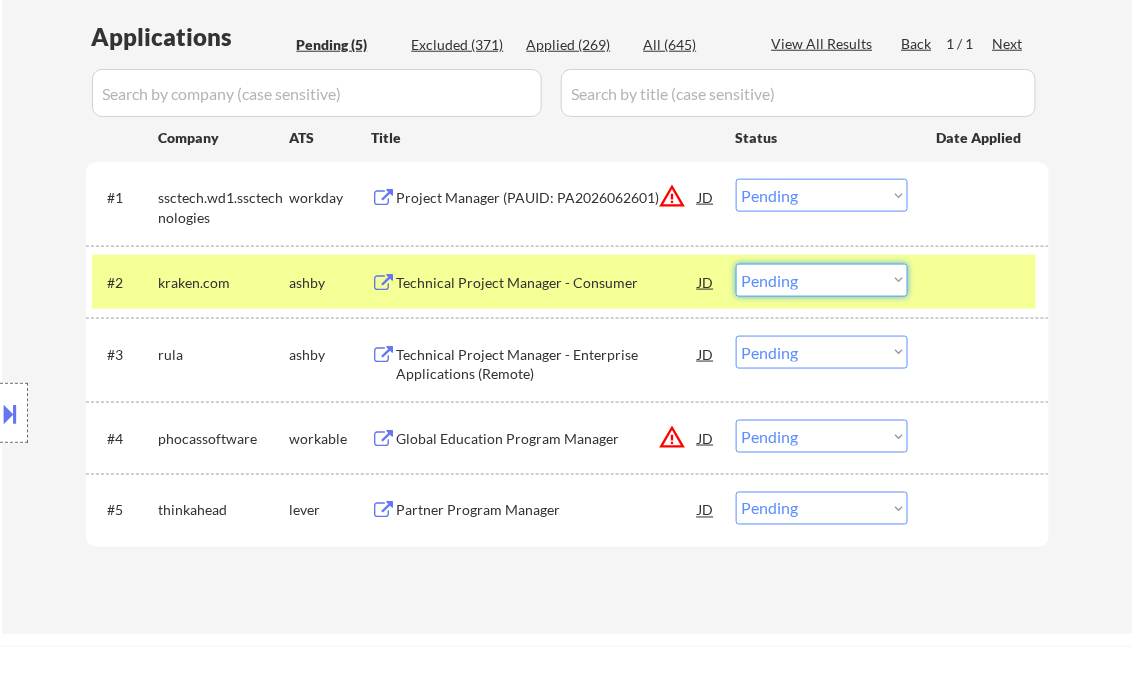drag, startPoint x: 855, startPoint y: 286, endPoint x: 861, endPoint y: 298, distance: 13.416408 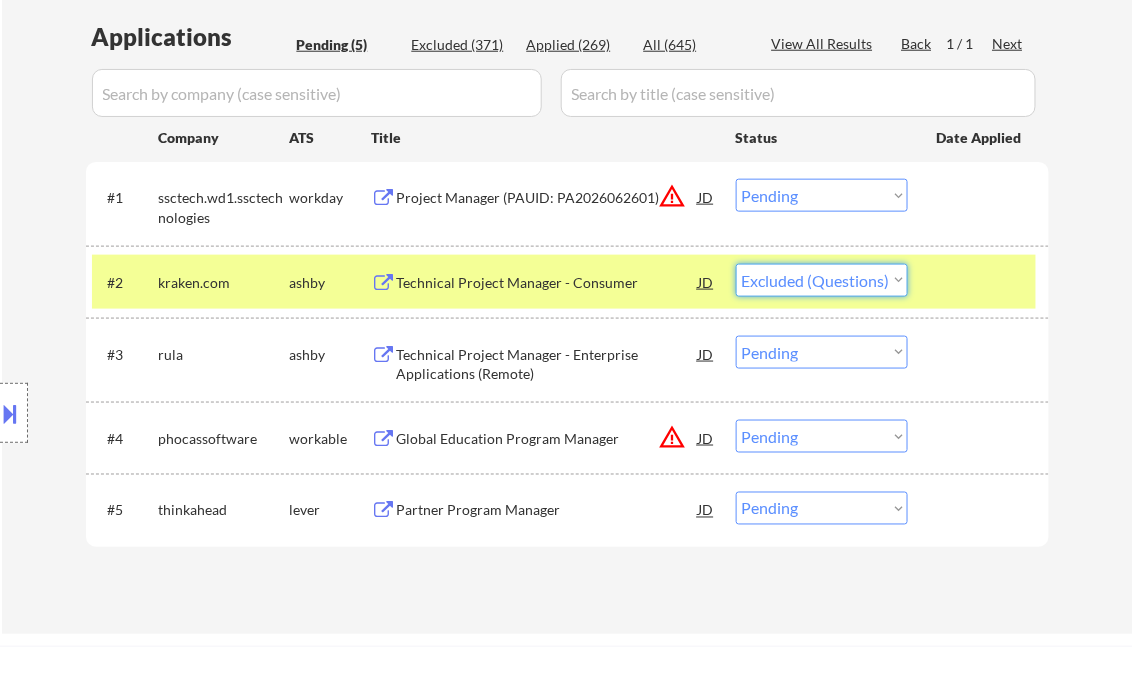 click on "Choose an option... Pending Applied Excluded (Questions) Excluded (Expired) Excluded (Location) Excluded (Bad Match) Excluded (Blocklist) Excluded (Salary) Excluded (Other)" at bounding box center (822, 280) 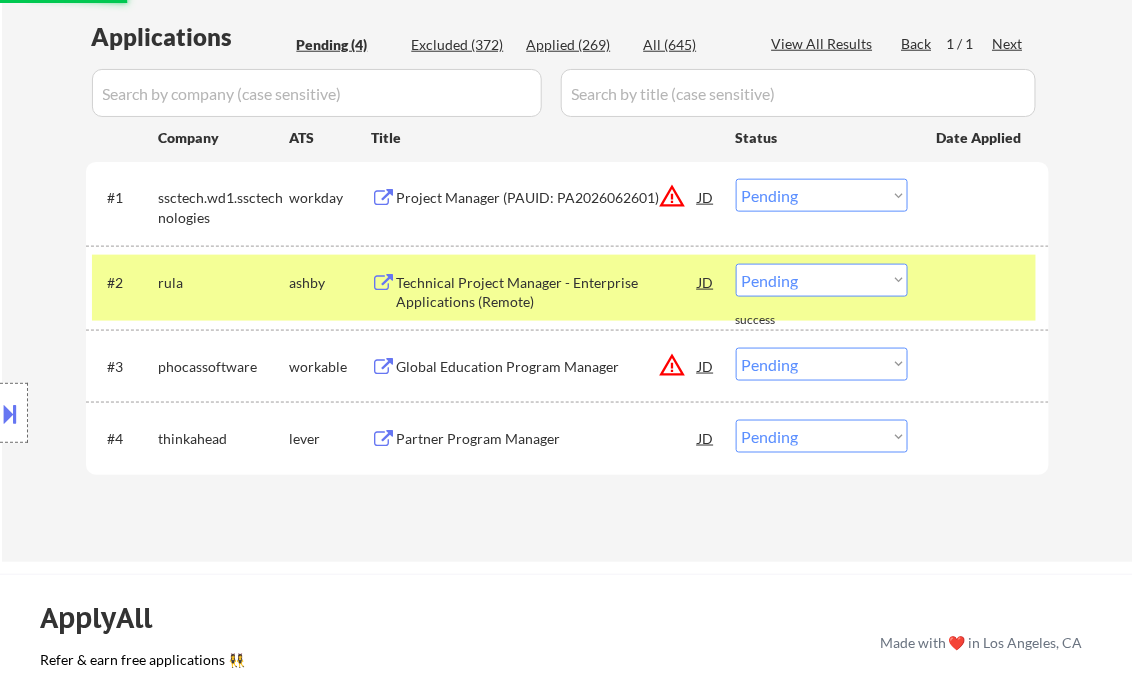 click on "Technical Project Manager - Enterprise Applications (Remote)" at bounding box center (548, 292) 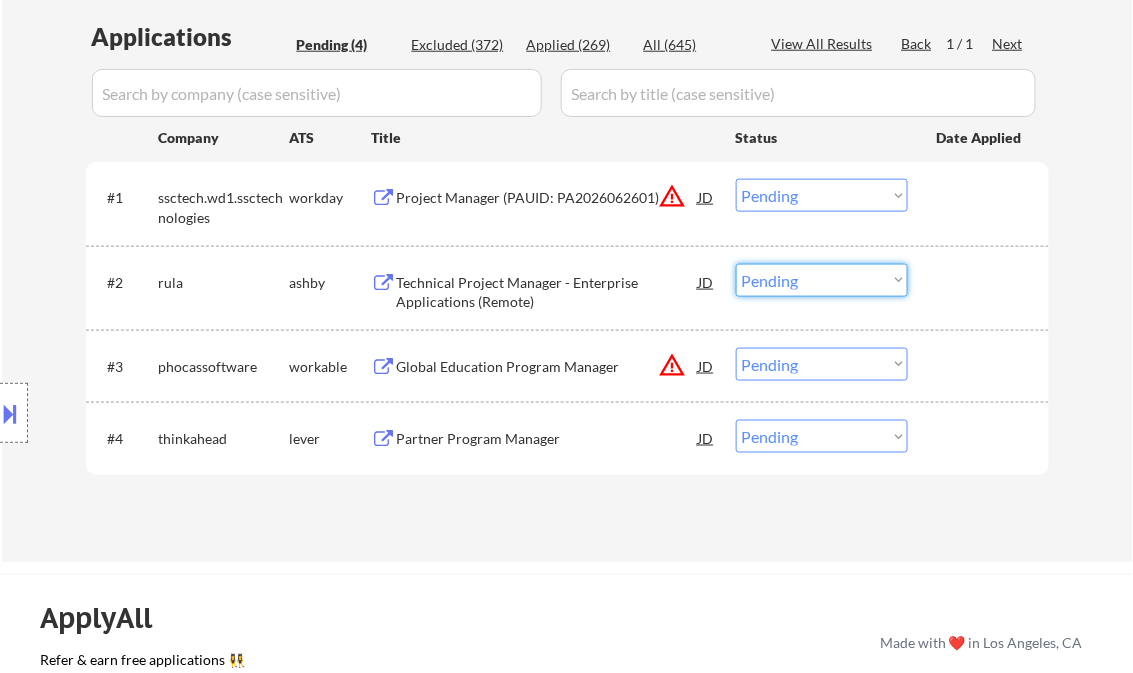 click on "Choose an option... Pending Applied Excluded (Questions) Excluded (Expired) Excluded (Location) Excluded (Bad Match) Excluded (Blocklist) Excluded (Salary) Excluded (Other)" at bounding box center [822, 280] 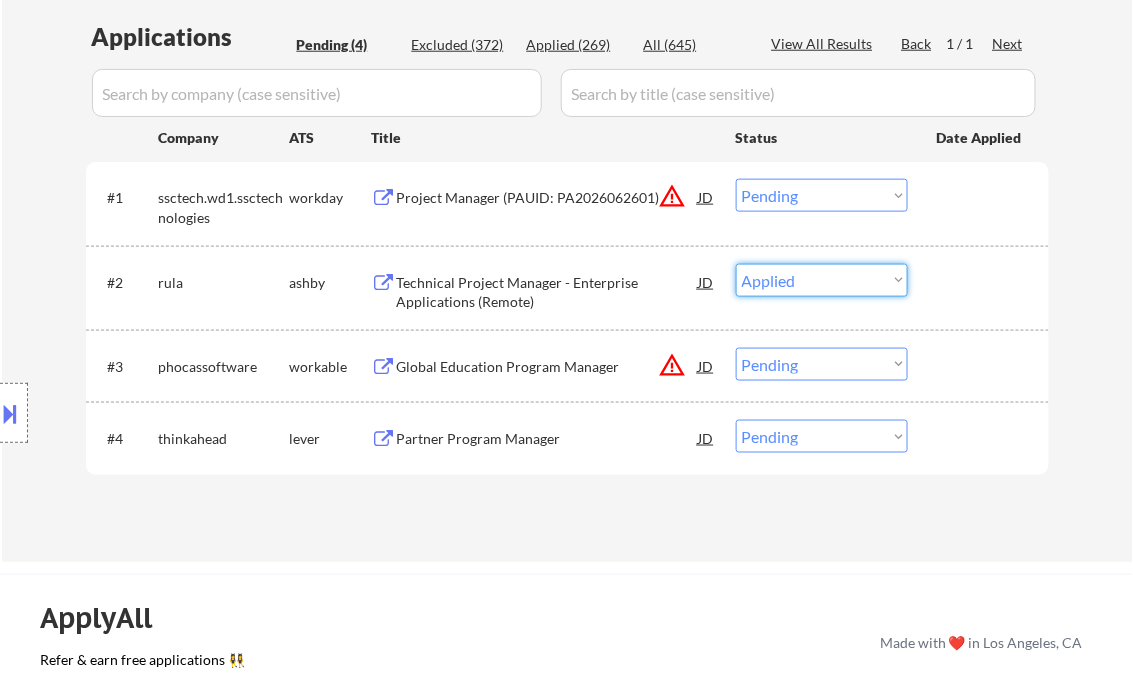 click on "Choose an option... Pending Applied Excluded (Questions) Excluded (Expired) Excluded (Location) Excluded (Bad Match) Excluded (Blocklist) Excluded (Salary) Excluded (Other)" at bounding box center (822, 280) 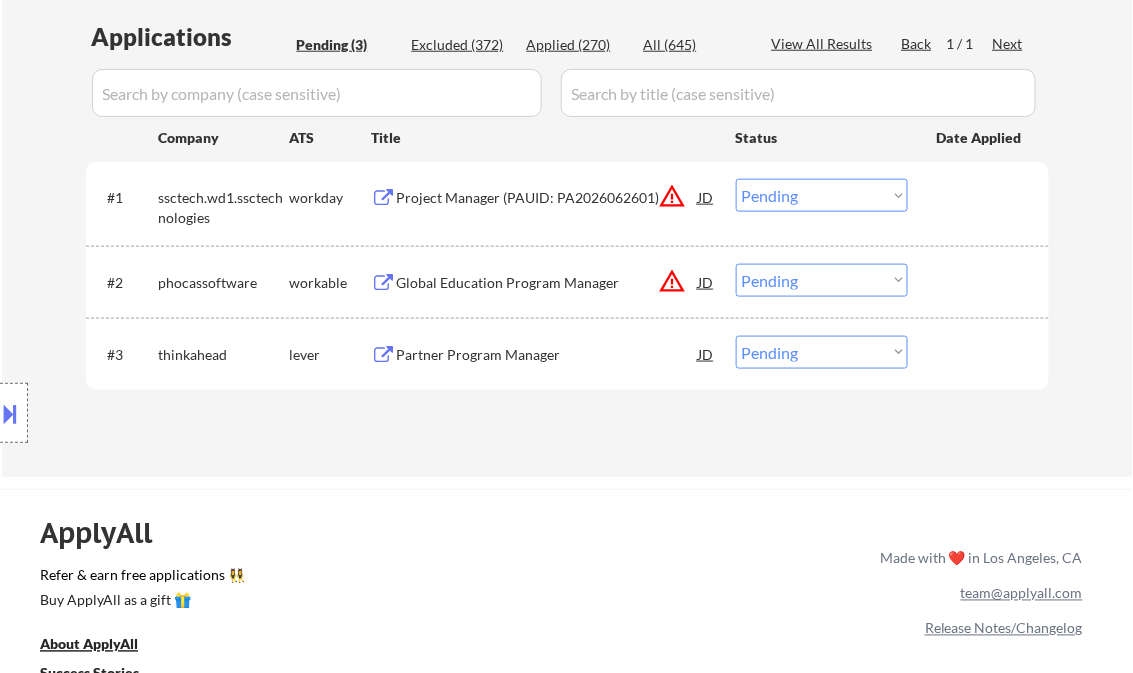 click on "Global Education Program Manager" at bounding box center (548, 283) 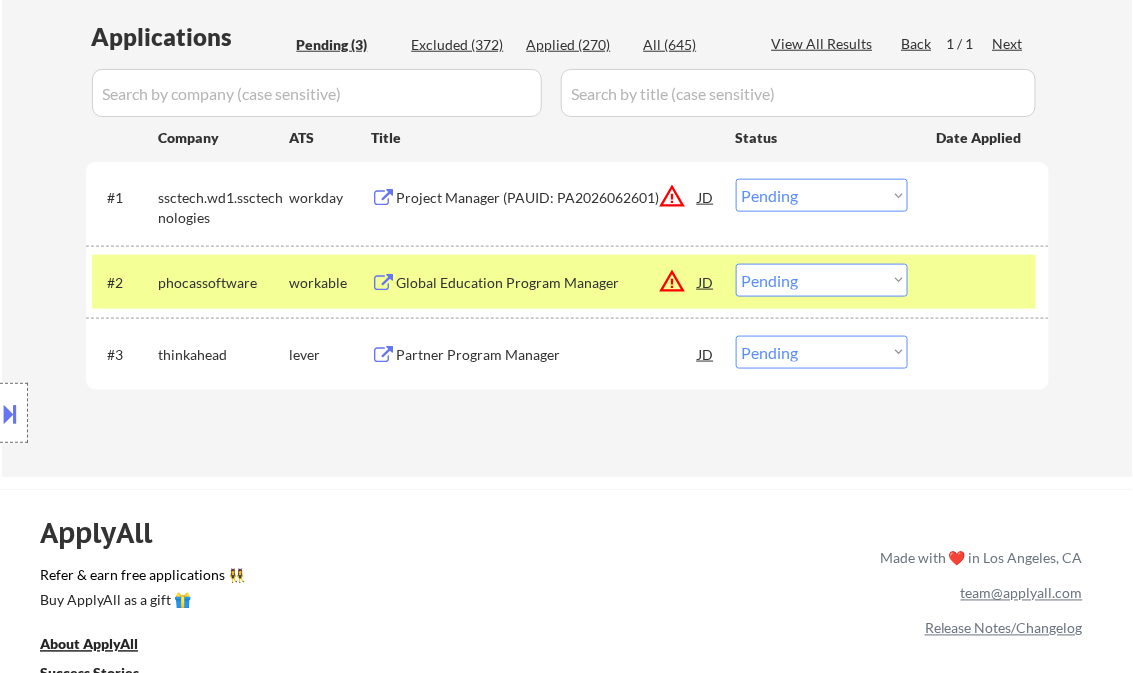 click at bounding box center (11, 413) 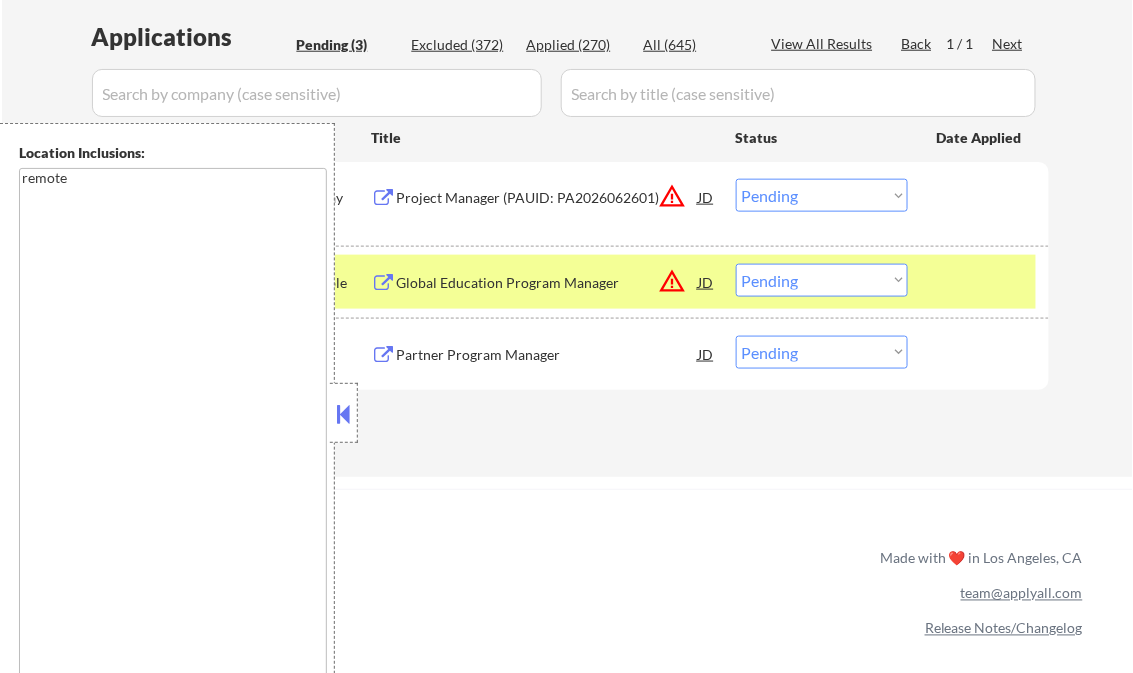 click at bounding box center [344, 414] 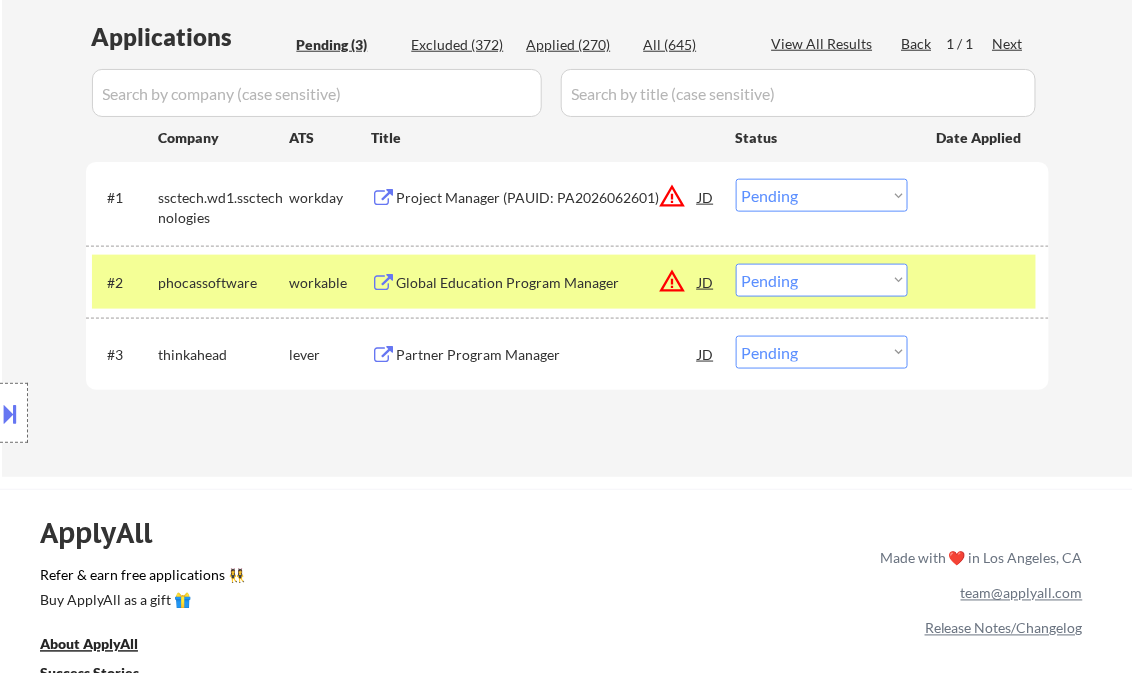 click on "Choose an option... Pending Applied Excluded (Questions) Excluded (Expired) Excluded (Location) Excluded (Bad Match) Excluded (Blocklist) Excluded (Salary) Excluded (Other)" at bounding box center (822, 280) 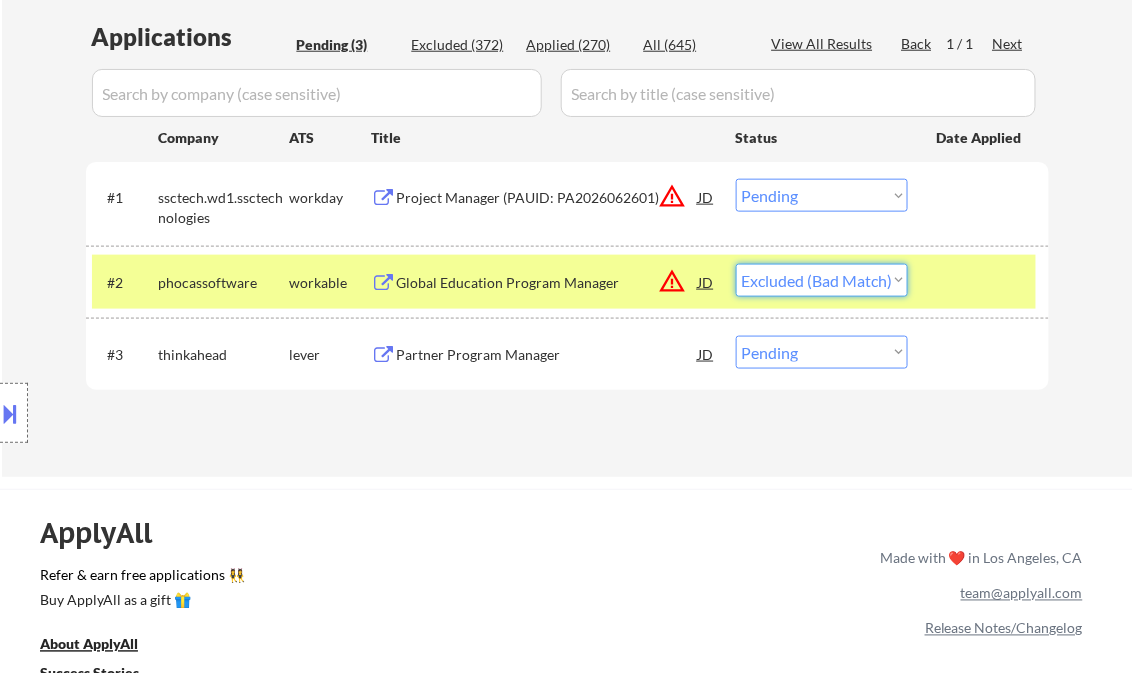 click on "Choose an option... Pending Applied Excluded (Questions) Excluded (Expired) Excluded (Location) Excluded (Bad Match) Excluded (Blocklist) Excluded (Salary) Excluded (Other)" at bounding box center (822, 280) 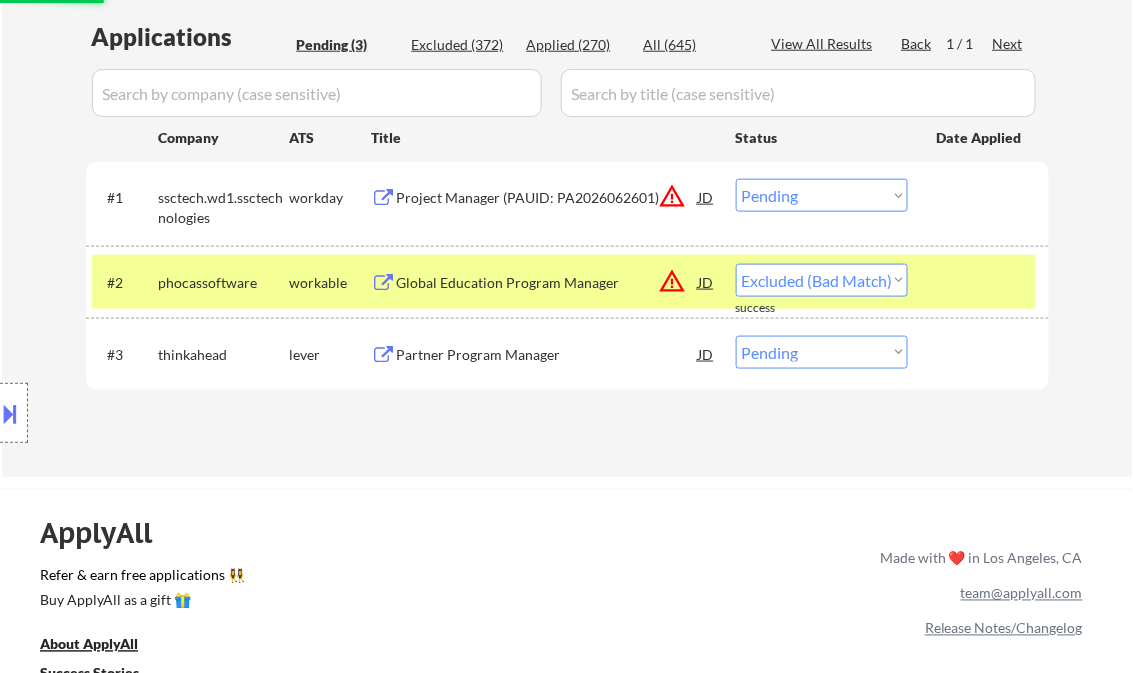 select on ""pending"" 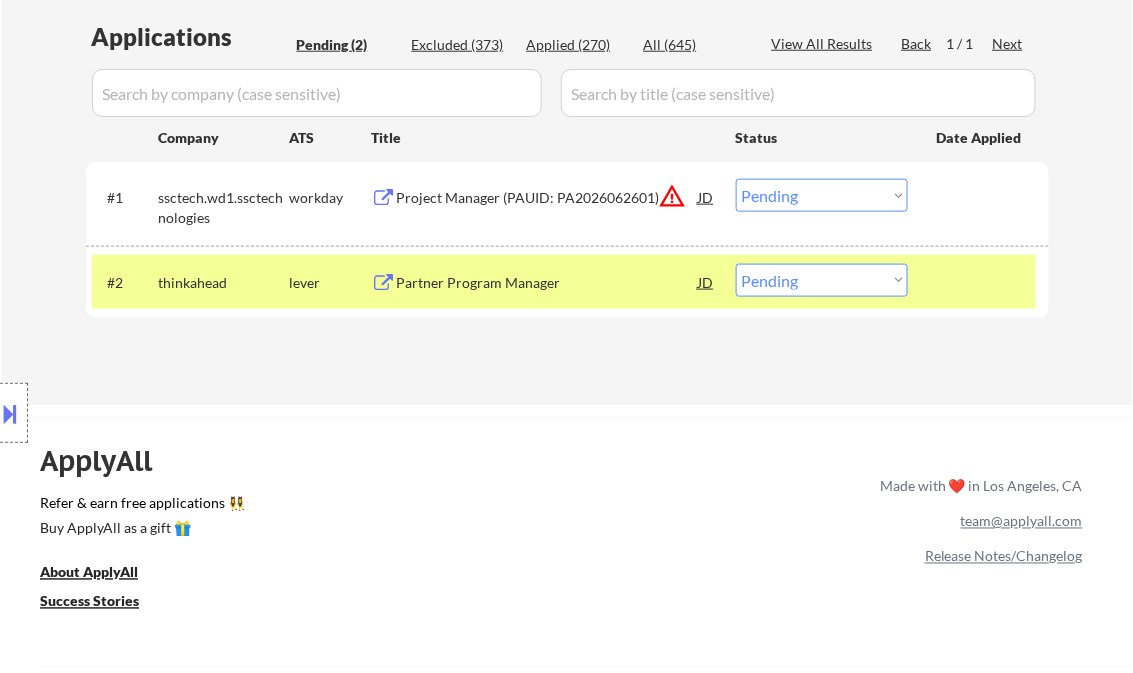 click on "Partner Program Manager" at bounding box center [548, 283] 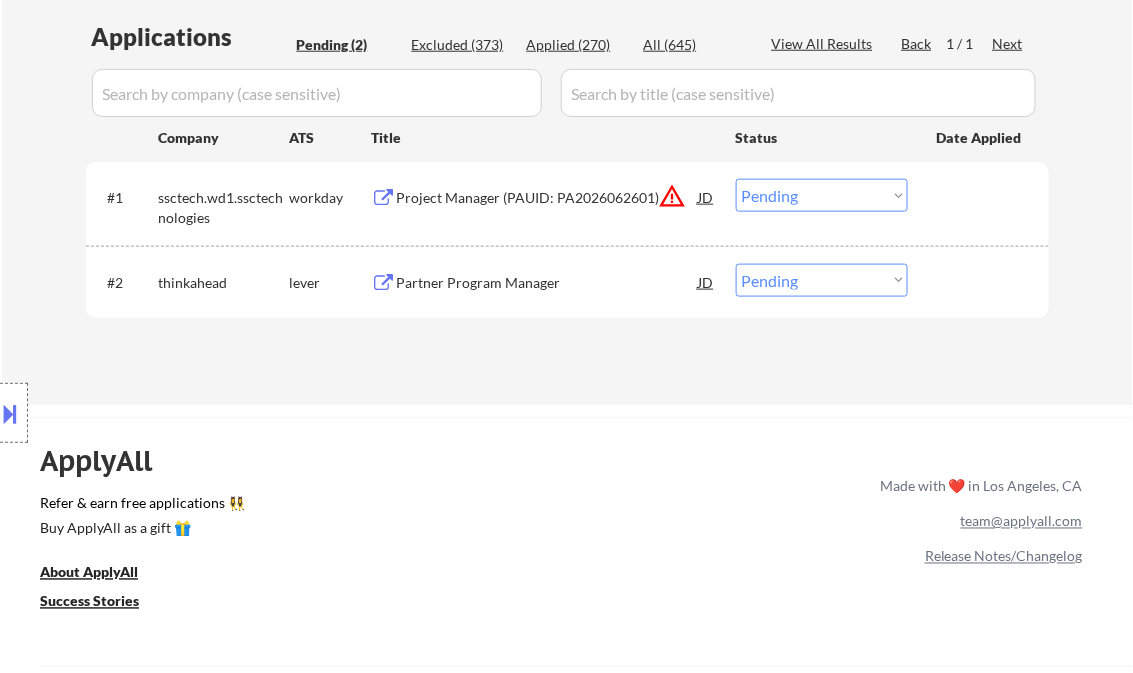 type 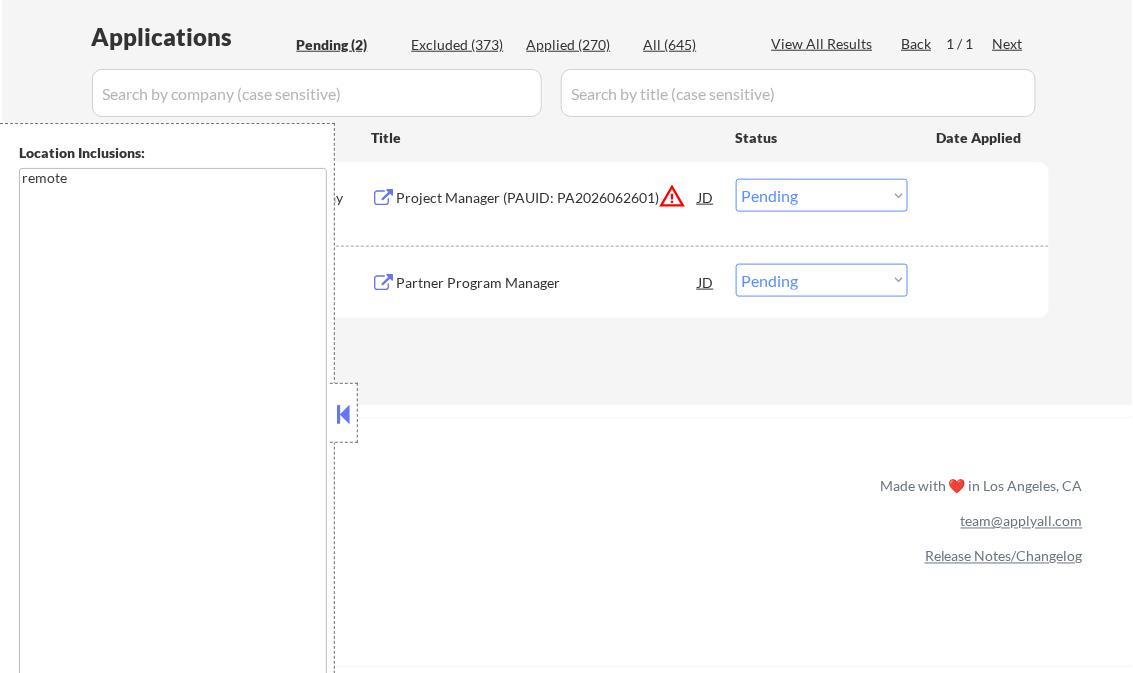 click at bounding box center [344, 414] 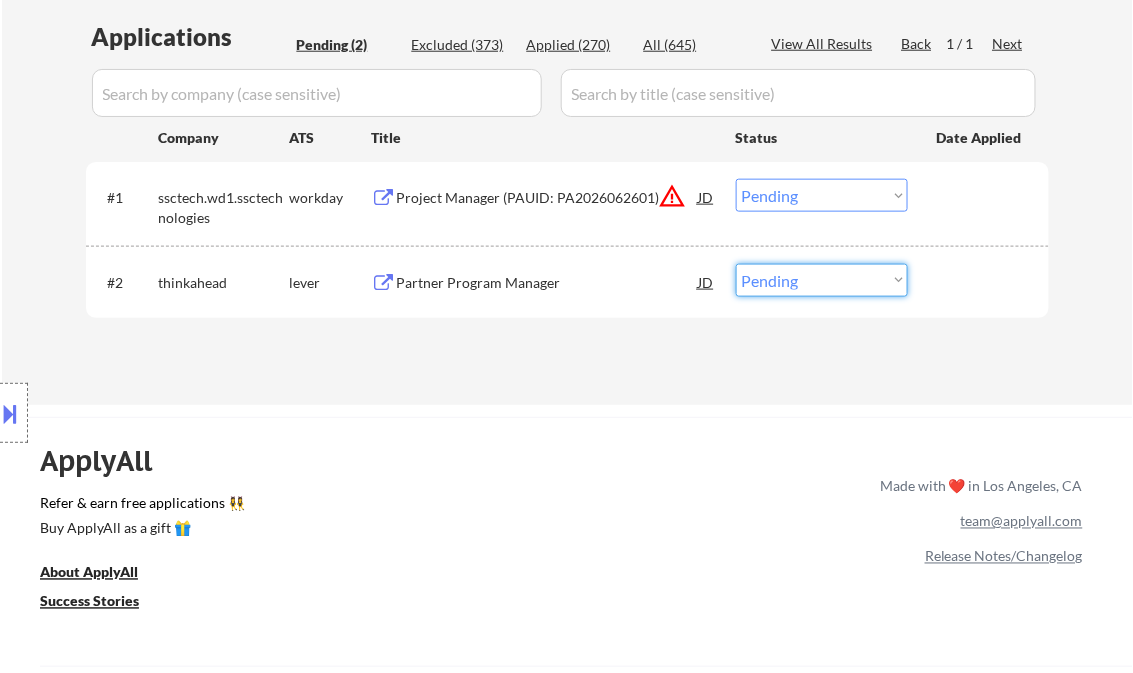 drag, startPoint x: 821, startPoint y: 282, endPoint x: 831, endPoint y: 294, distance: 15.6205 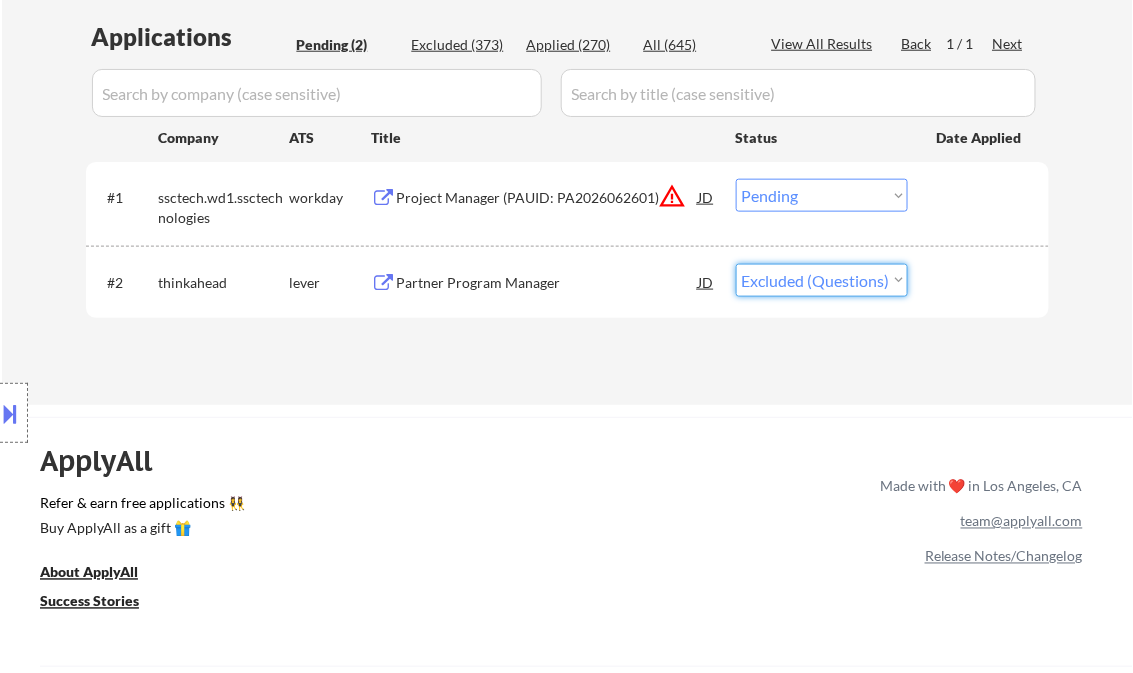click on "Choose an option... Pending Applied Excluded (Questions) Excluded (Expired) Excluded (Location) Excluded (Bad Match) Excluded (Blocklist) Excluded (Salary) Excluded (Other)" at bounding box center [822, 280] 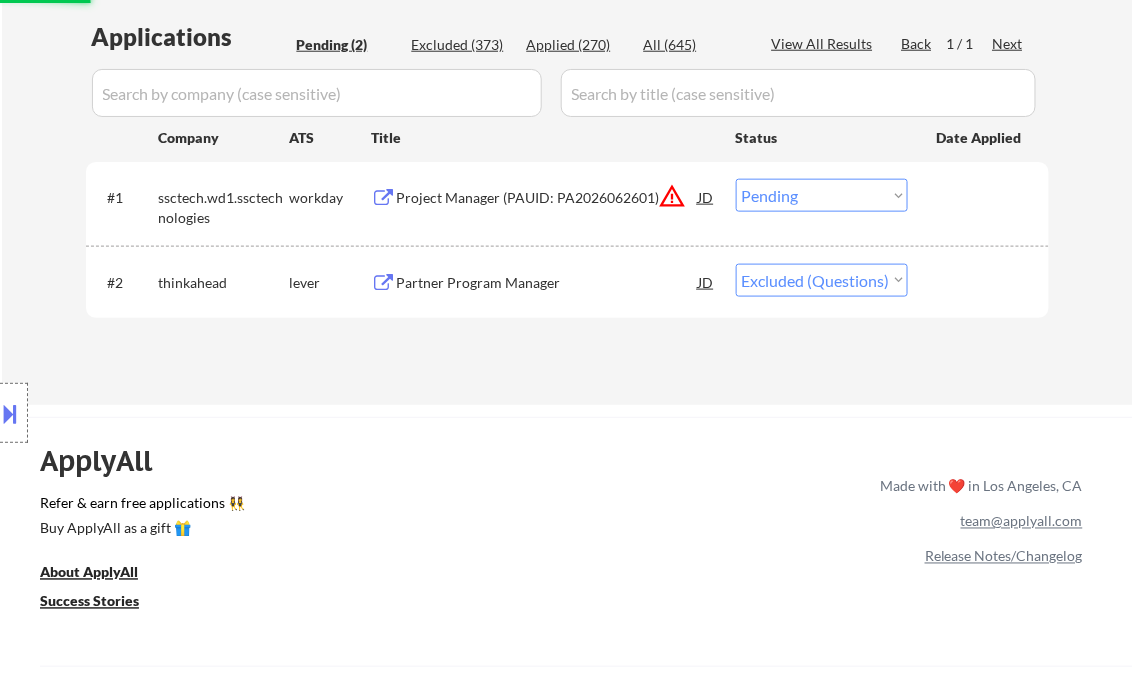 click on "Applications Pending (2) Excluded (373) Applied (270) All (645) View All Results Back 1 / 1
Next Company ATS Title Status Date Applied #1 ssctech.wd1.ssctechnologies workday Project Manager (PAUID: PA2026062601) JD warning_amber Choose an option... Pending Applied Excluded (Questions) Excluded (Expired) Excluded (Location) Excluded (Bad Match) Excluded (Blocklist) Excluded (Salary) Excluded (Other) #2 thinkahead lever Partner Program Manager JD warning_amber Choose an option... Pending Applied Excluded (Questions) Excluded (Expired) Excluded (Location) Excluded (Bad Match) Excluded (Blocklist) Excluded (Salary) Excluded (Other) success #3 thinkahead lever Partner Program Manager JD warning_amber Choose an option... Pending Applied Excluded (Questions) Excluded (Expired) Excluded (Location) Excluded (Bad Match) Excluded (Blocklist) Excluded (Salary) Excluded (Other) #4 thinkahead lever Partner Program Manager JD warning_amber Choose an option... Pending Applied Excluded (Questions) Excluded (Expired) #5 lever" at bounding box center [567, 193] 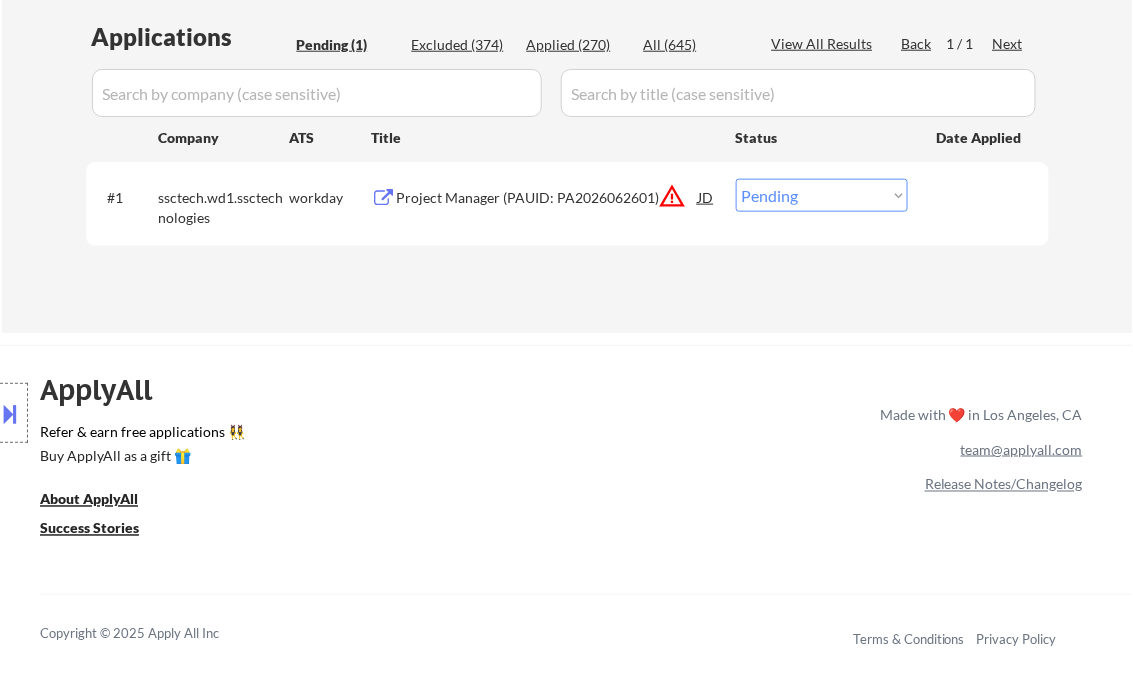 drag, startPoint x: 874, startPoint y: 193, endPoint x: 881, endPoint y: 208, distance: 16.552946 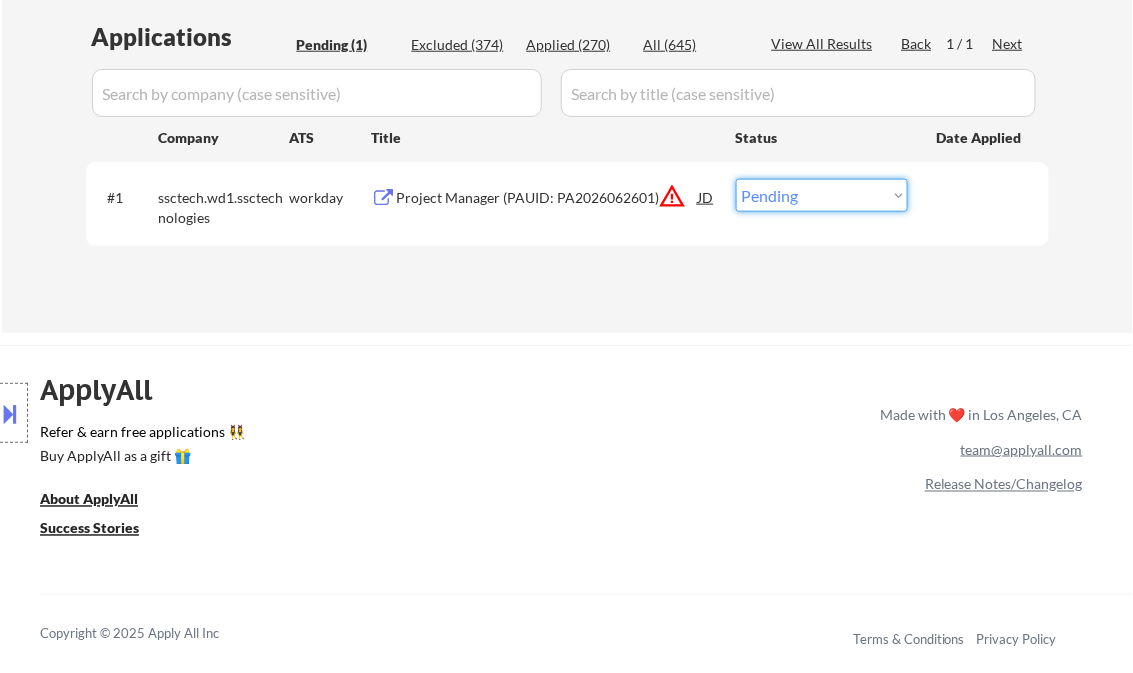 select on ""excluded__other_"" 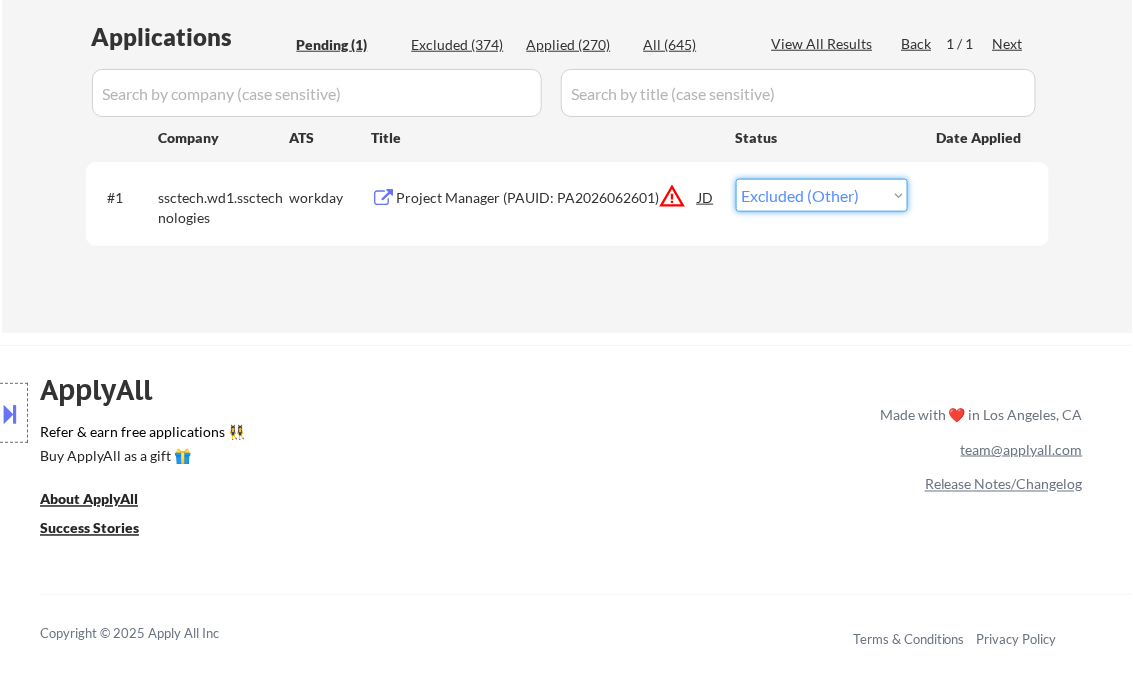 click on "Choose an option... Pending Applied Excluded (Questions) Excluded (Expired) Excluded (Location) Excluded (Bad Match) Excluded (Blocklist) Excluded (Salary) Excluded (Other)" at bounding box center (822, 195) 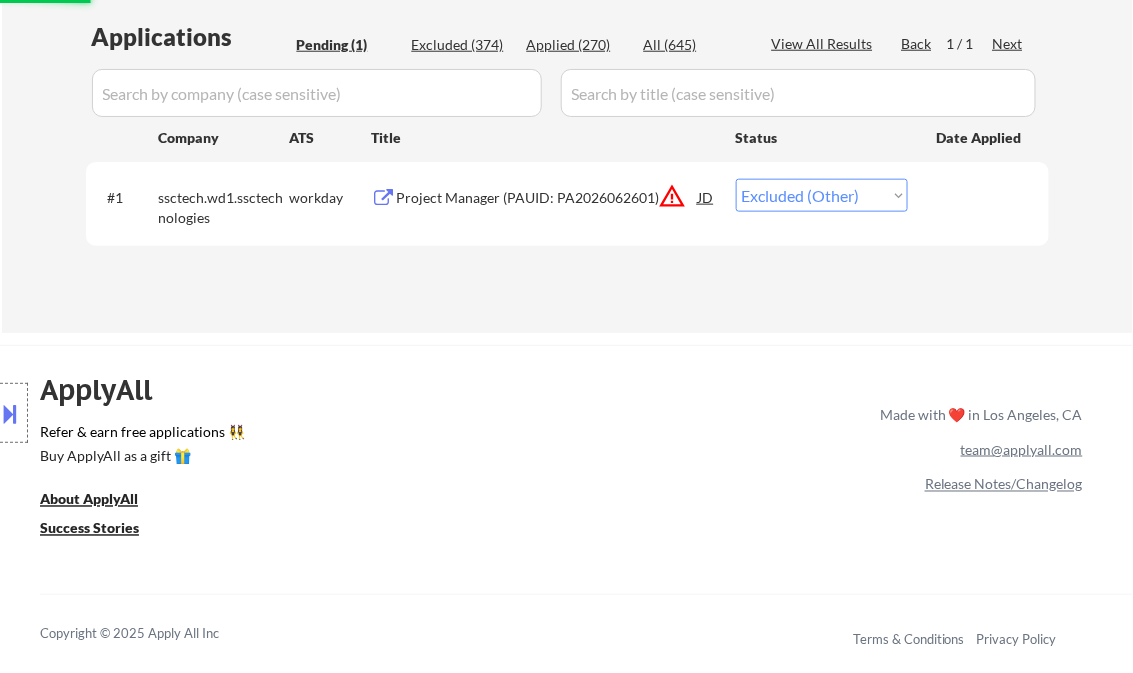 click on "ApplyAll Refer & earn free applications 👯‍♀️ Buy ApplyAll as a gift 🎁 About ApplyAll Success Stories Made with ❤️ in [CITY], [STATE] team@[DOMAIN].com Release Notes/Changelog Copyright © 2025 Apply All Inc Terms & Conditions      Privacy Policy" at bounding box center (566, 517) 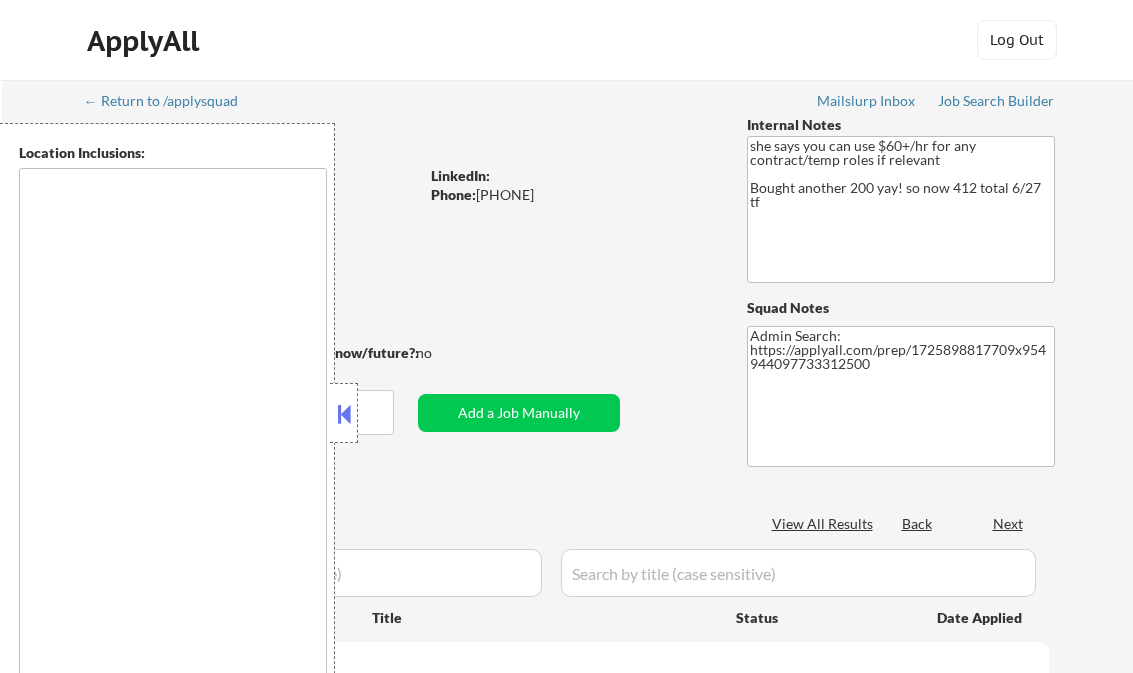 scroll, scrollTop: 0, scrollLeft: 0, axis: both 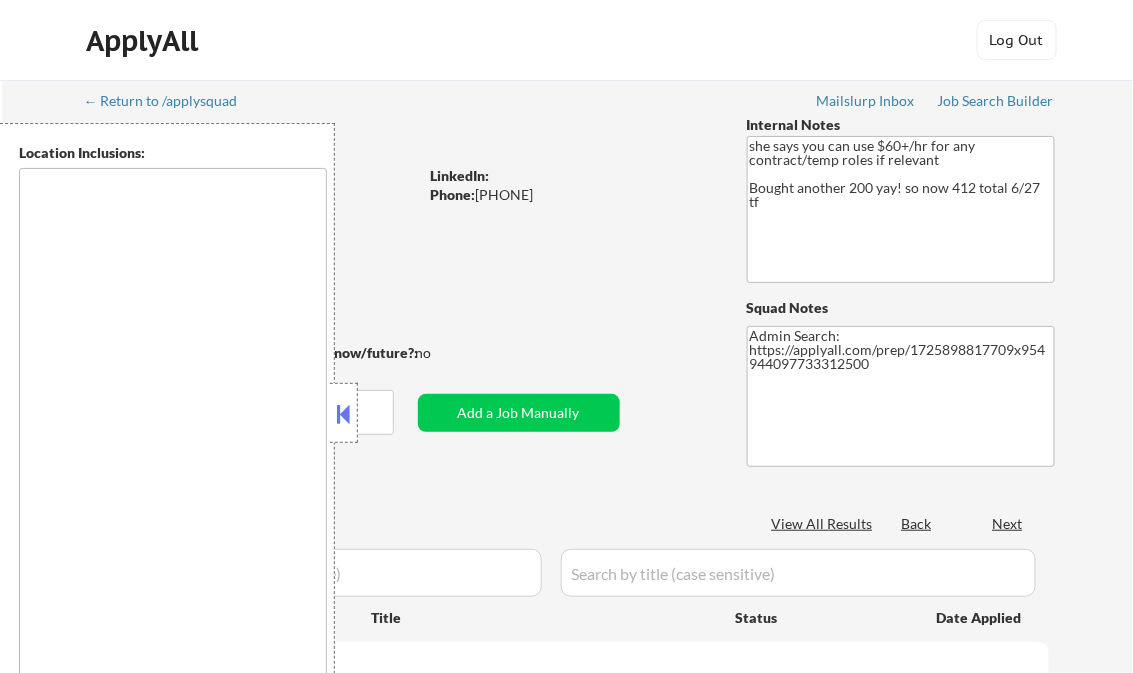 type on "remote" 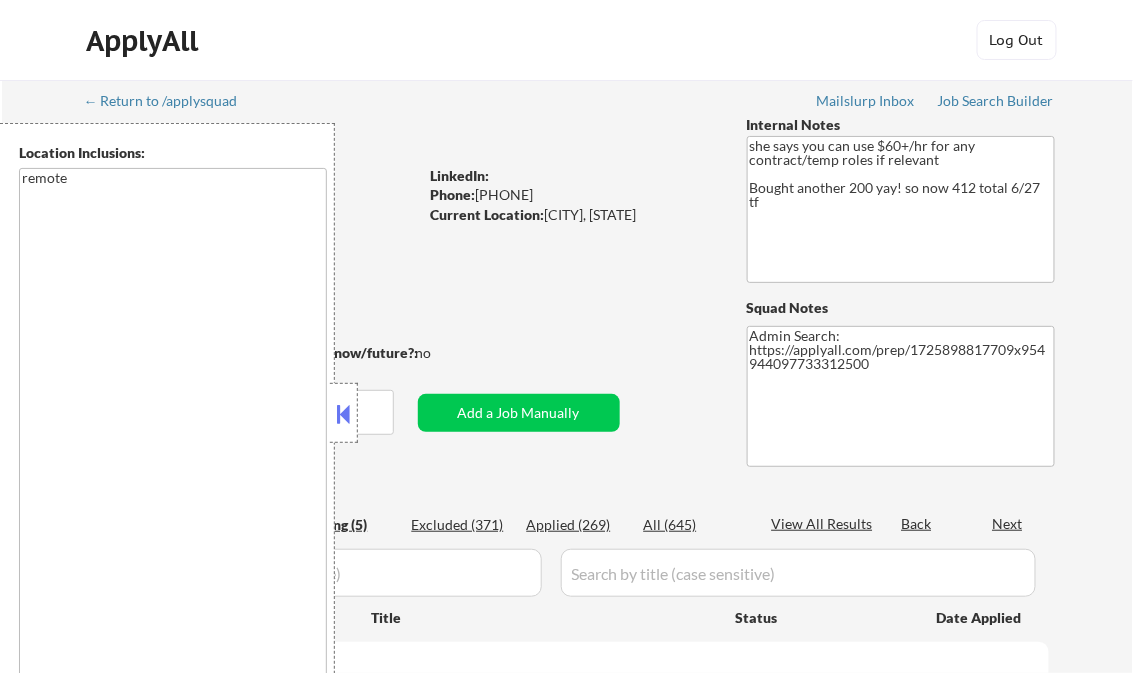 select on ""pending"" 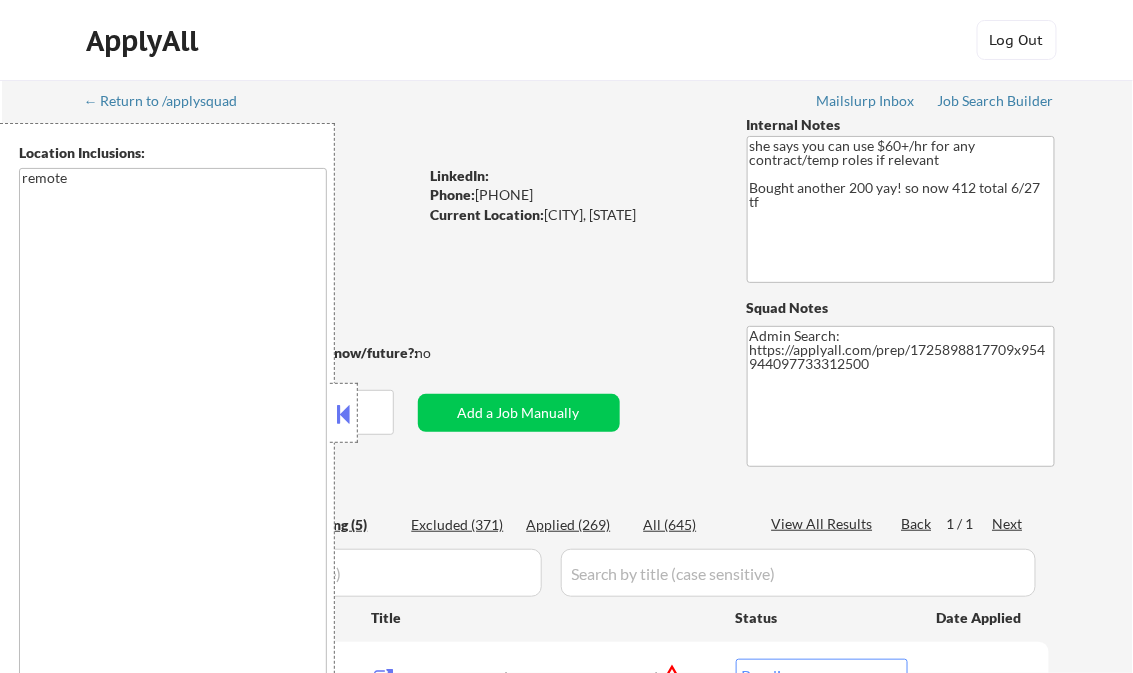 click on "Applied (269)" at bounding box center [577, 525] 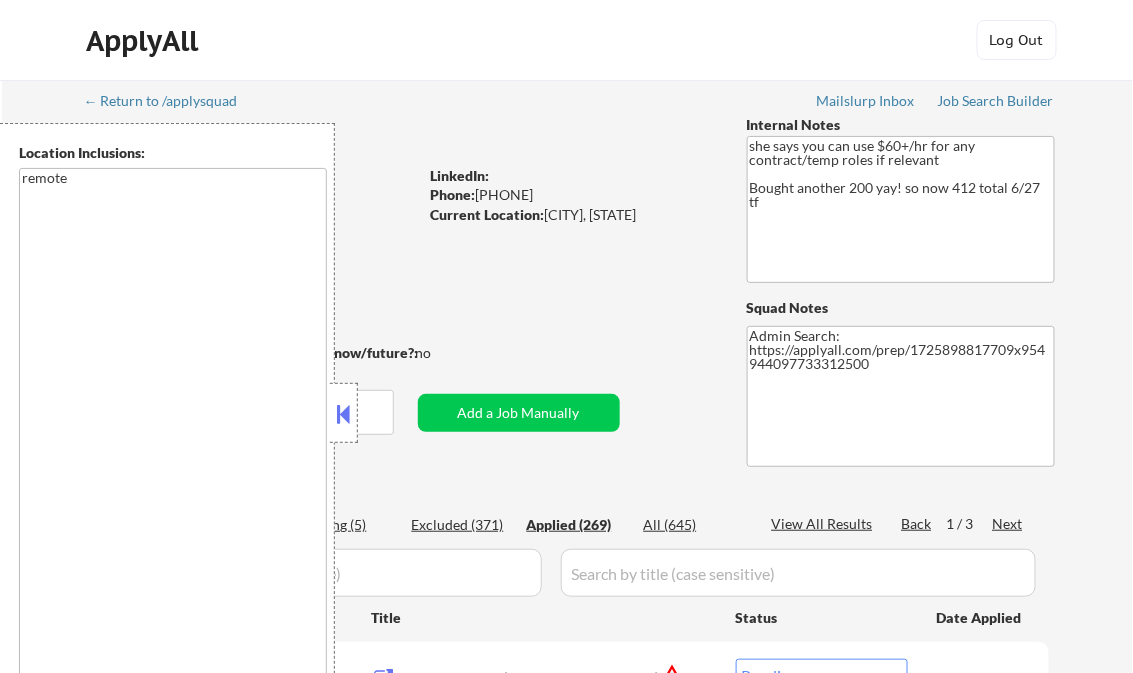 click at bounding box center (344, 414) 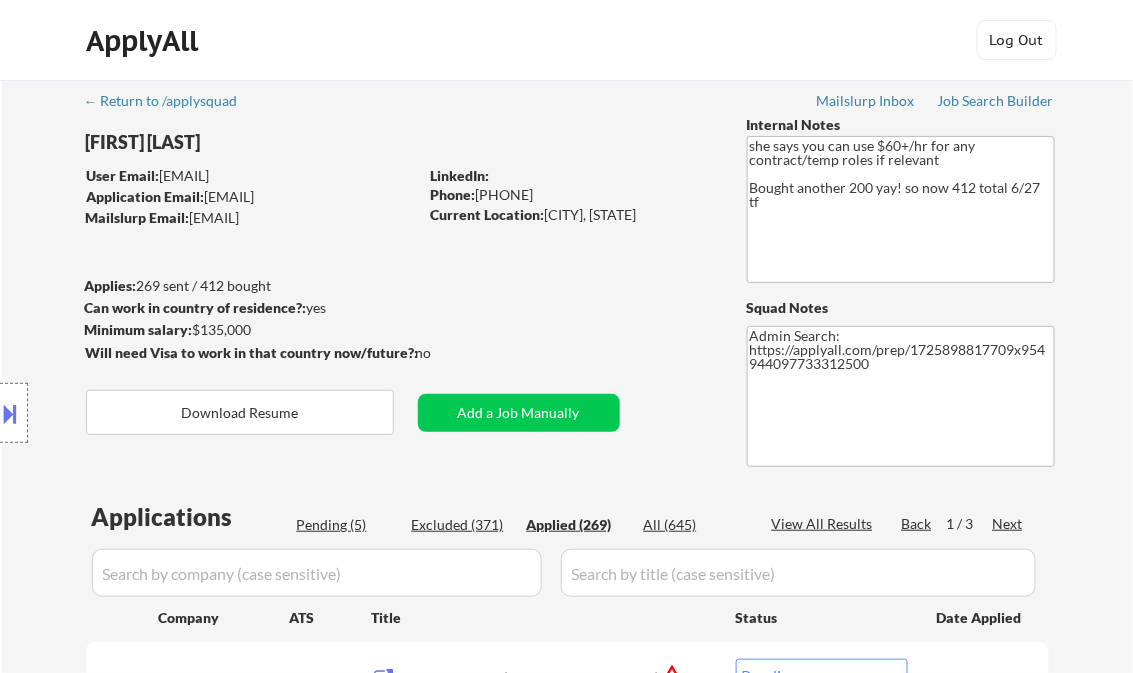select on ""applied"" 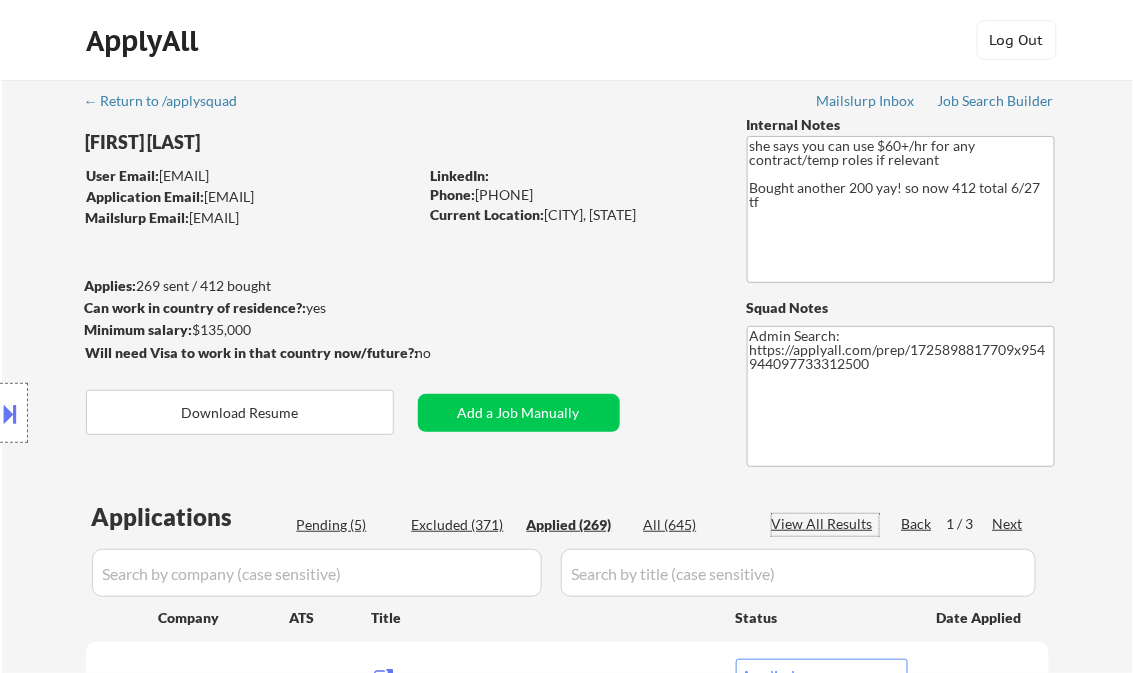 click on "View All Results" at bounding box center [825, 524] 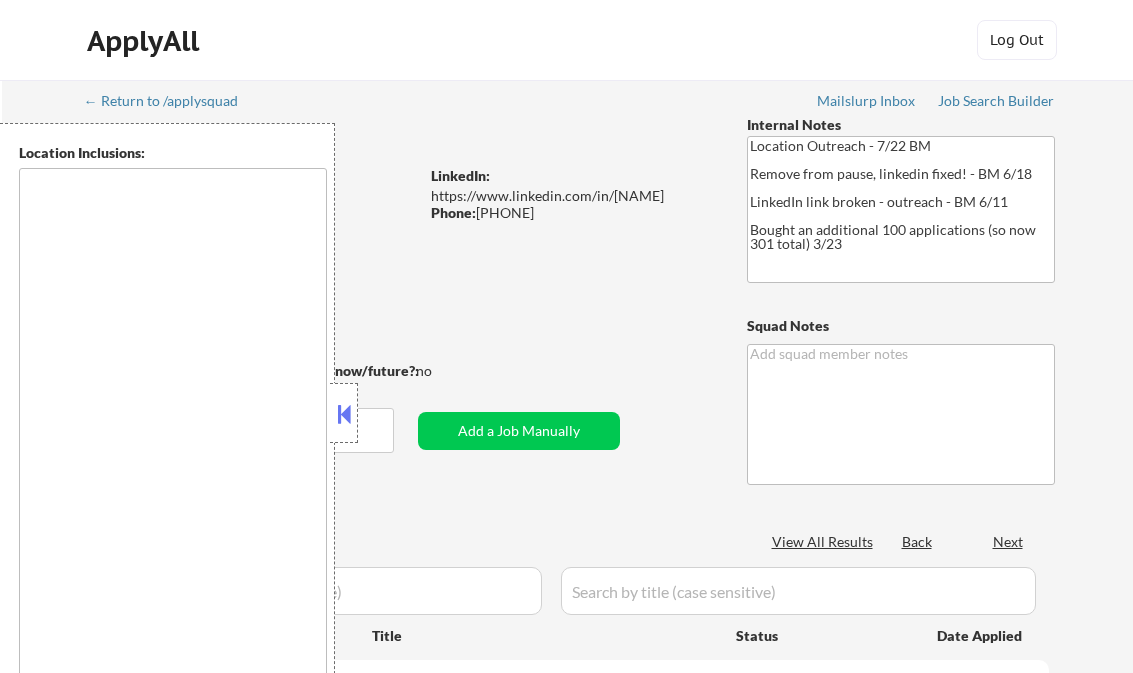 scroll, scrollTop: 0, scrollLeft: 0, axis: both 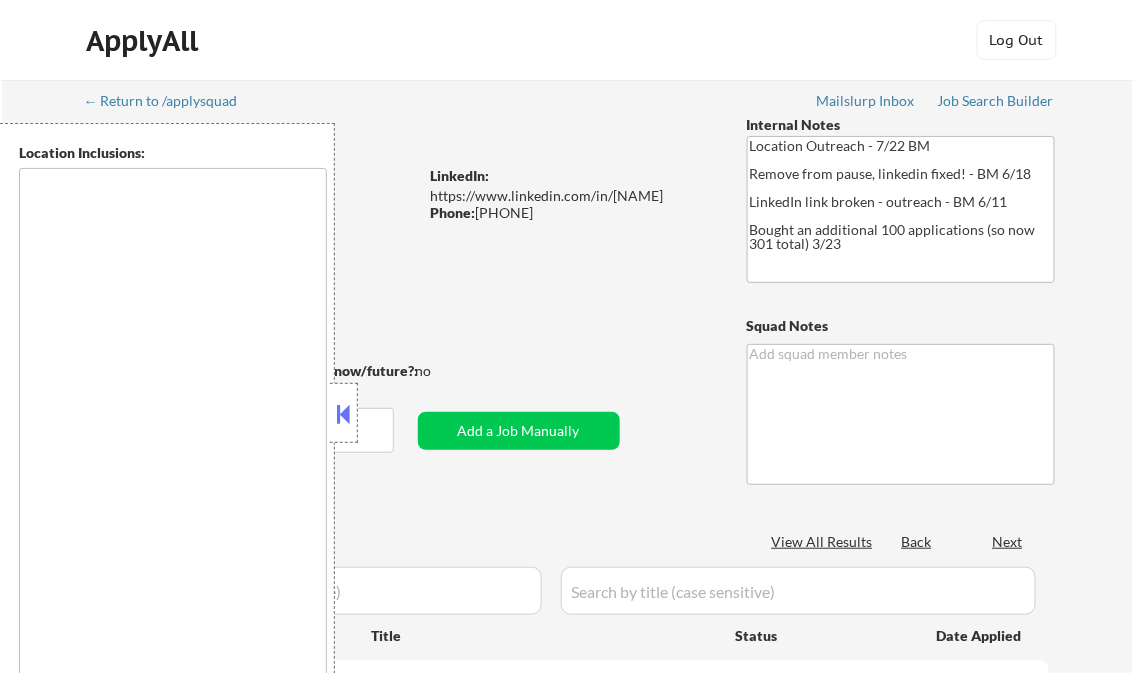 type on "remote" 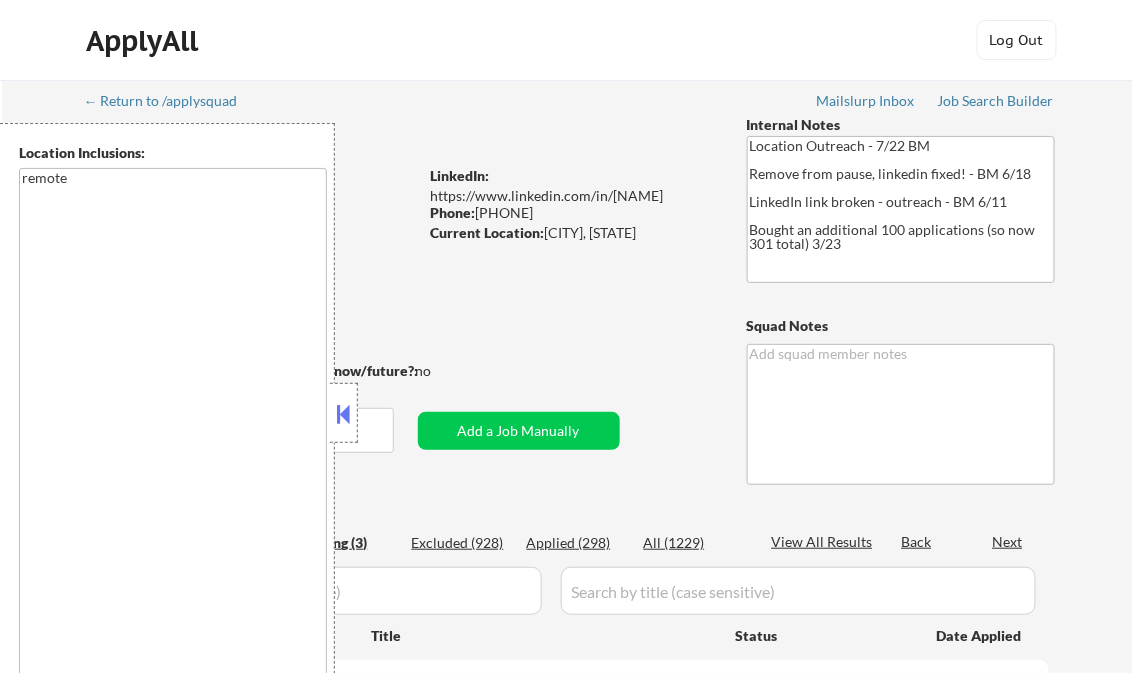 select on ""pending"" 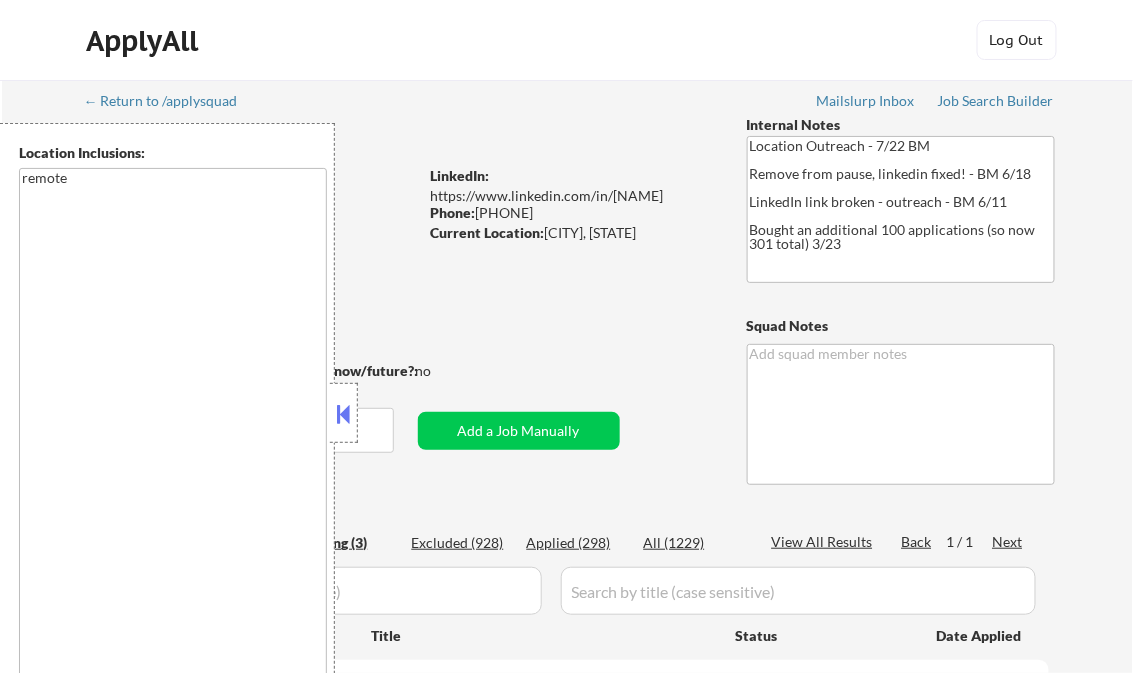 click at bounding box center (344, 414) 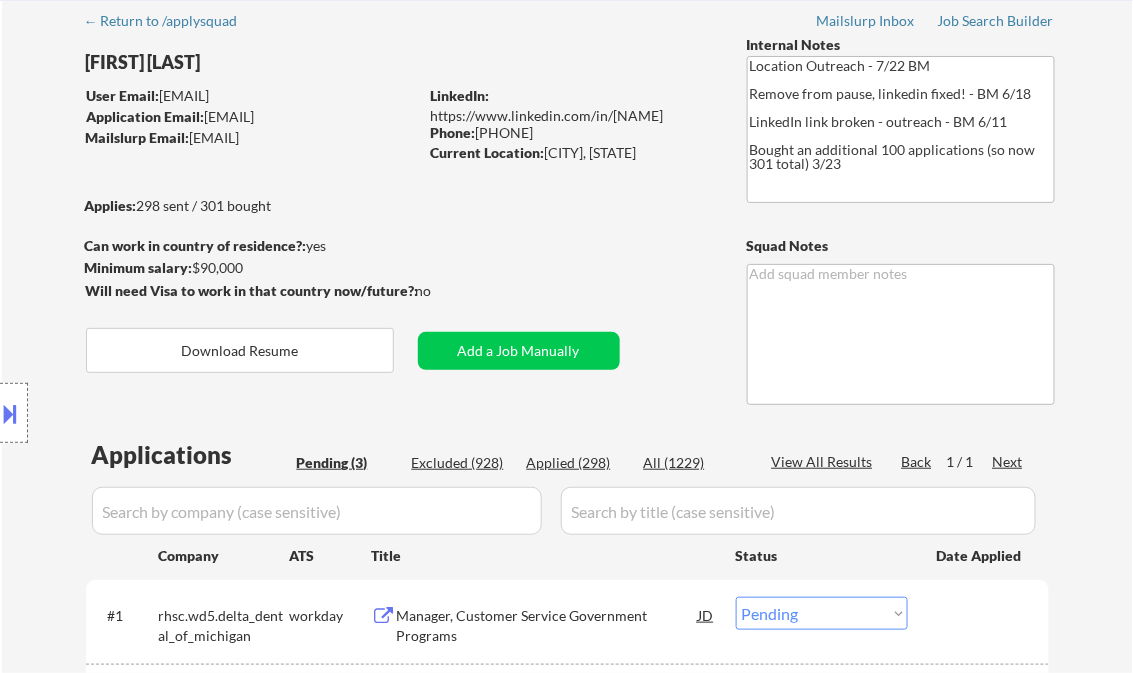 scroll, scrollTop: 80, scrollLeft: 0, axis: vertical 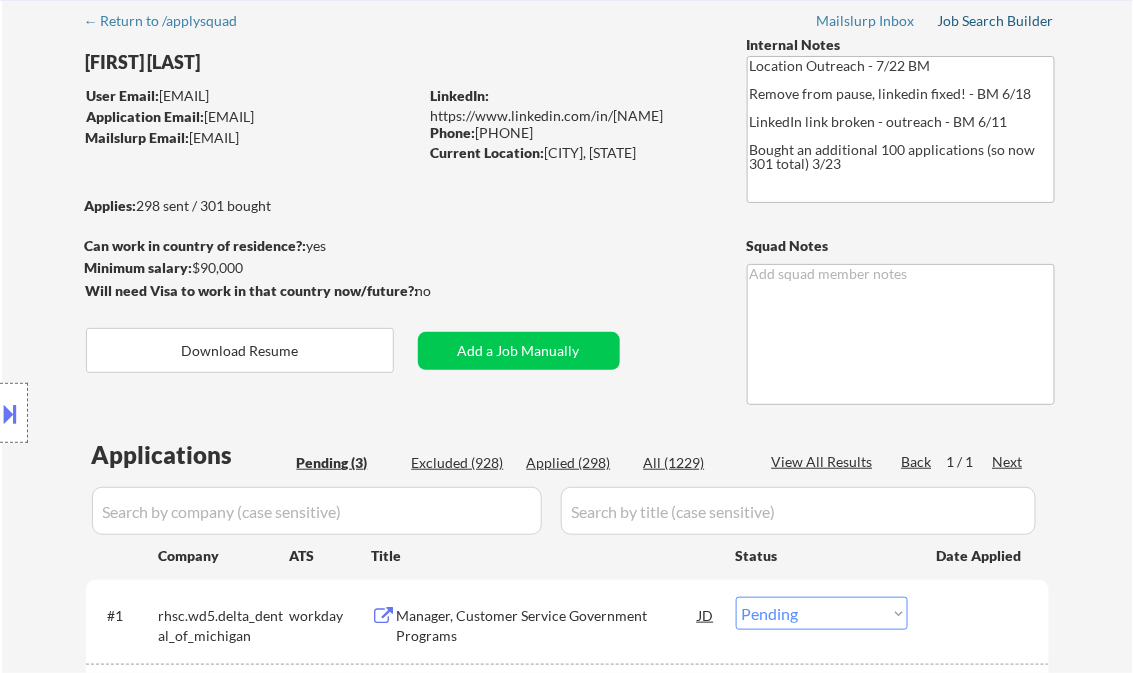 click on "Job Search Builder" at bounding box center (996, 21) 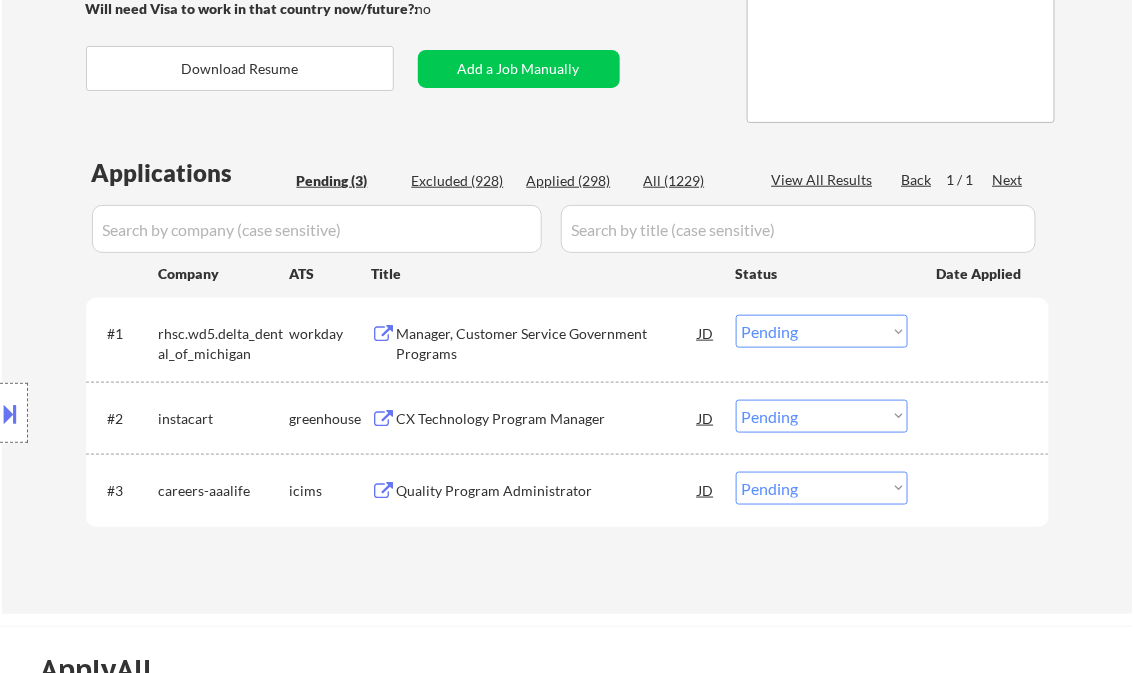 scroll, scrollTop: 400, scrollLeft: 0, axis: vertical 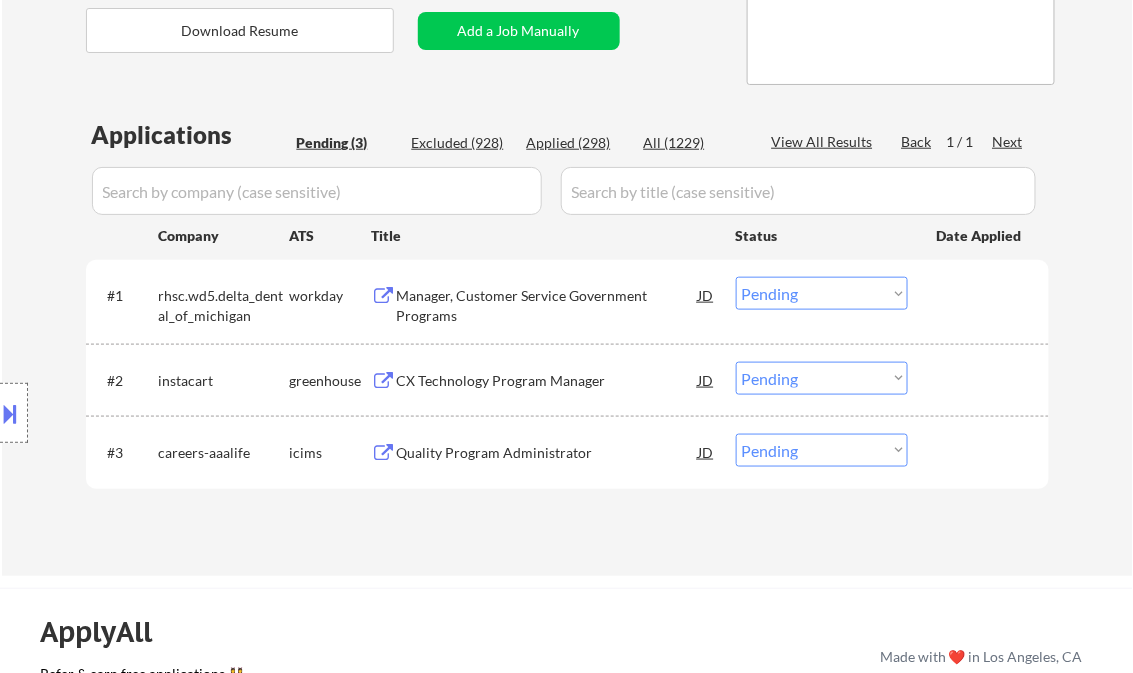 click on "Manager, Customer Service Government Programs" at bounding box center [548, 305] 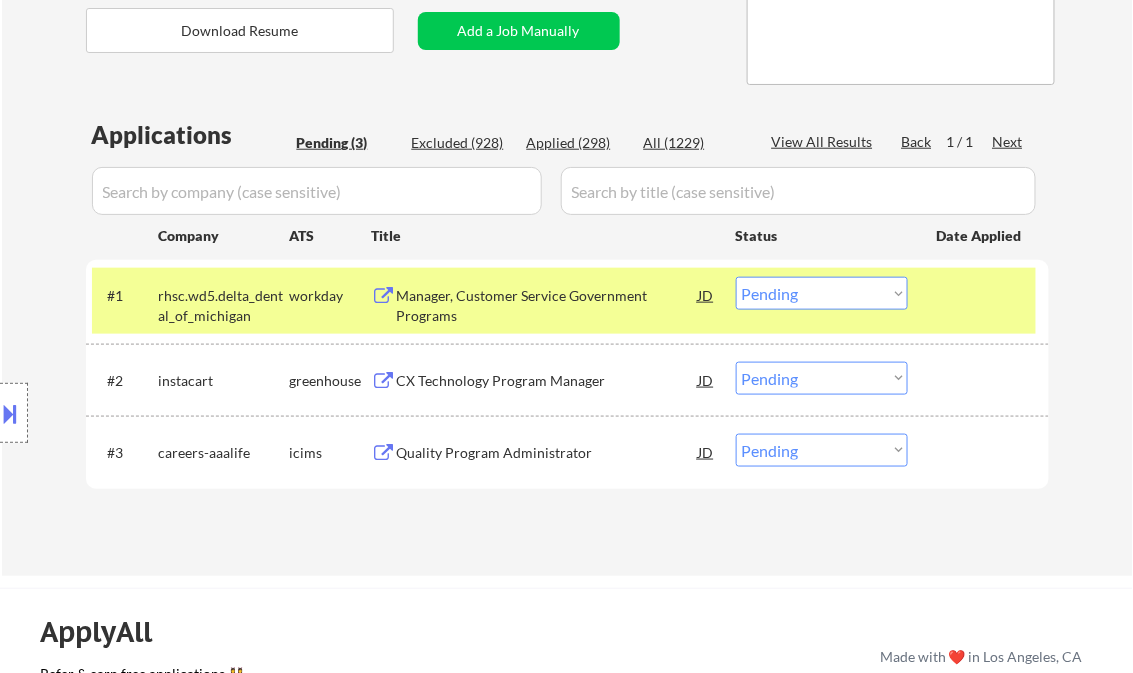 click at bounding box center (11, 413) 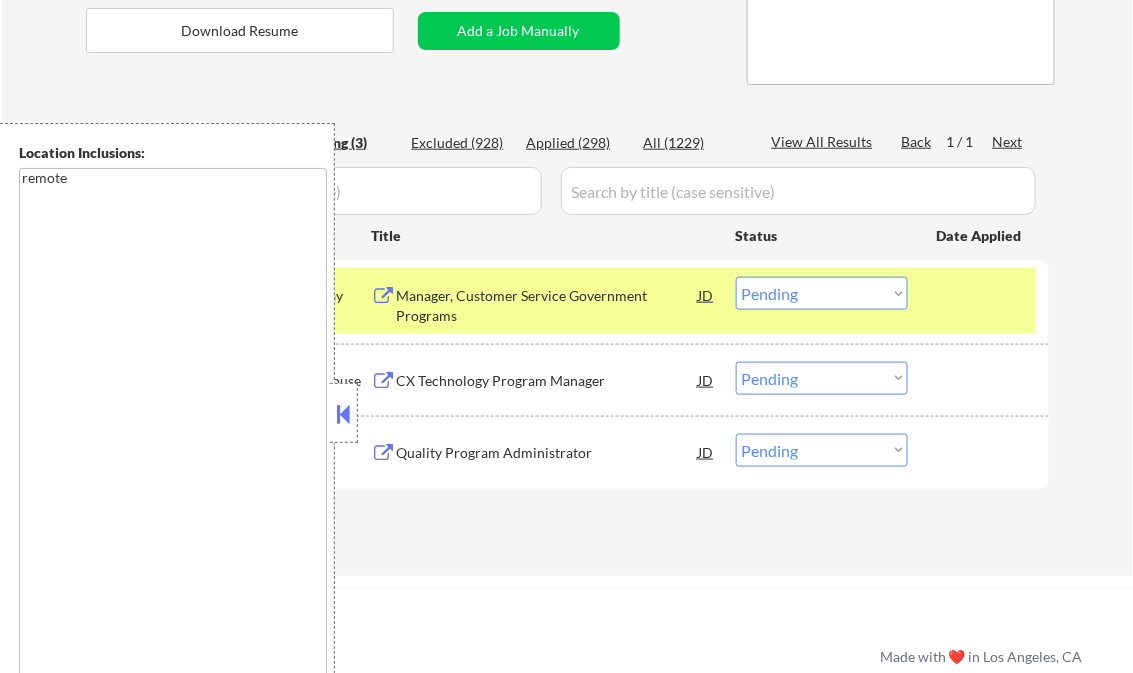 click at bounding box center (344, 414) 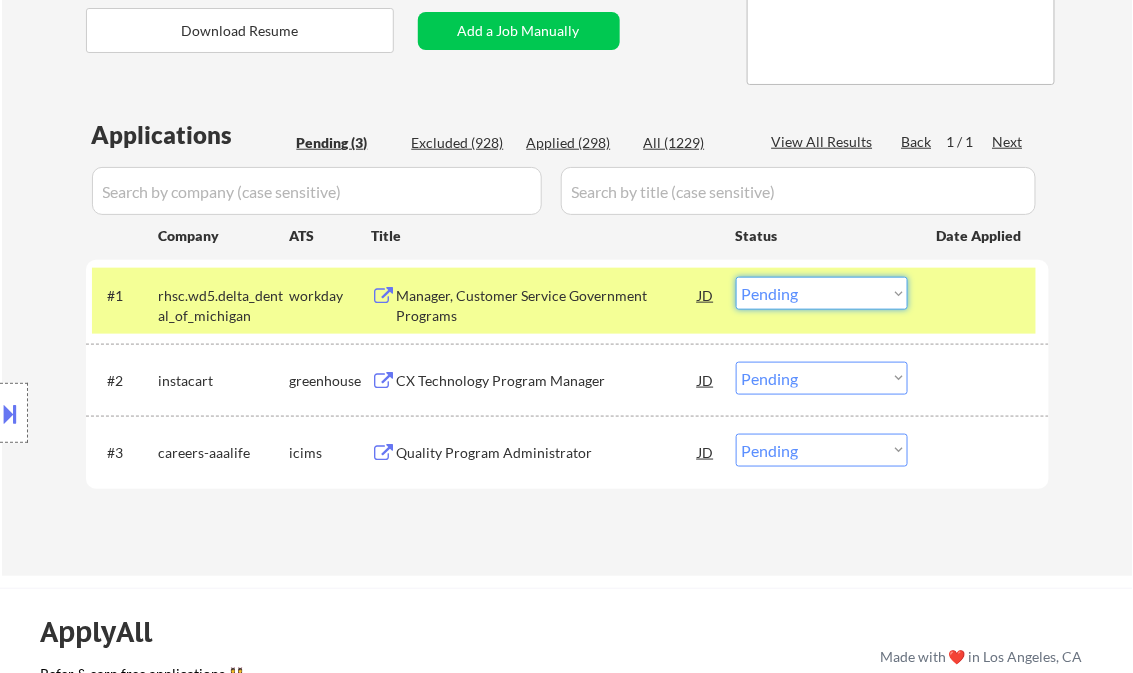 click on "Choose an option... Pending Applied Excluded (Questions) Excluded (Expired) Excluded (Location) Excluded (Bad Match) Excluded (Blocklist) Excluded (Salary) Excluded (Other)" at bounding box center [822, 293] 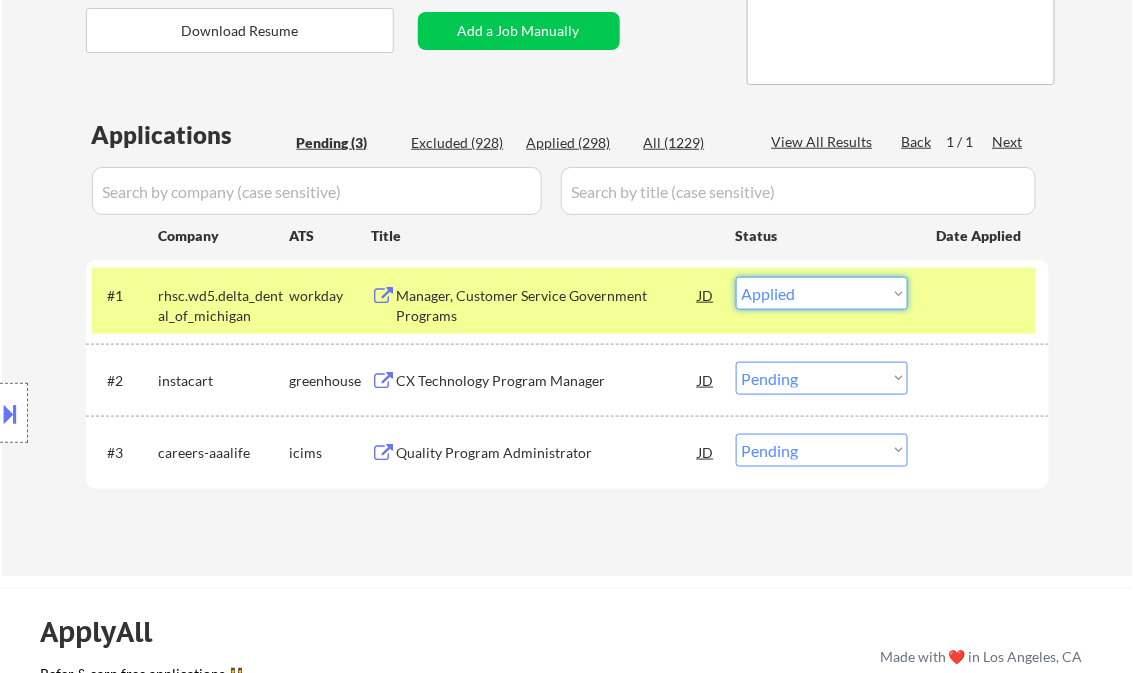 click on "Choose an option... Pending Applied Excluded (Questions) Excluded (Expired) Excluded (Location) Excluded (Bad Match) Excluded (Blocklist) Excluded (Salary) Excluded (Other)" at bounding box center [822, 293] 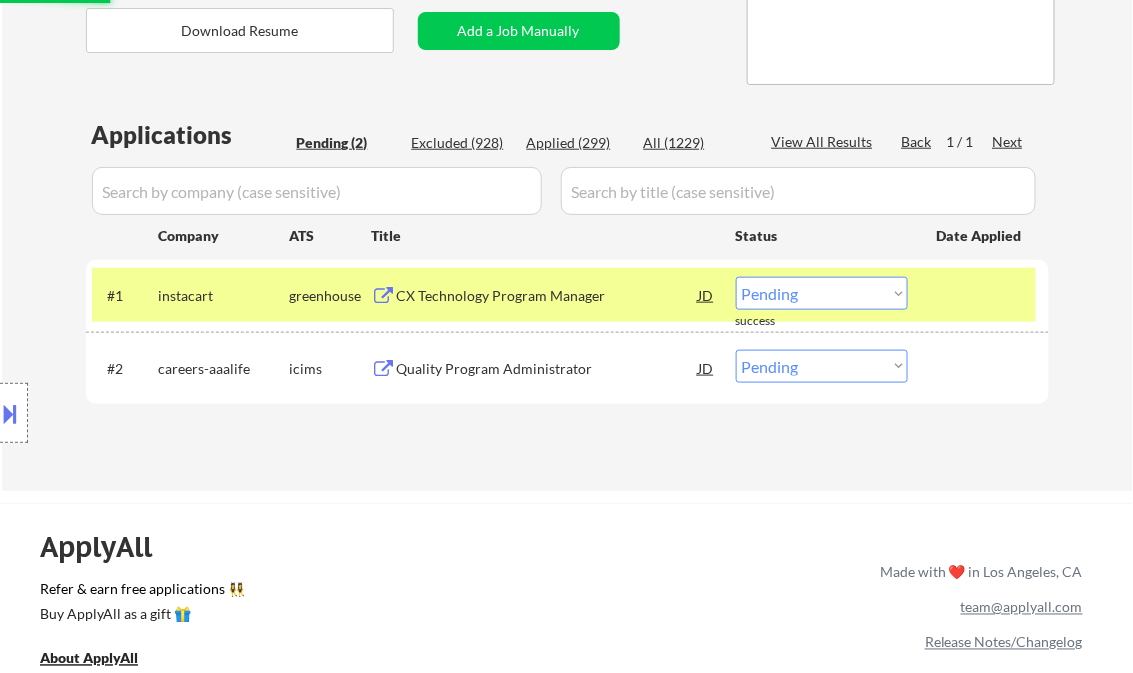 click on "CX Technology Program Manager" at bounding box center [548, 296] 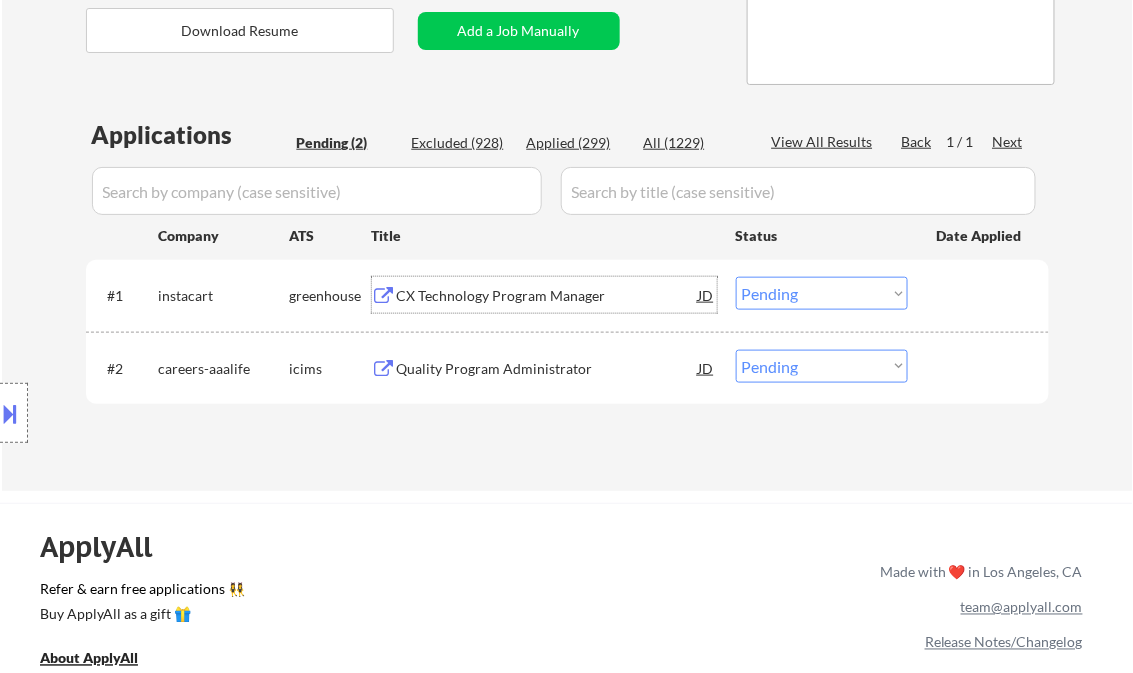 drag, startPoint x: 765, startPoint y: 297, endPoint x: 765, endPoint y: 311, distance: 14 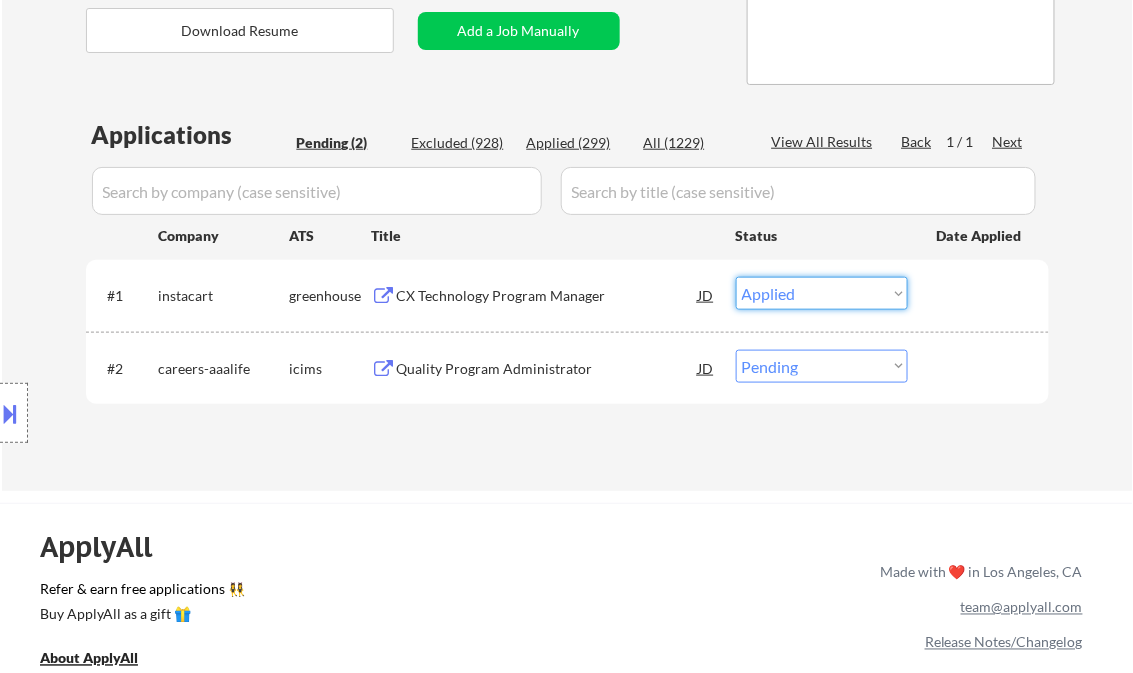 click on "Choose an option... Pending Applied Excluded (Questions) Excluded (Expired) Excluded (Location) Excluded (Bad Match) Excluded (Blocklist) Excluded (Salary) Excluded (Other)" at bounding box center (822, 293) 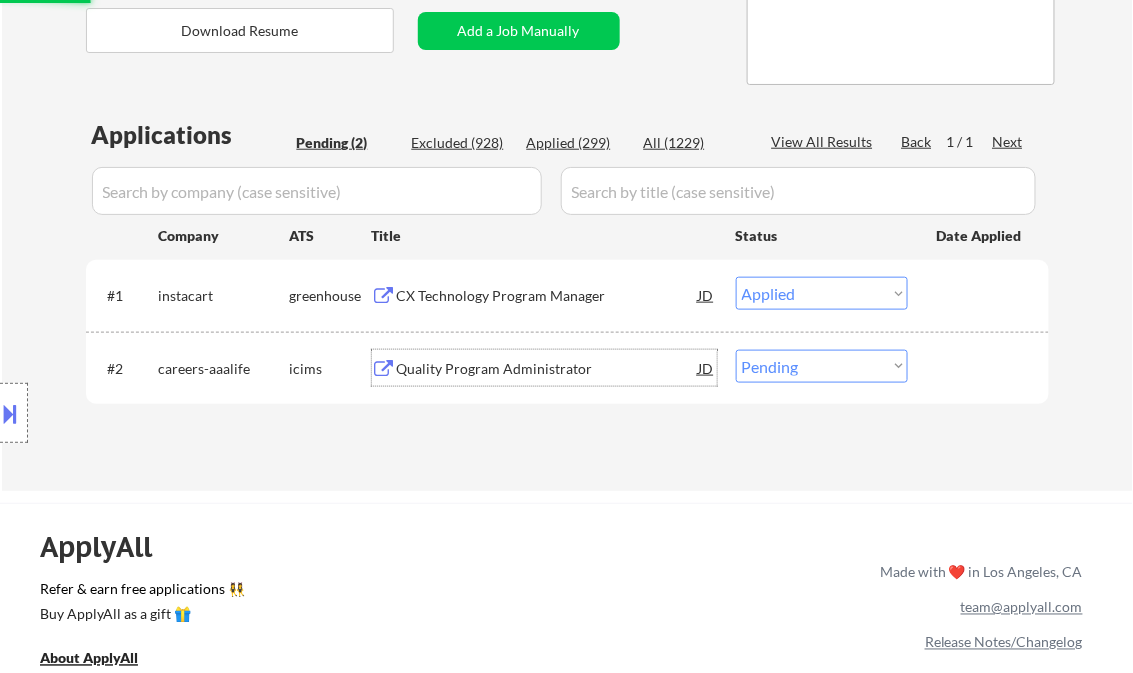 click on "Quality Program Administrator" at bounding box center [548, 369] 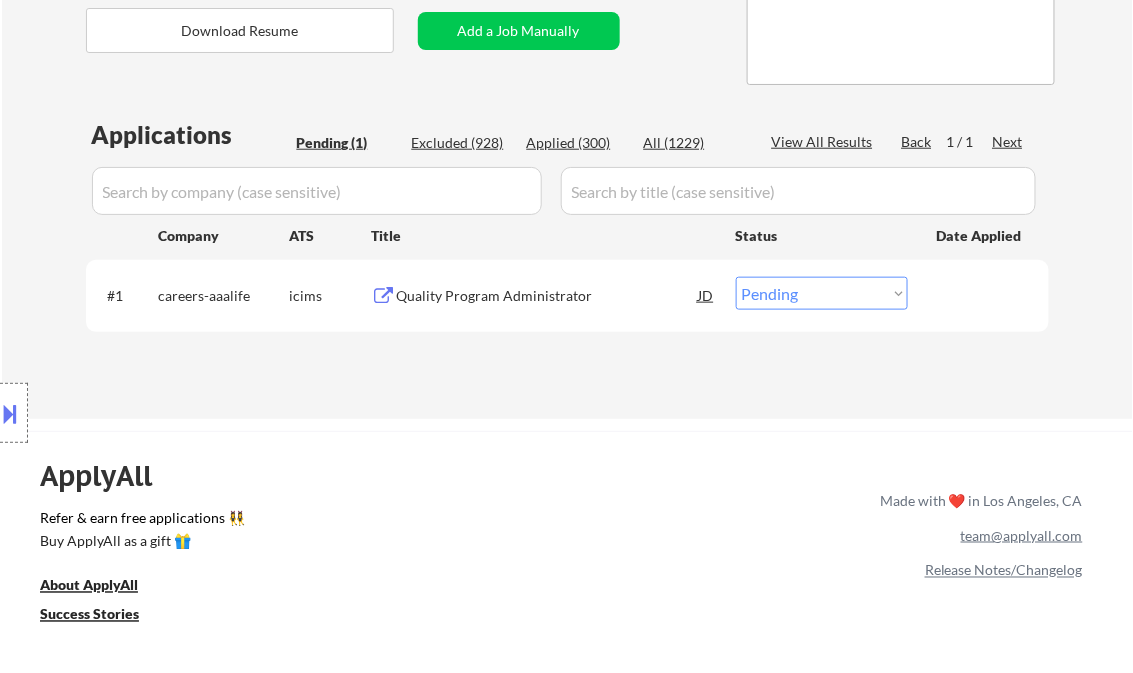 click on "Choose an option... Pending Applied Excluded (Questions) Excluded (Expired) Excluded (Location) Excluded (Bad Match) Excluded (Blocklist) Excluded (Salary) Excluded (Other)" at bounding box center (822, 293) 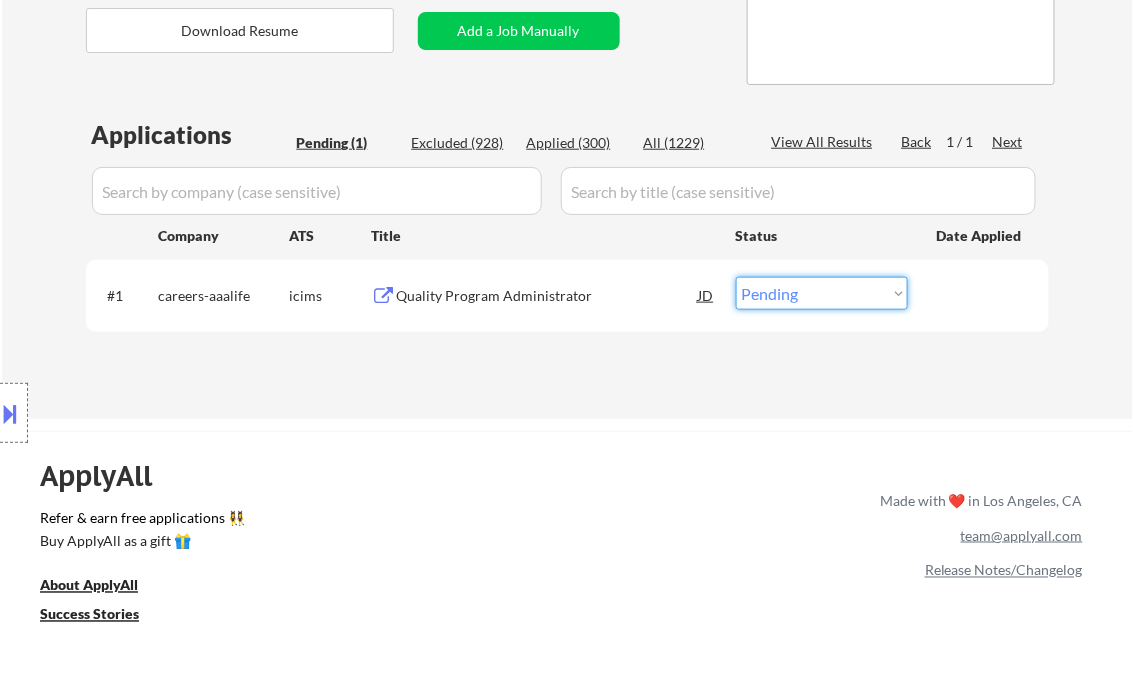 select on ""applied"" 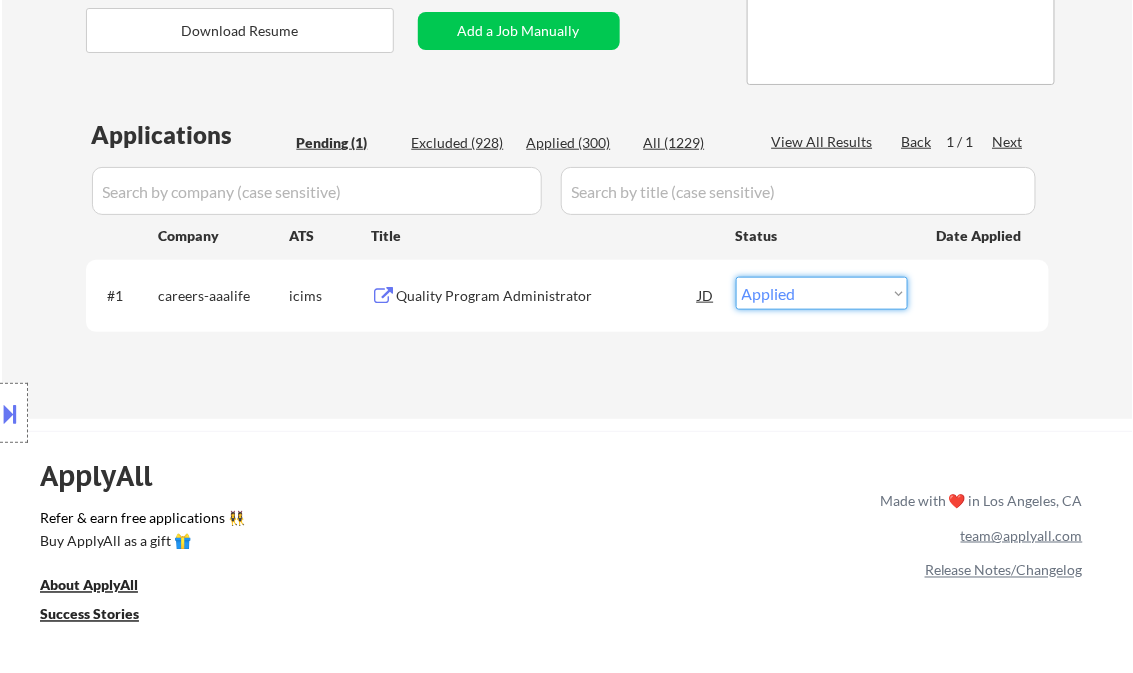 click on "Choose an option... Pending Applied Excluded (Questions) Excluded (Expired) Excluded (Location) Excluded (Bad Match) Excluded (Blocklist) Excluded (Salary) Excluded (Other)" at bounding box center [822, 293] 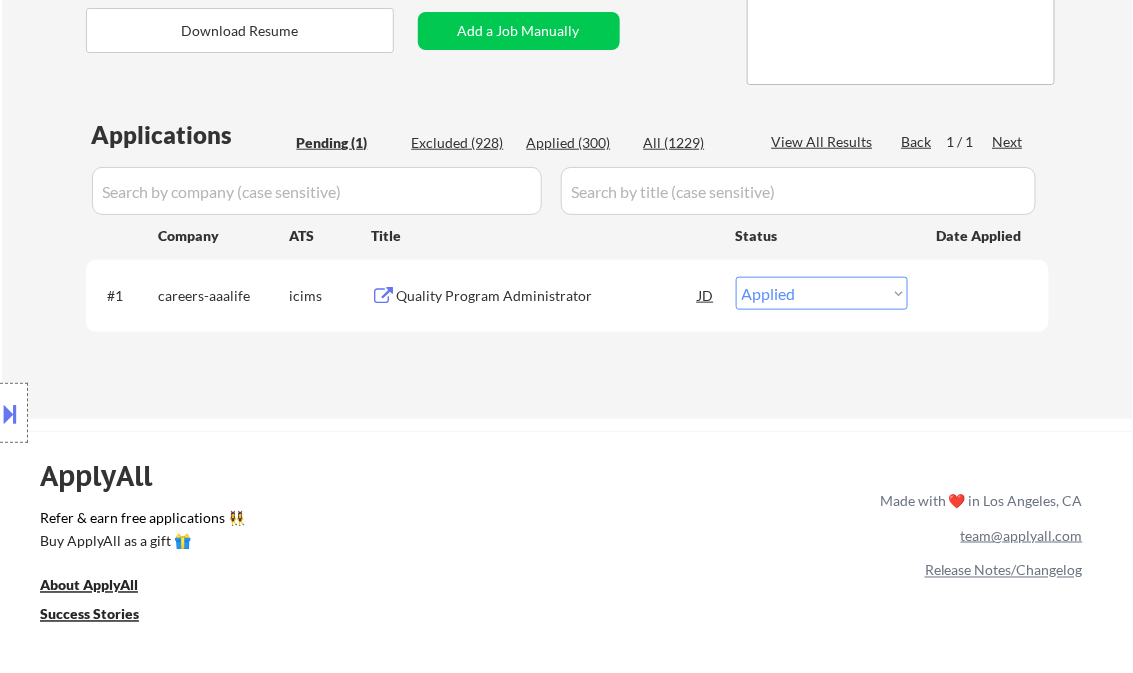 click on "Applications Pending (1) Excluded (928) Applied (300) All (1229) View All Results Back 1 / 1
Next Company ATS Title Status Date Applied #1 careers-aaalife icims Quality Program Administrator JD Choose an option... Pending Applied Excluded (Questions) Excluded (Expired) Excluded (Location) Excluded (Bad Match) Excluded (Blocklist) Excluded (Salary) Excluded (Other) success #2 careers-aaalife icims Quality Program Administrator JD Choose an option... Pending Applied Excluded (Questions) Excluded (Expired) Excluded (Location) Excluded (Bad Match) Excluded (Blocklist) Excluded (Salary) Excluded (Other) #3 careers-aaalife icims Quality Program Administrator JD Choose an option... Pending Applied Excluded (Questions) Excluded (Expired) Excluded (Location) Excluded (Bad Match) Excluded (Blocklist) Excluded (Salary) Excluded (Other)" at bounding box center (567, 249) 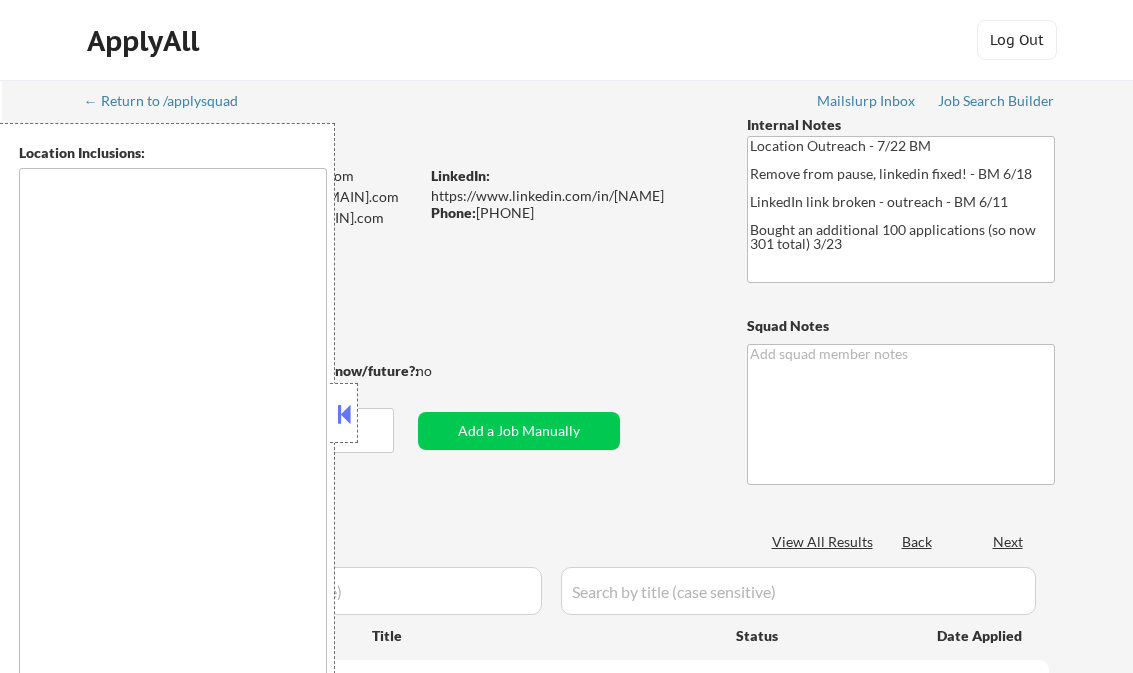 scroll, scrollTop: 320, scrollLeft: 0, axis: vertical 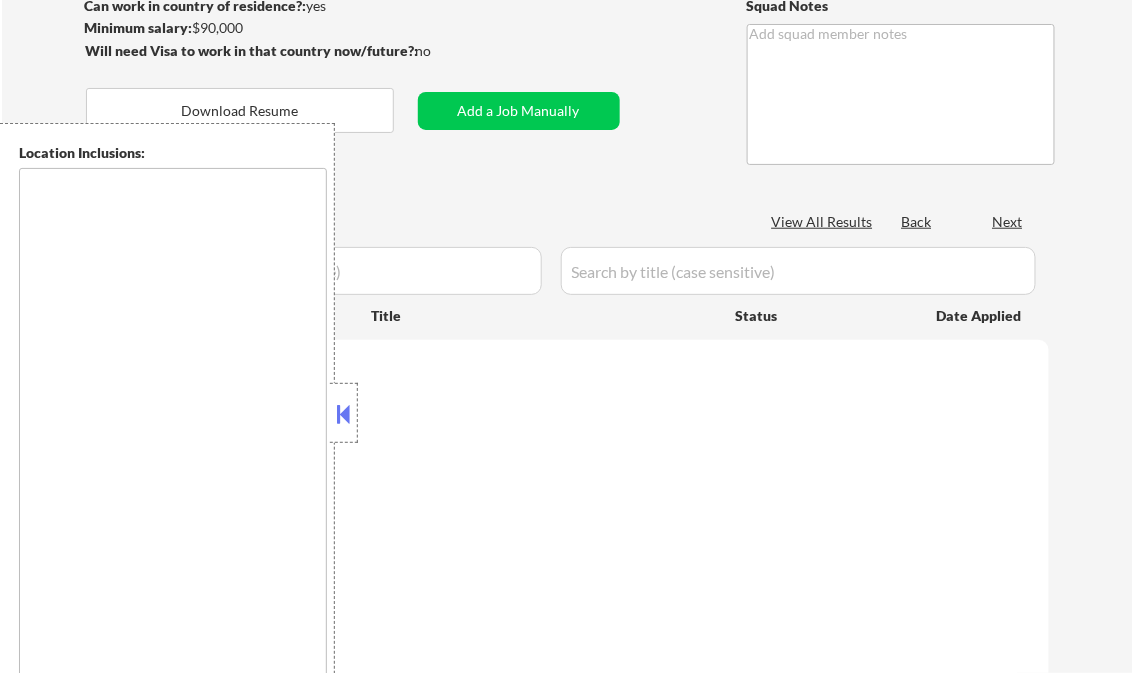 type on "remote" 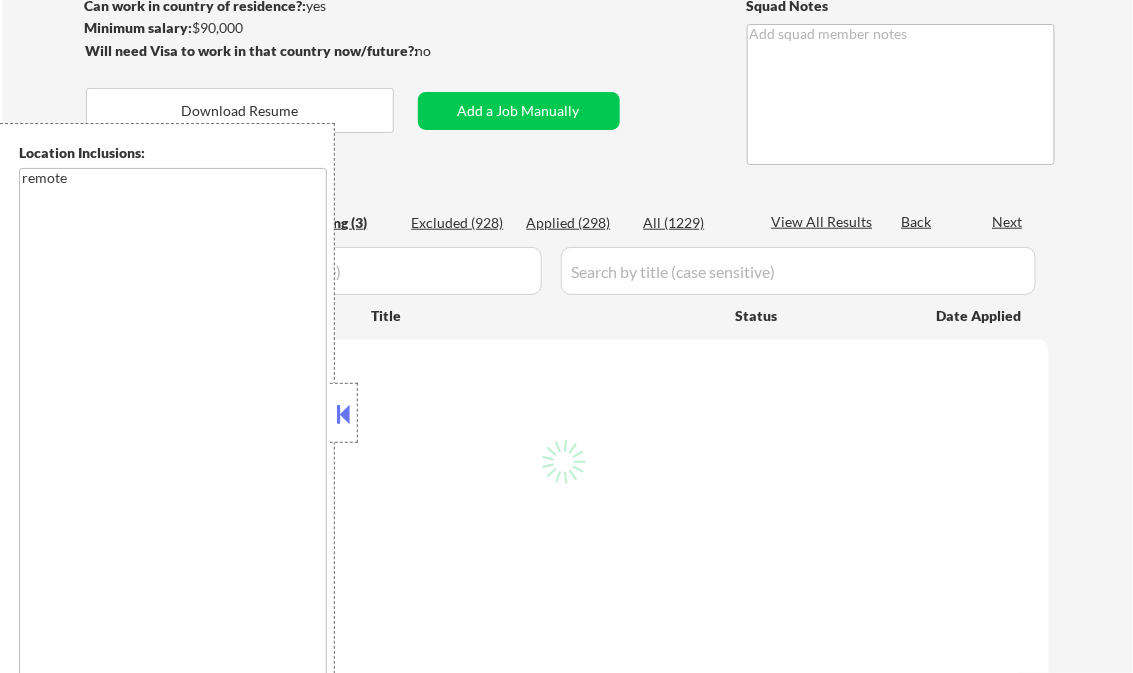 select on ""pending"" 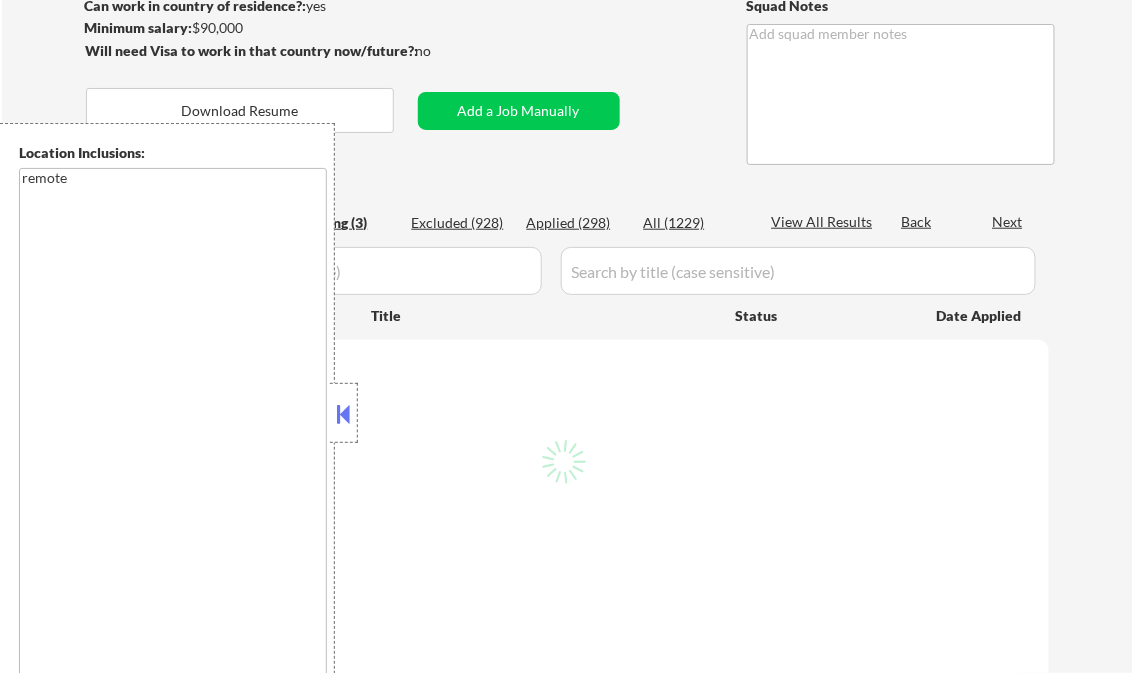 select on ""pending"" 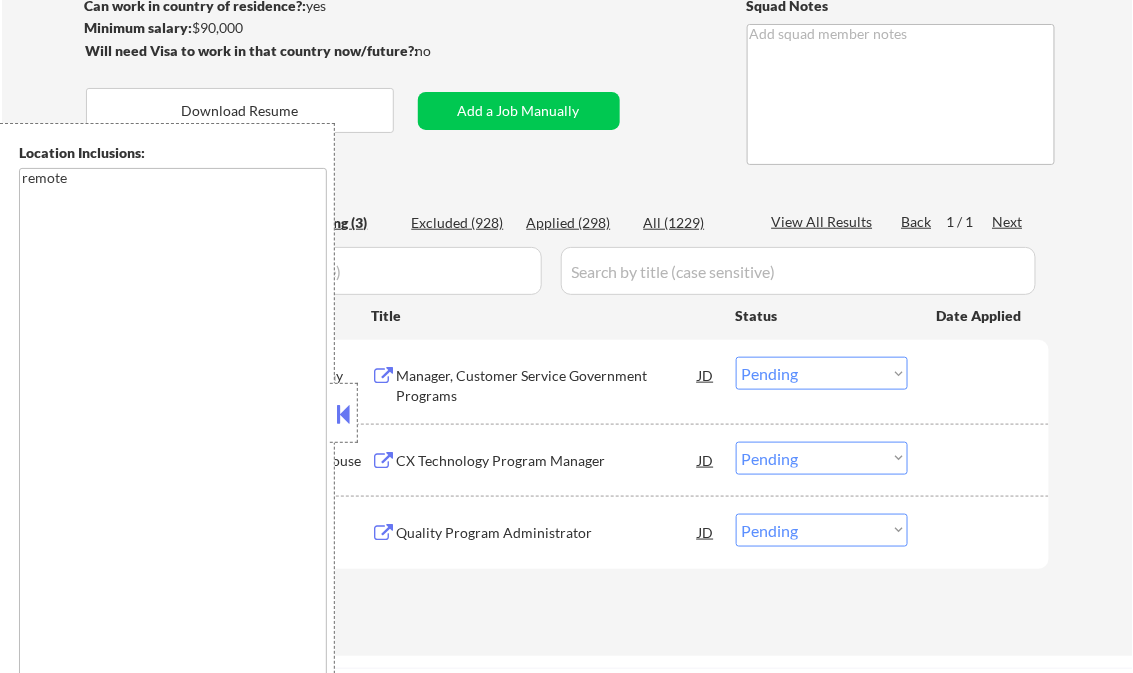 click at bounding box center (344, 414) 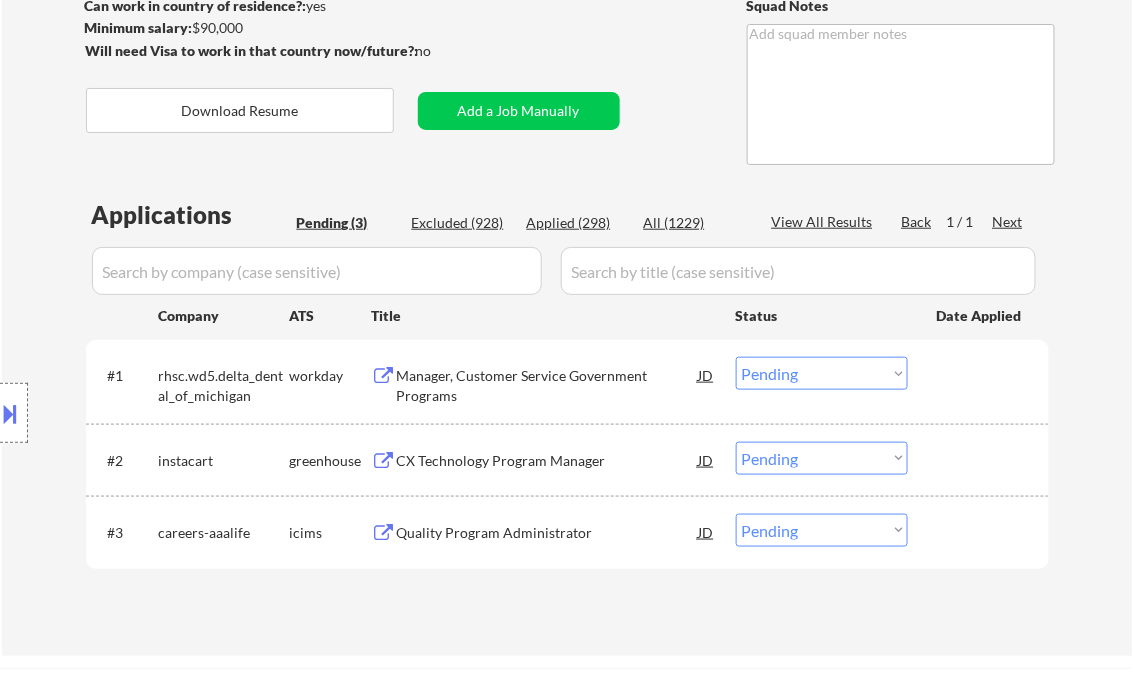 drag, startPoint x: 654, startPoint y: 162, endPoint x: 657, endPoint y: 173, distance: 11.401754 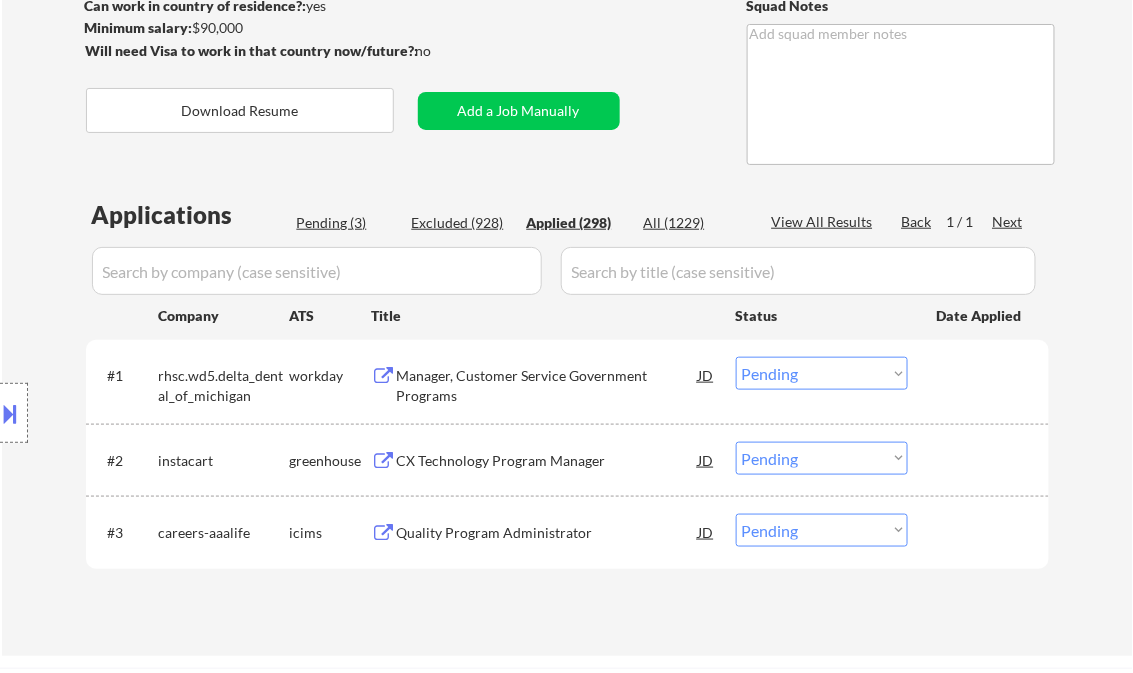 click on "View All Results" at bounding box center [825, 222] 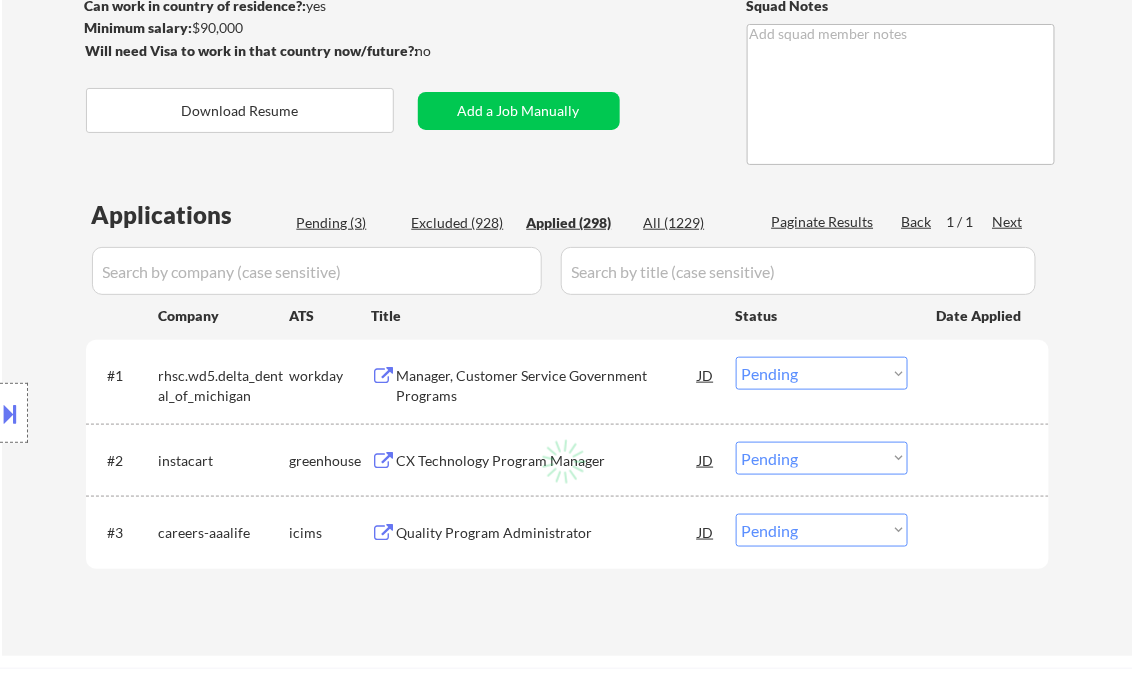 select on ""applied"" 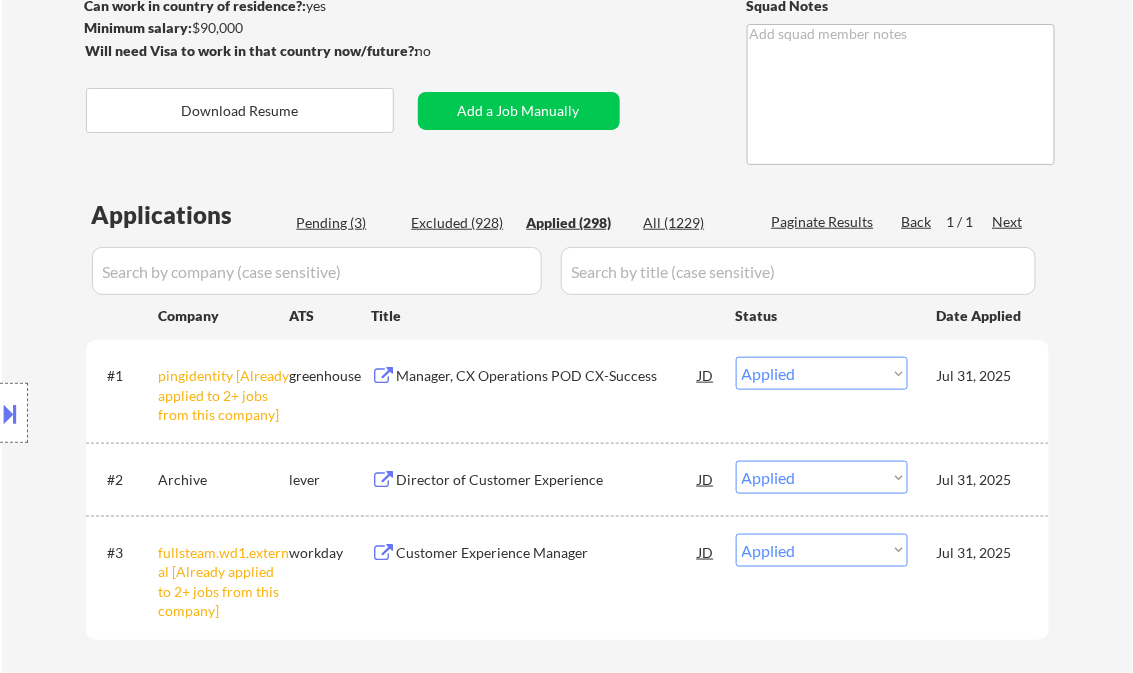 select on ""applied"" 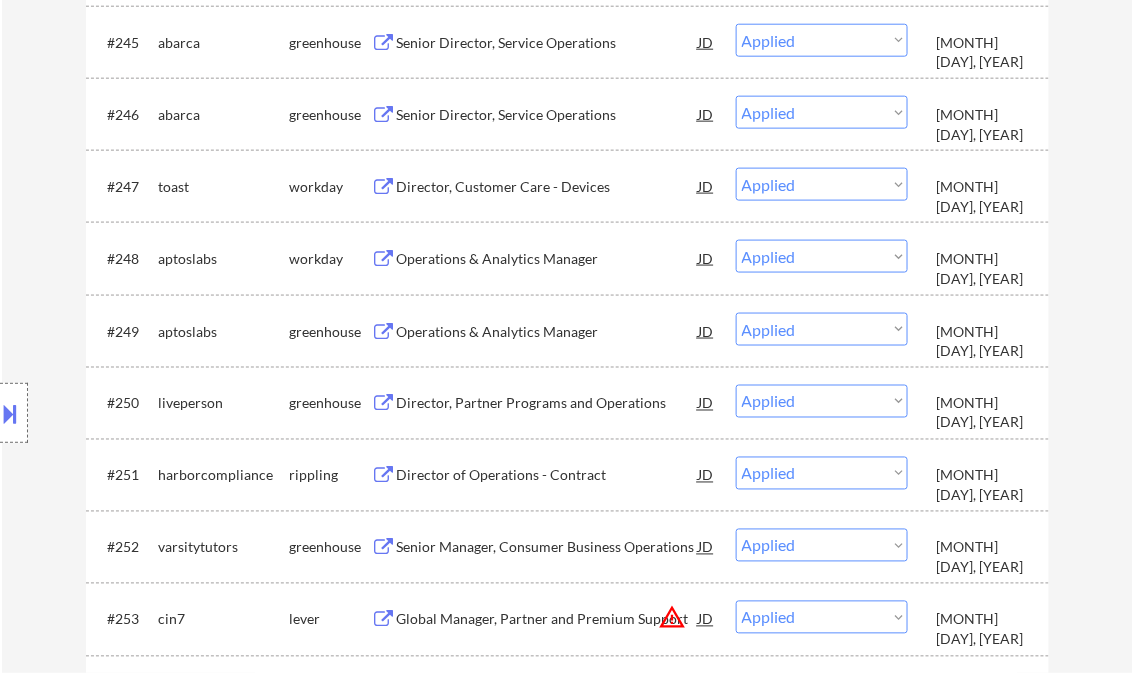scroll, scrollTop: 19130, scrollLeft: 0, axis: vertical 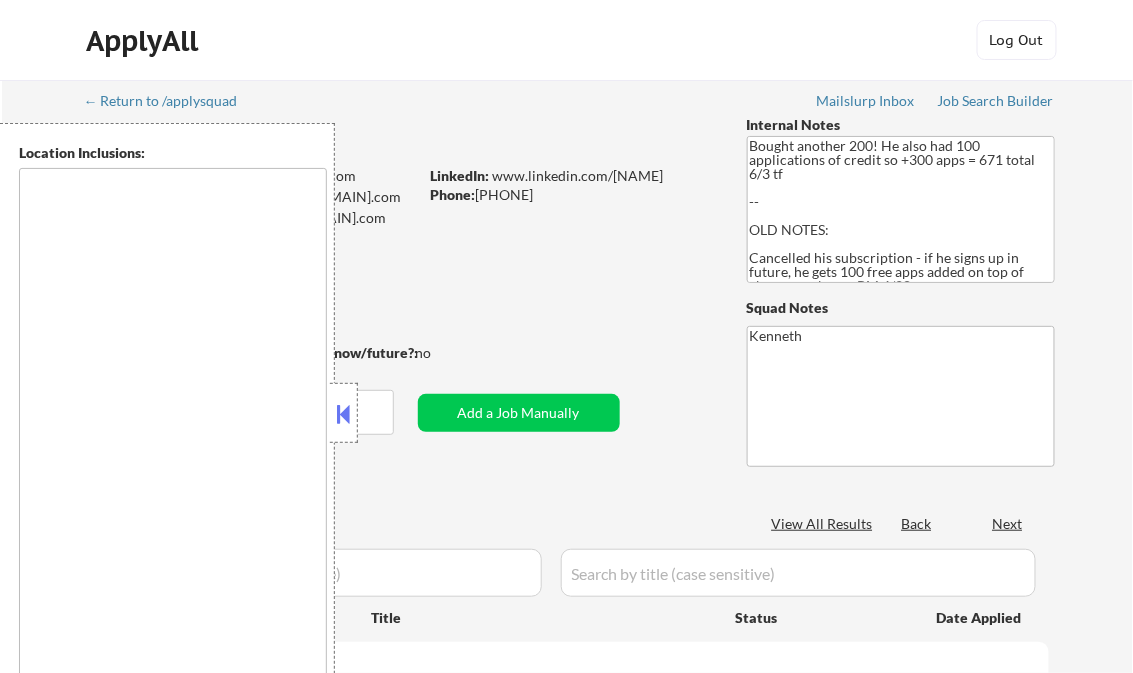 type on "[CITY], [STATE]   [CITY], [STATE]   [CITY], [STATE]   [CITY], [STATE]   [CITY], [STATE]   [CITY], [STATE]   [CITY], [STATE]   [CITY], [STATE]   [CITY], [STATE]   [CITY], [STATE]   [CITY], [STATE]   [CITY], [STATE]   [CITY], [STATE]   [CITY], [STATE]   [CITY], [STATE]   [CITY], [STATE]   [CITY], [STATE]   [CITY], [STATE]   [CITY], [STATE]   [CITY], [STATE]   [CITY], [STATE]   [CITY], [STATE]   [CITY], [STATE]   [CITY], [STATE]   [CITY], [STATE]   [CITY], [STATE] remote" 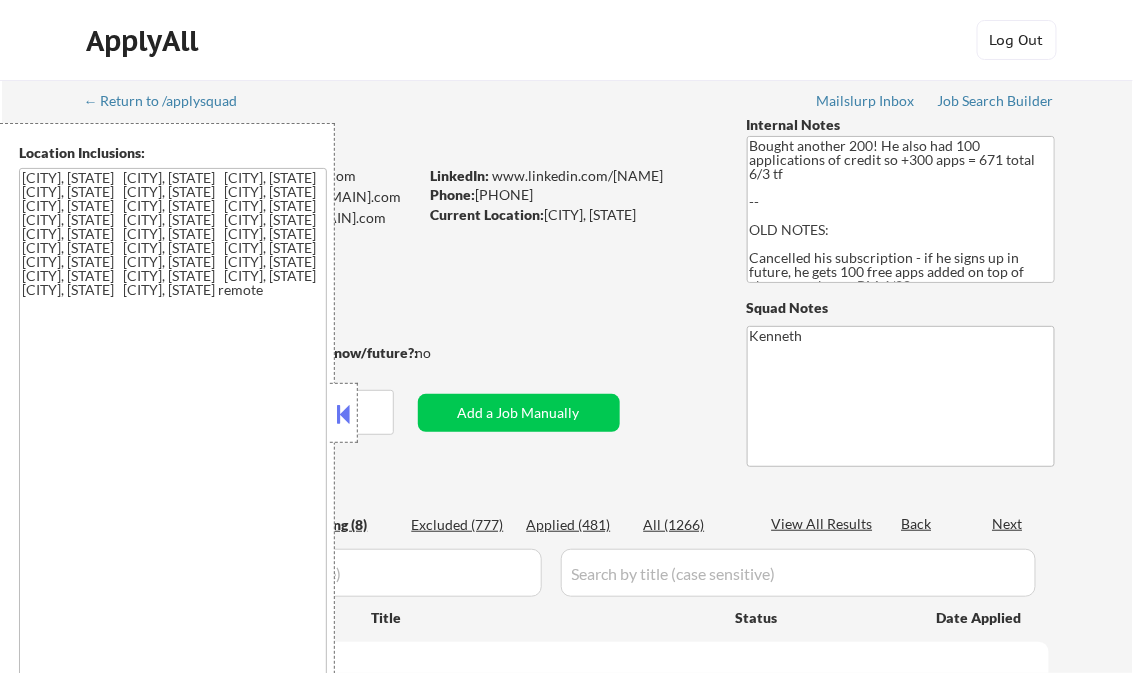 select on ""pending"" 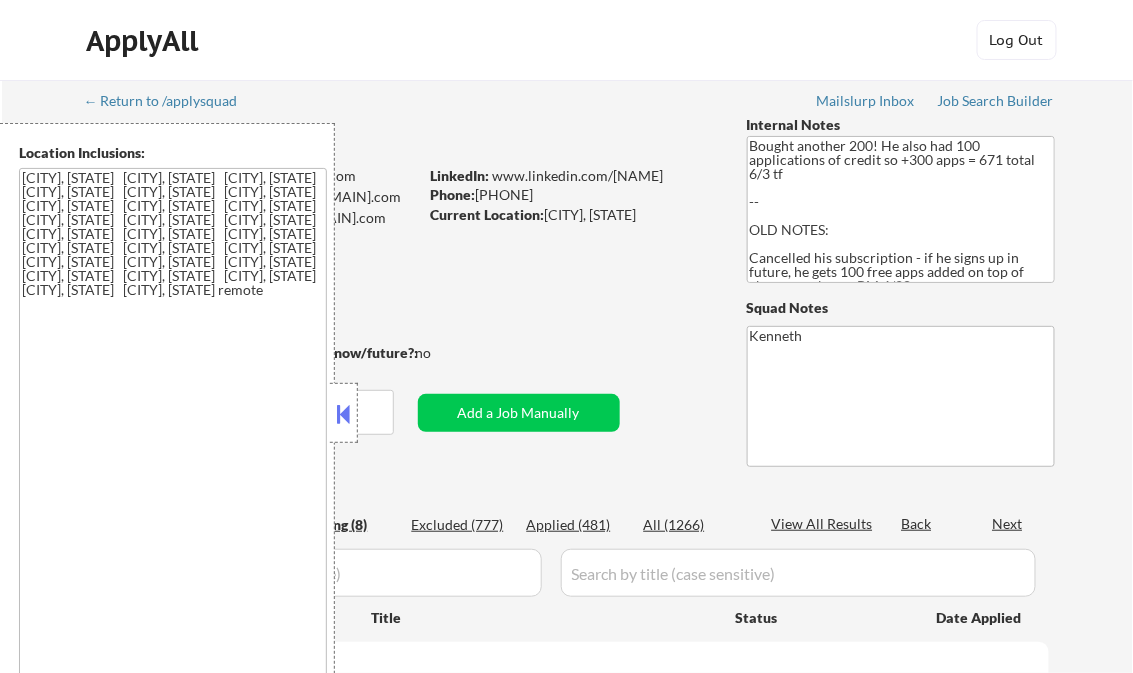 select on ""pending"" 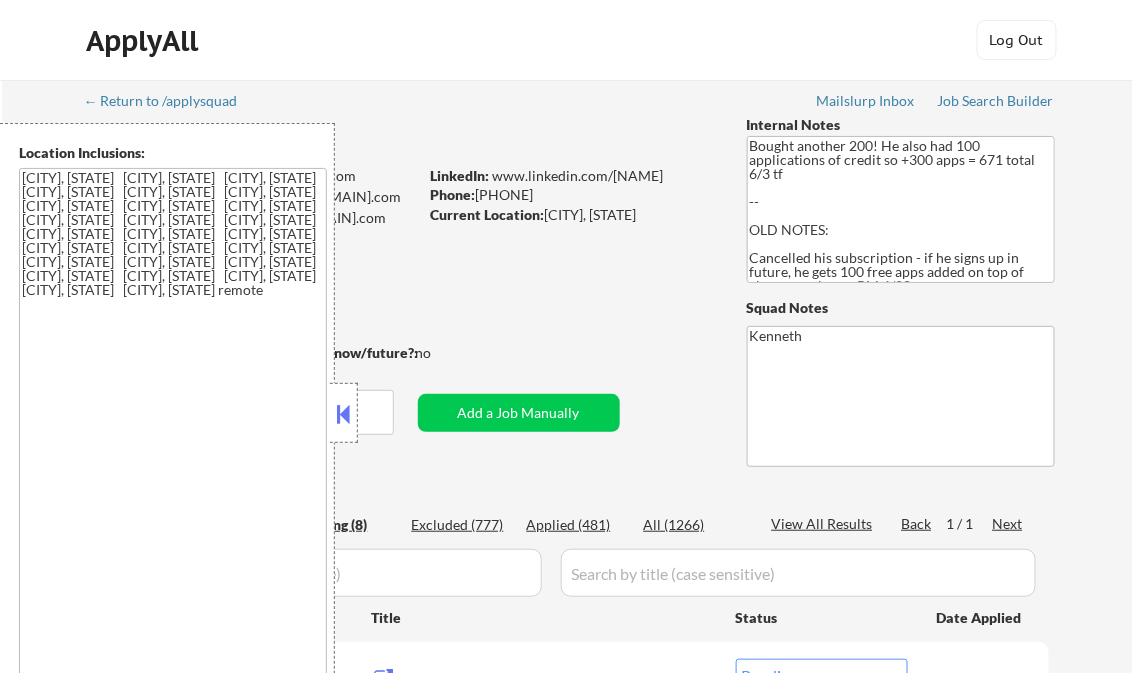 click at bounding box center (344, 414) 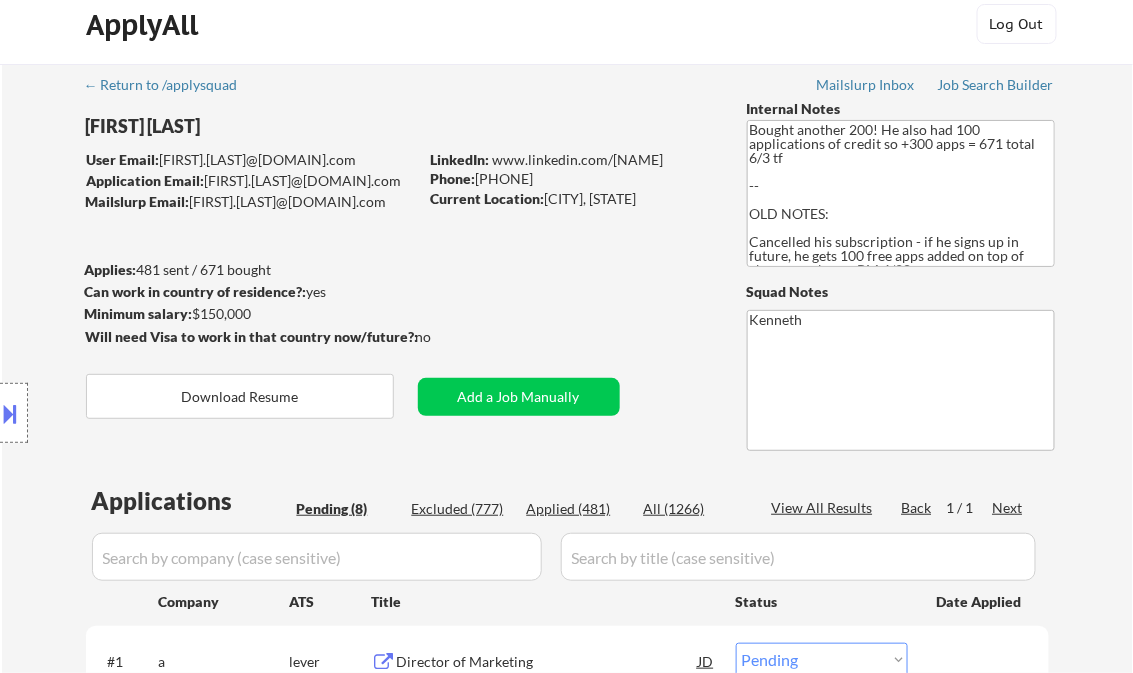 scroll, scrollTop: 0, scrollLeft: 0, axis: both 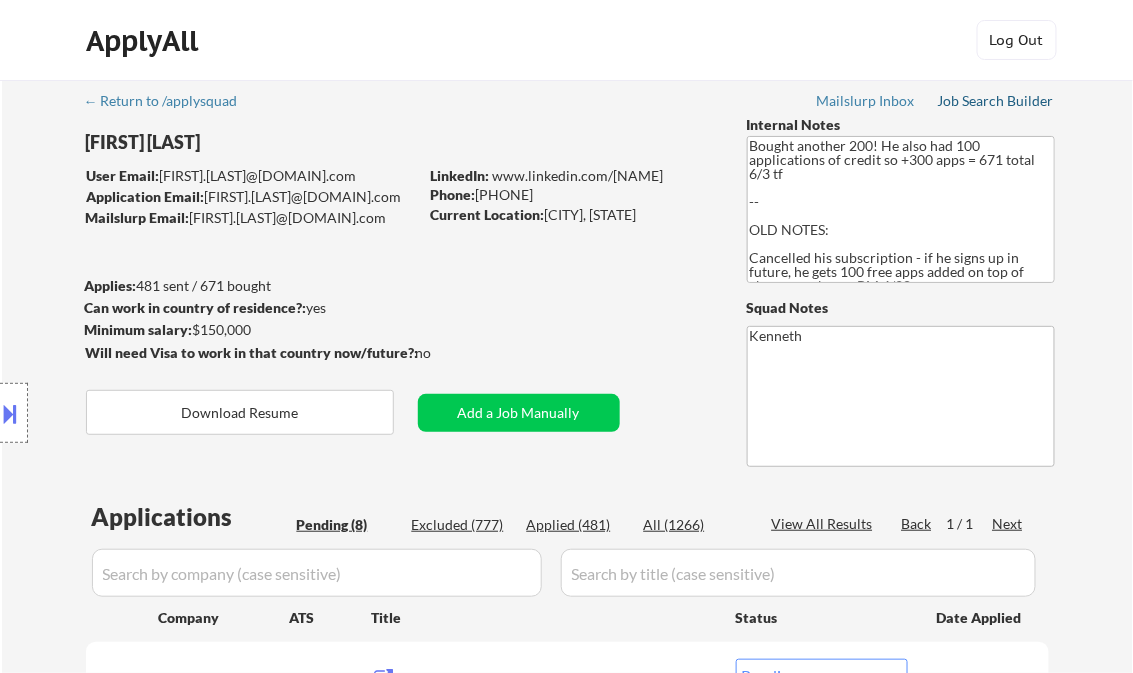 click on "Job Search Builder" at bounding box center [996, 101] 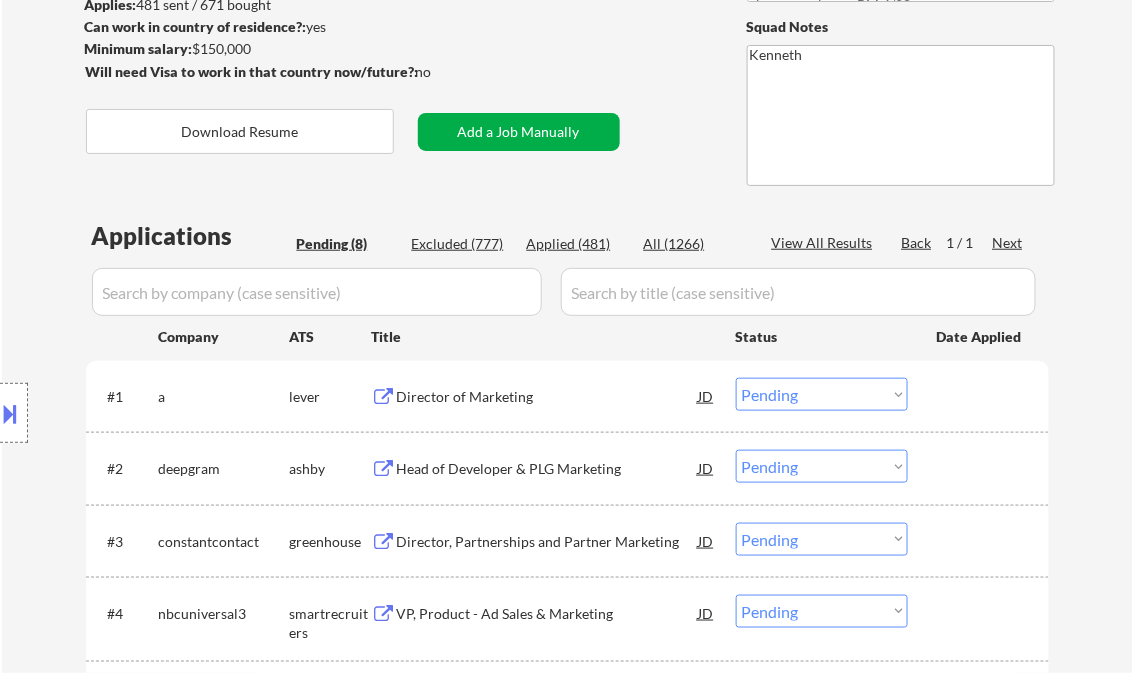 scroll, scrollTop: 400, scrollLeft: 0, axis: vertical 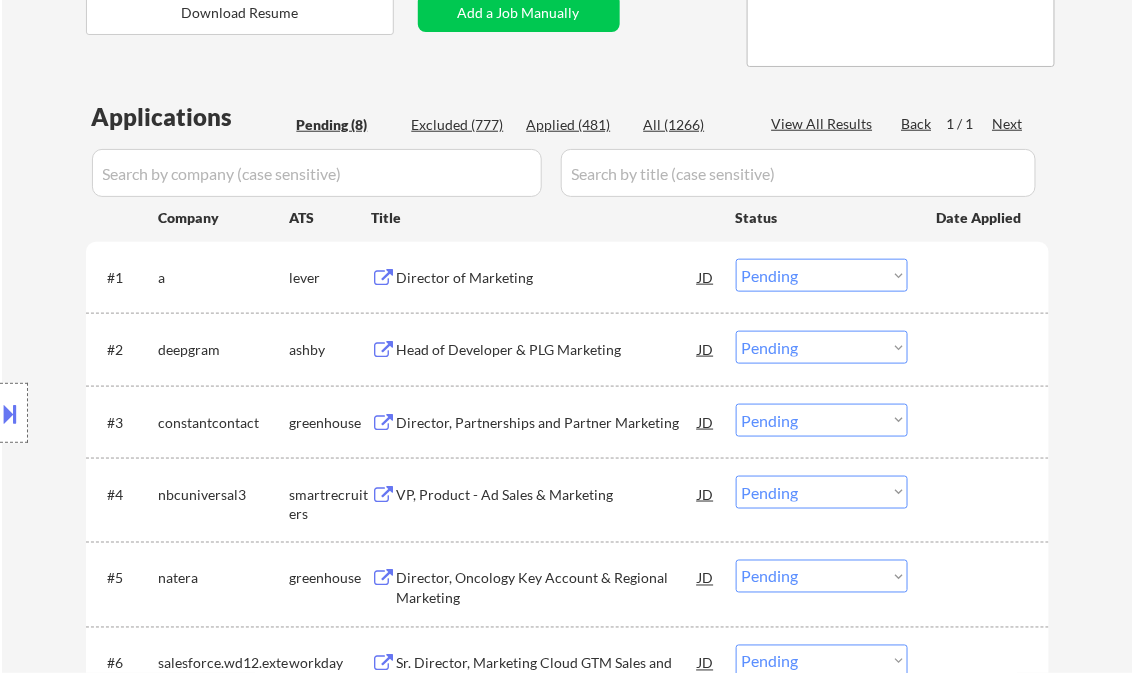 click on "Director of Marketing" at bounding box center [548, 278] 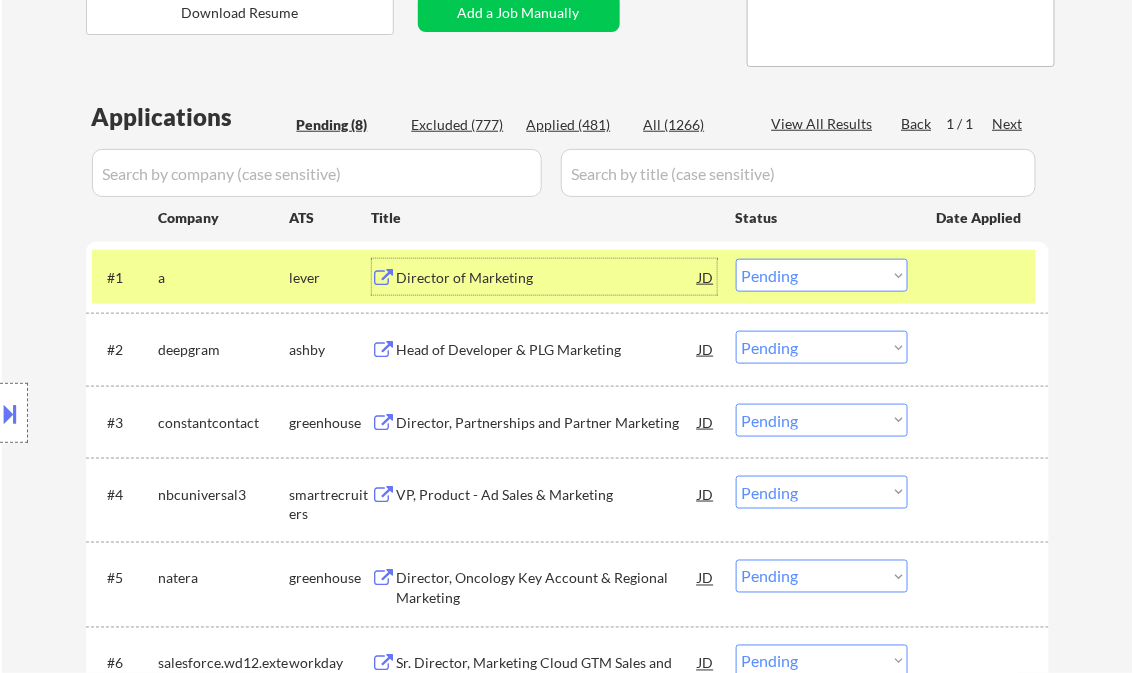 click on "Director of Marketing" at bounding box center (548, 278) 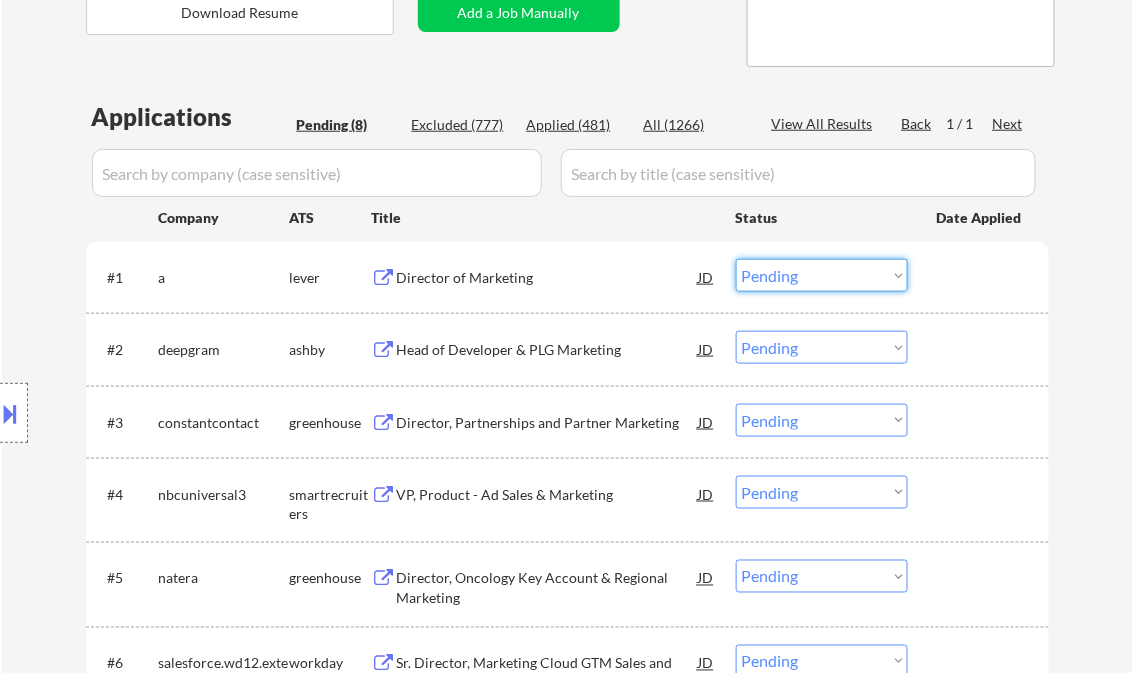 drag, startPoint x: 791, startPoint y: 273, endPoint x: 795, endPoint y: 294, distance: 21.377558 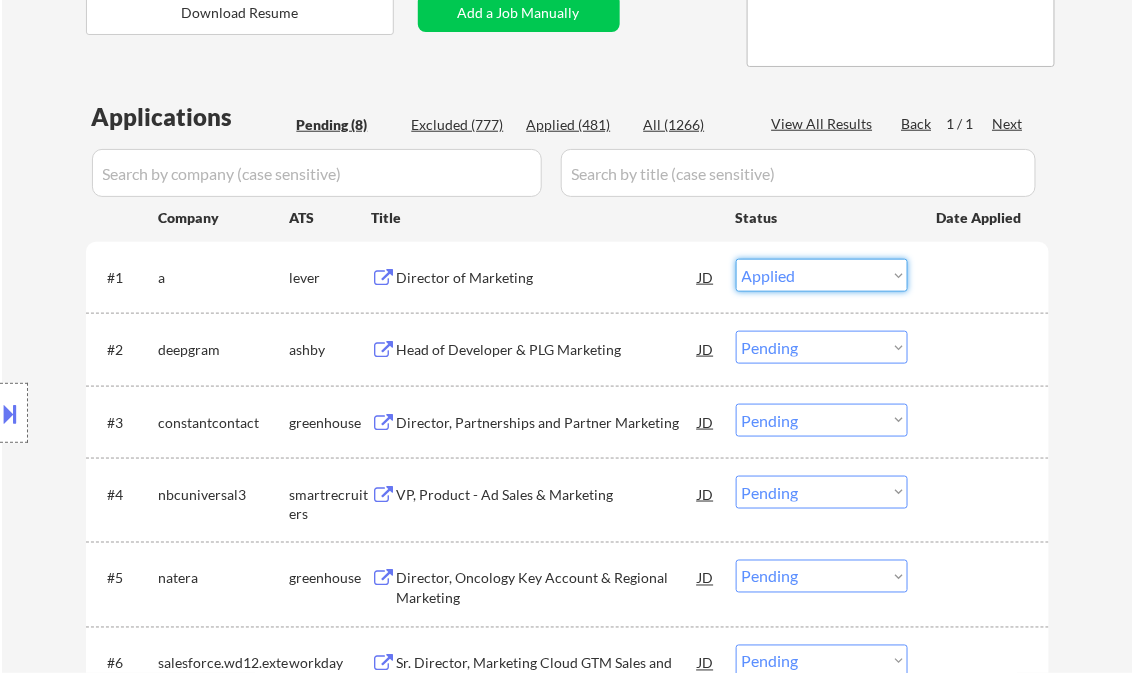 click on "Choose an option... Pending Applied Excluded (Questions) Excluded (Expired) Excluded (Location) Excluded (Bad Match) Excluded (Blocklist) Excluded (Salary) Excluded (Other)" at bounding box center (822, 275) 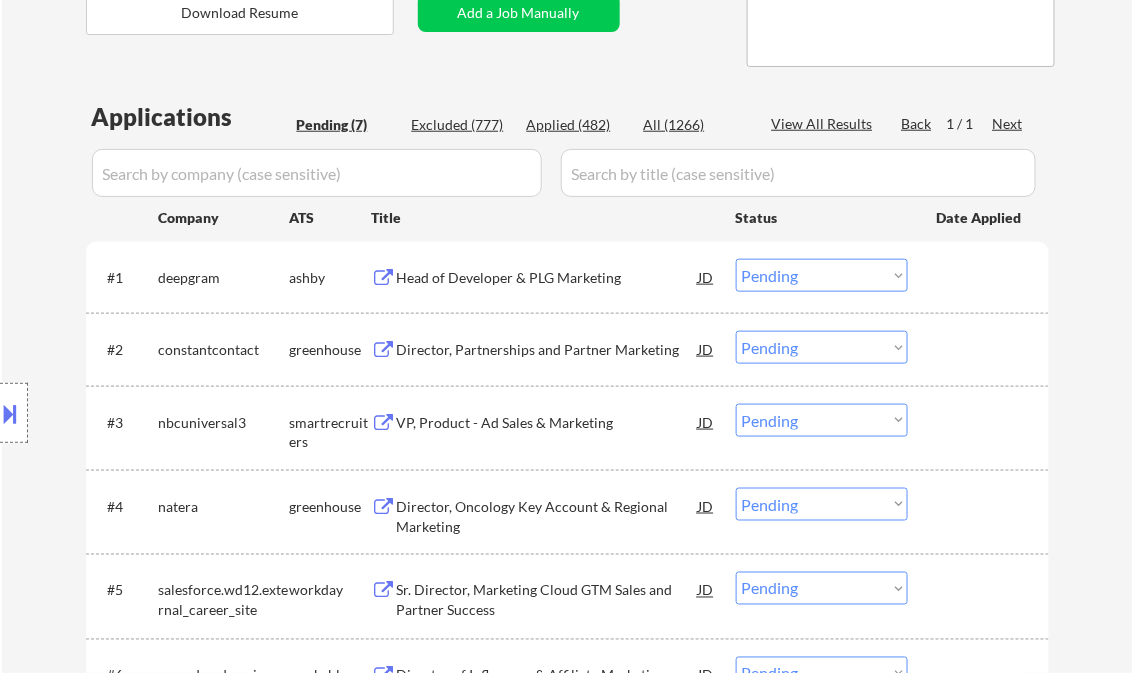 click on "Head of Developer & PLG Marketing" at bounding box center [548, 278] 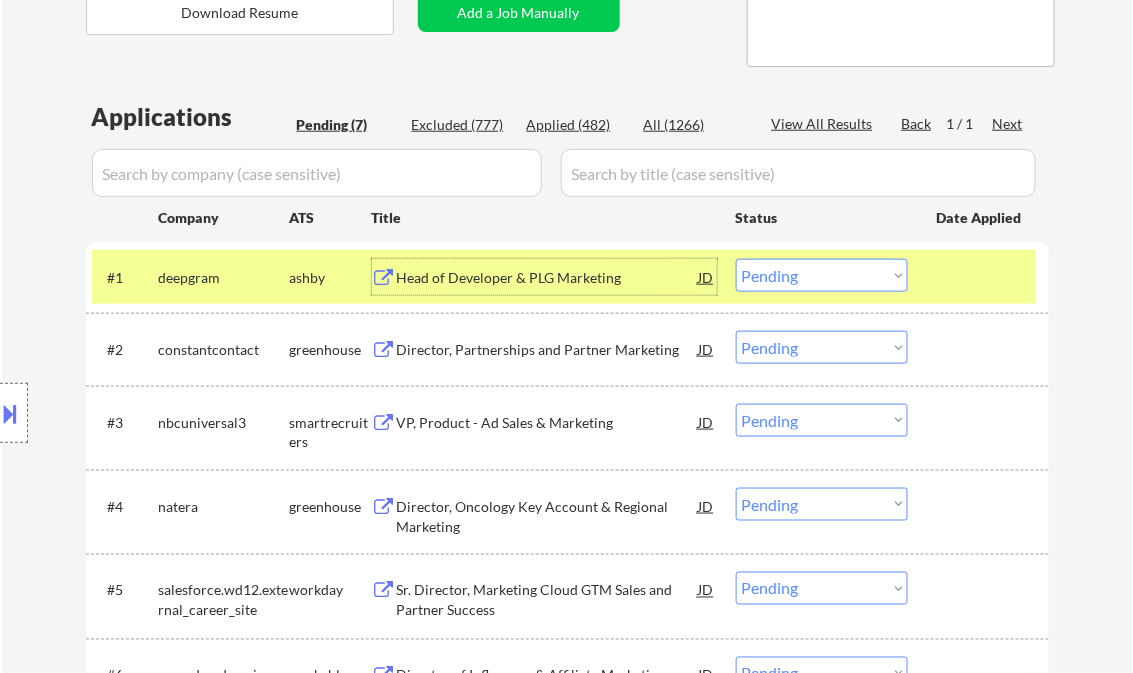 click on "Choose an option... Pending Applied Excluded (Questions) Excluded (Expired) Excluded (Location) Excluded (Bad Match) Excluded (Blocklist) Excluded (Salary) Excluded (Other)" at bounding box center (822, 275) 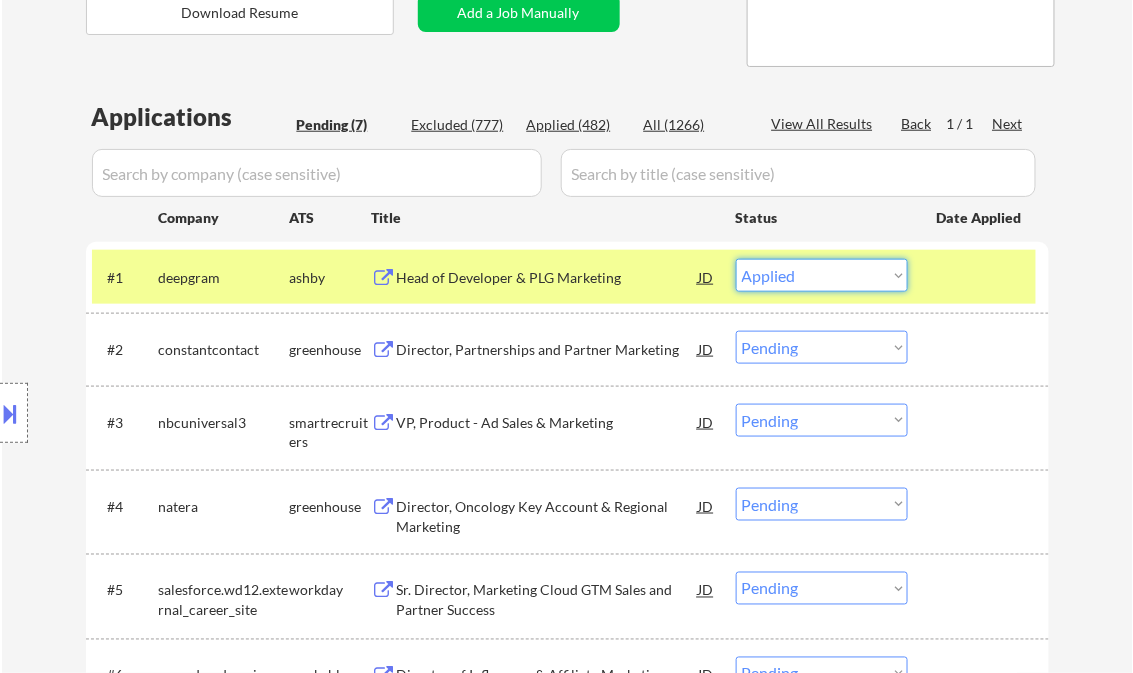 click on "Choose an option... Pending Applied Excluded (Questions) Excluded (Expired) Excluded (Location) Excluded (Bad Match) Excluded (Blocklist) Excluded (Salary) Excluded (Other)" at bounding box center (822, 275) 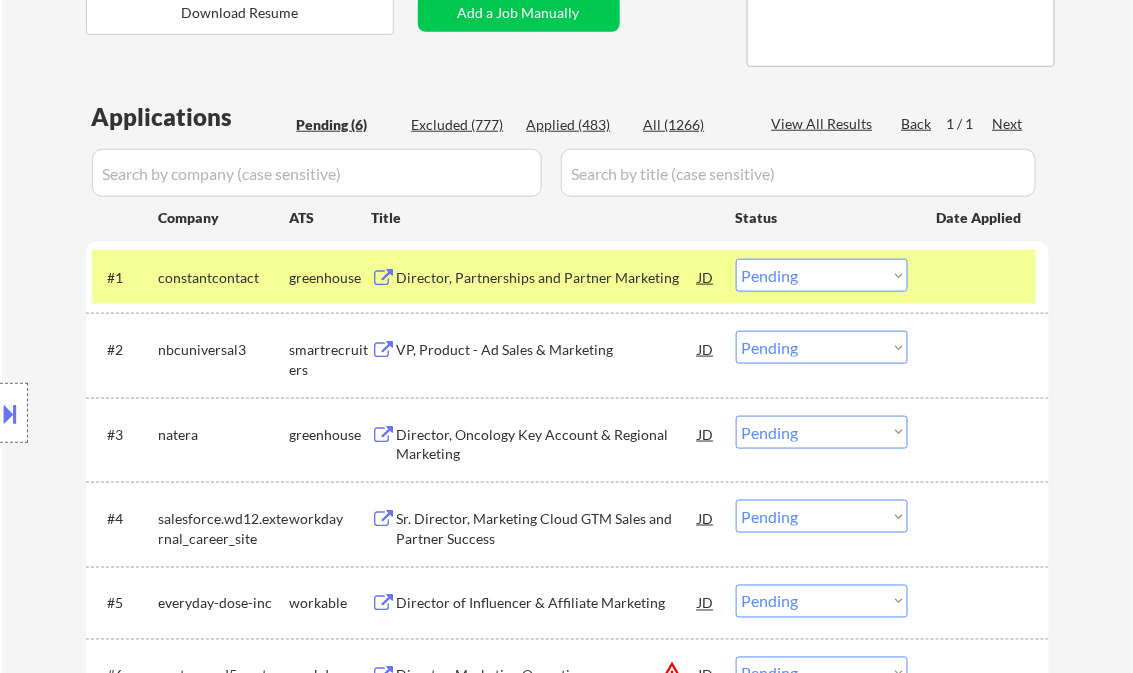 click on "Director, Partnerships and Partner Marketing" at bounding box center (548, 278) 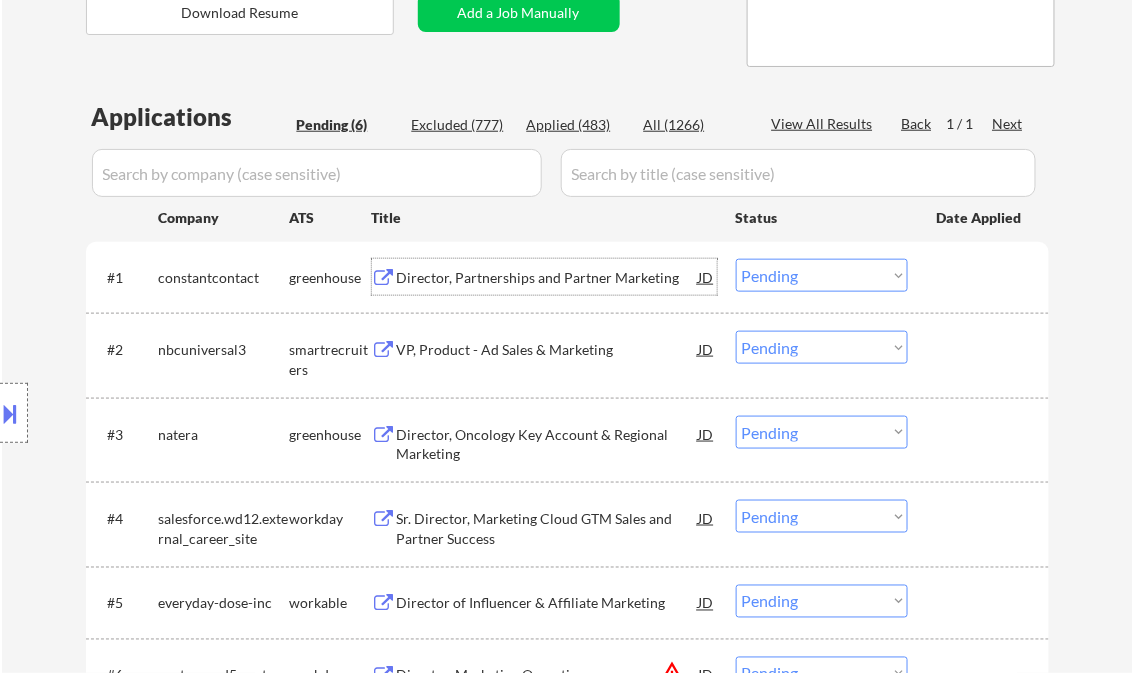 click on "Choose an option... Pending Applied Excluded (Questions) Excluded (Expired) Excluded (Location) Excluded (Bad Match) Excluded (Blocklist) Excluded (Salary) Excluded (Other)" at bounding box center [822, 275] 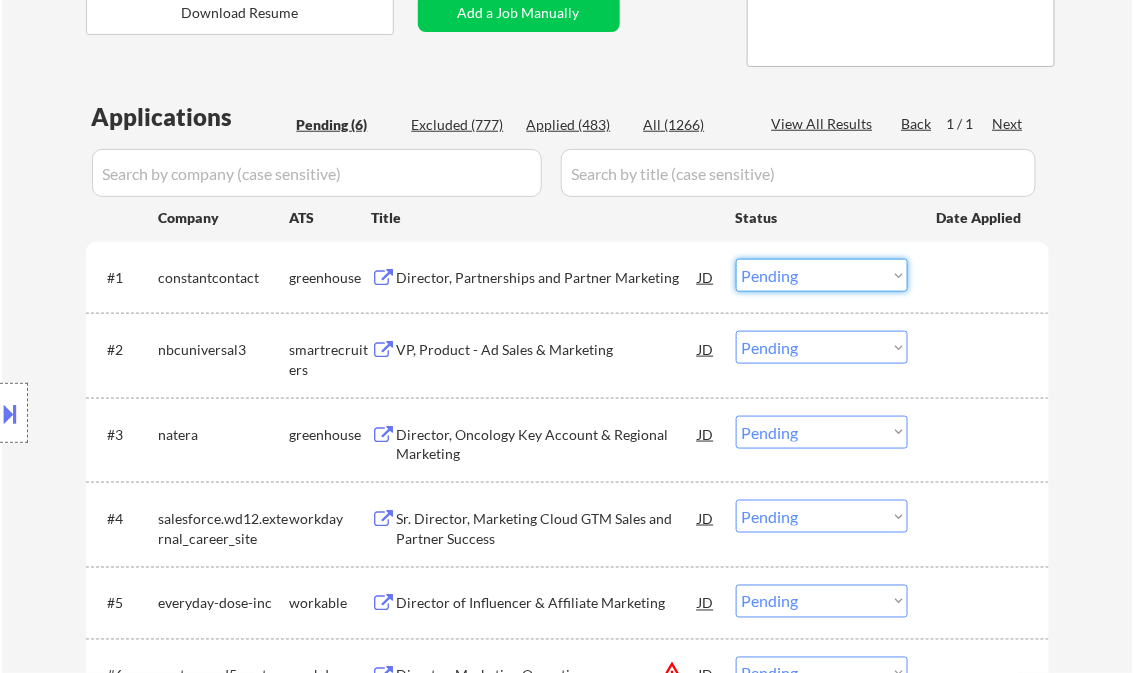 click on "Choose an option... Pending Applied Excluded (Questions) Excluded (Expired) Excluded (Location) Excluded (Bad Match) Excluded (Blocklist) Excluded (Salary) Excluded (Other)" at bounding box center [822, 275] 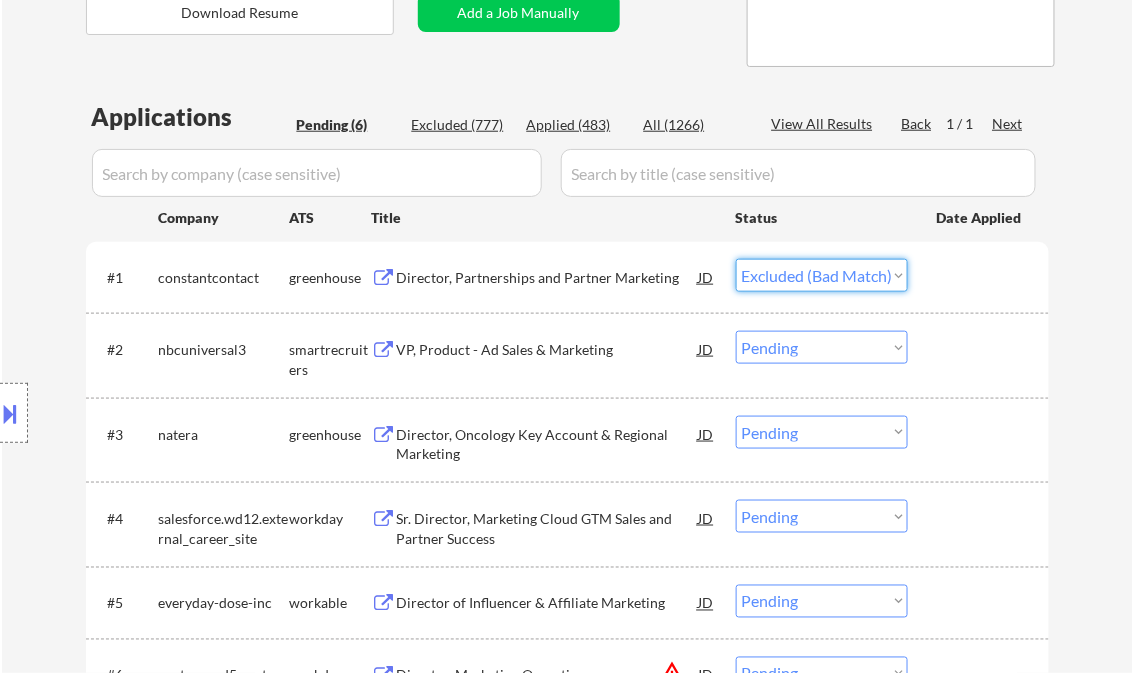 click on "Choose an option... Pending Applied Excluded (Questions) Excluded (Expired) Excluded (Location) Excluded (Bad Match) Excluded (Blocklist) Excluded (Salary) Excluded (Other)" at bounding box center (822, 275) 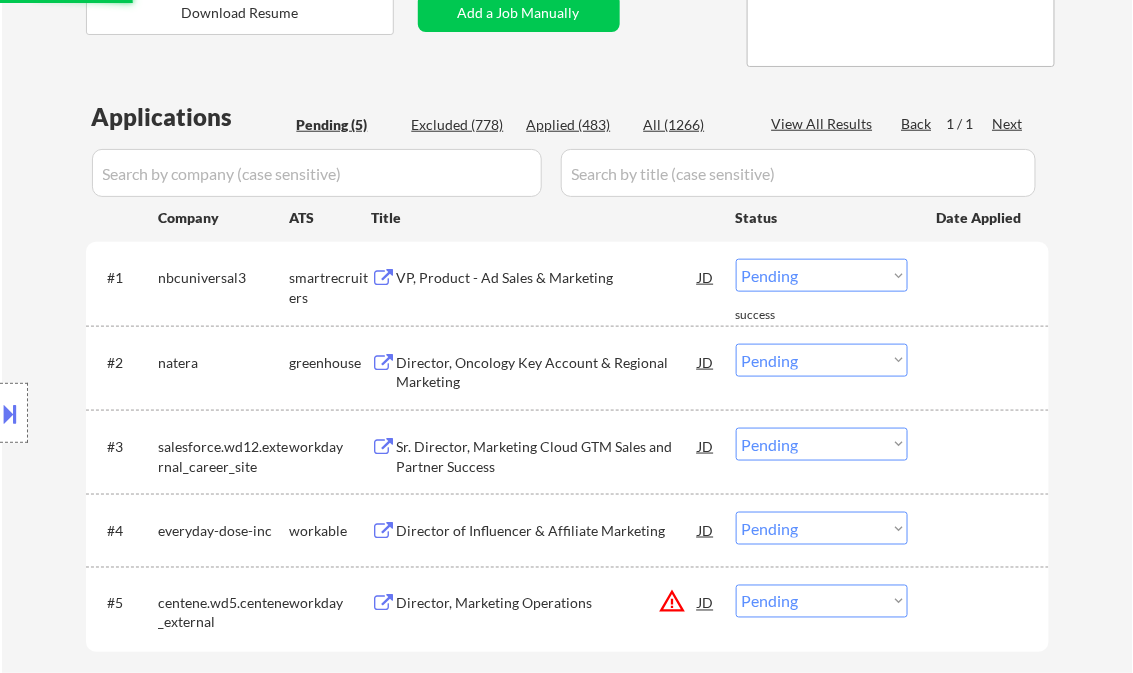 click on "VP, Product - Ad Sales & Marketing" at bounding box center (548, 278) 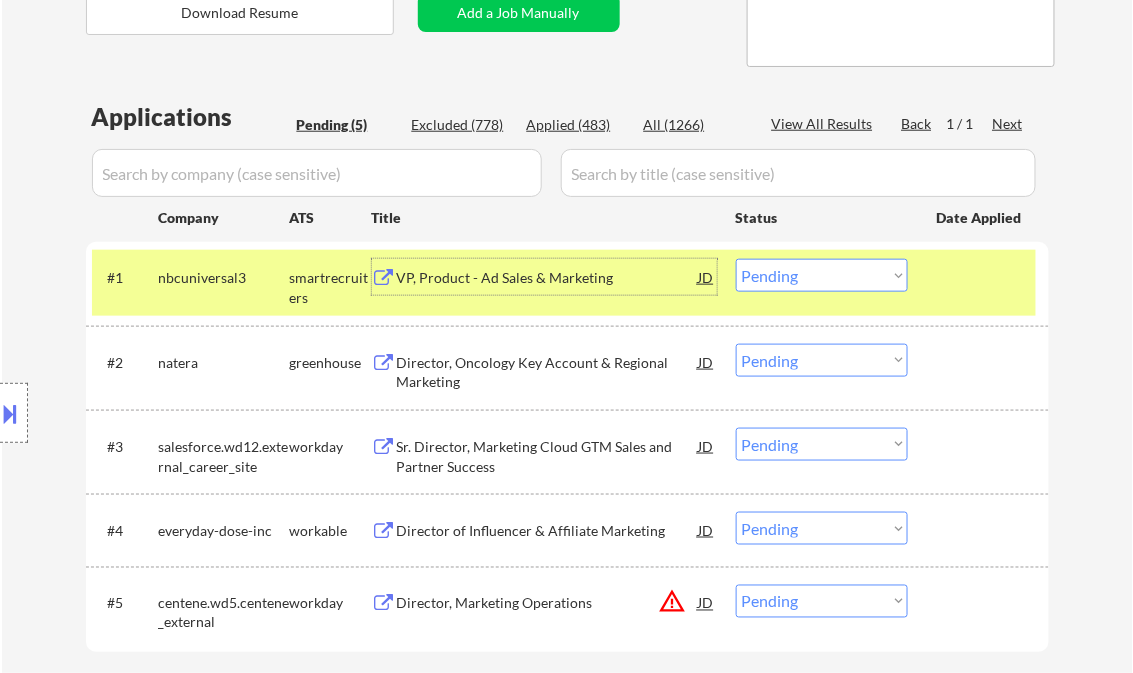 click on "Choose an option... Pending Applied Excluded (Questions) Excluded (Expired) Excluded (Location) Excluded (Bad Match) Excluded (Blocklist) Excluded (Salary) Excluded (Other)" at bounding box center [822, 275] 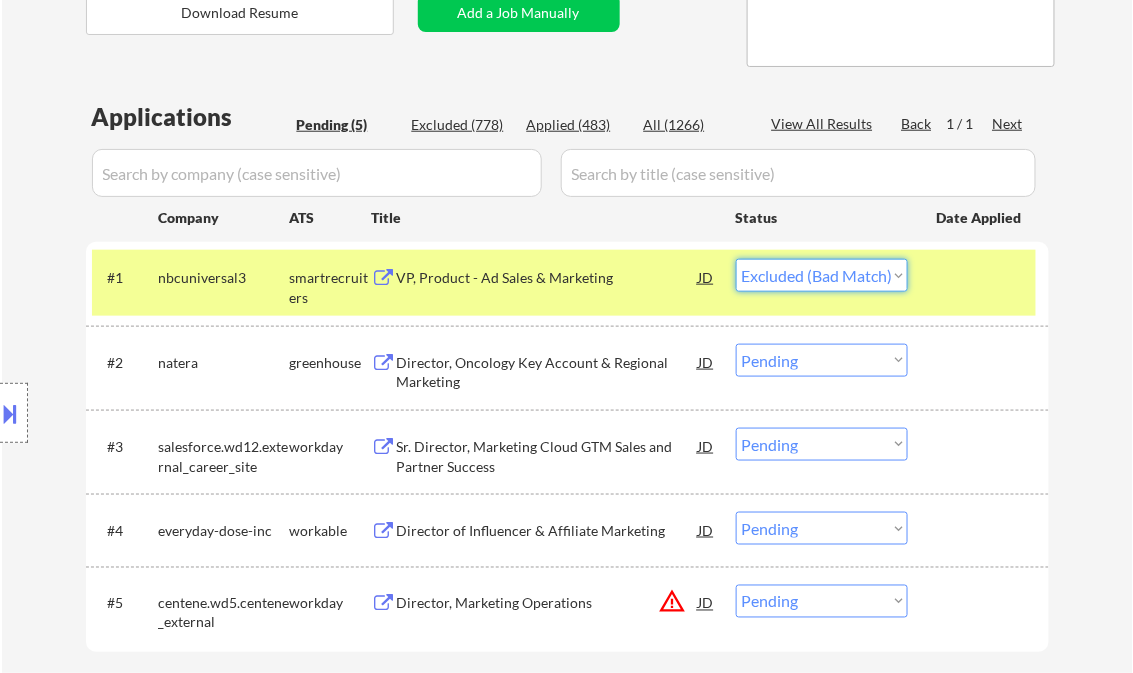 click on "Choose an option... Pending Applied Excluded (Questions) Excluded (Expired) Excluded (Location) Excluded (Bad Match) Excluded (Blocklist) Excluded (Salary) Excluded (Other)" at bounding box center (822, 275) 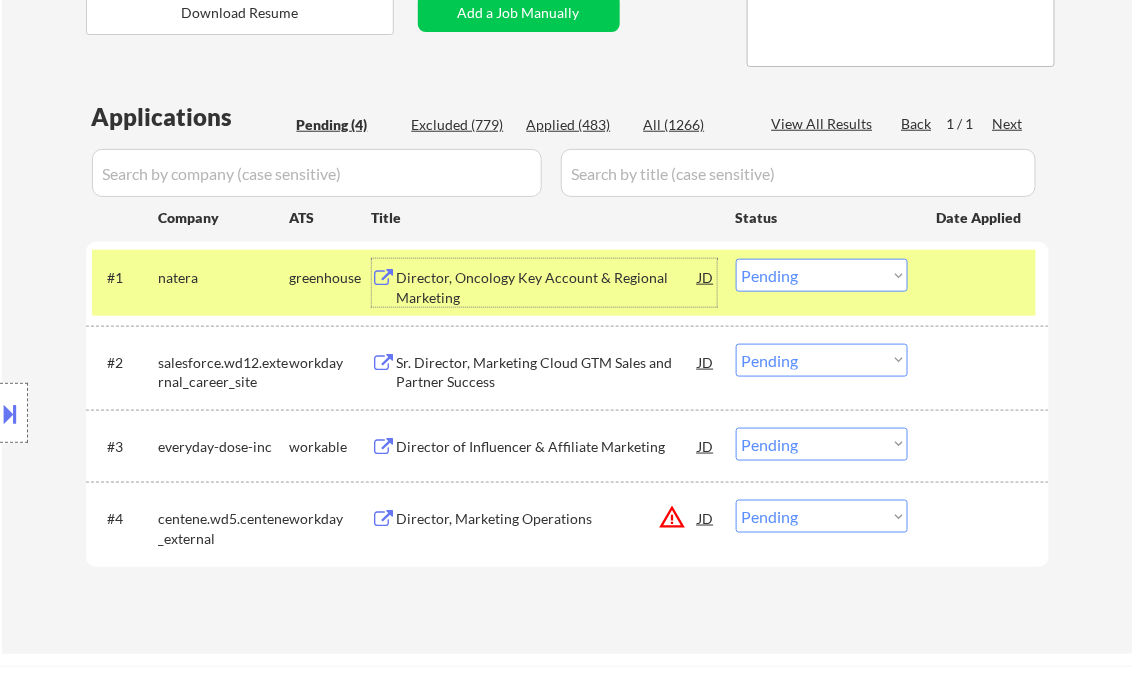 click on "Director, Oncology Key Account & Regional Marketing" at bounding box center [548, 287] 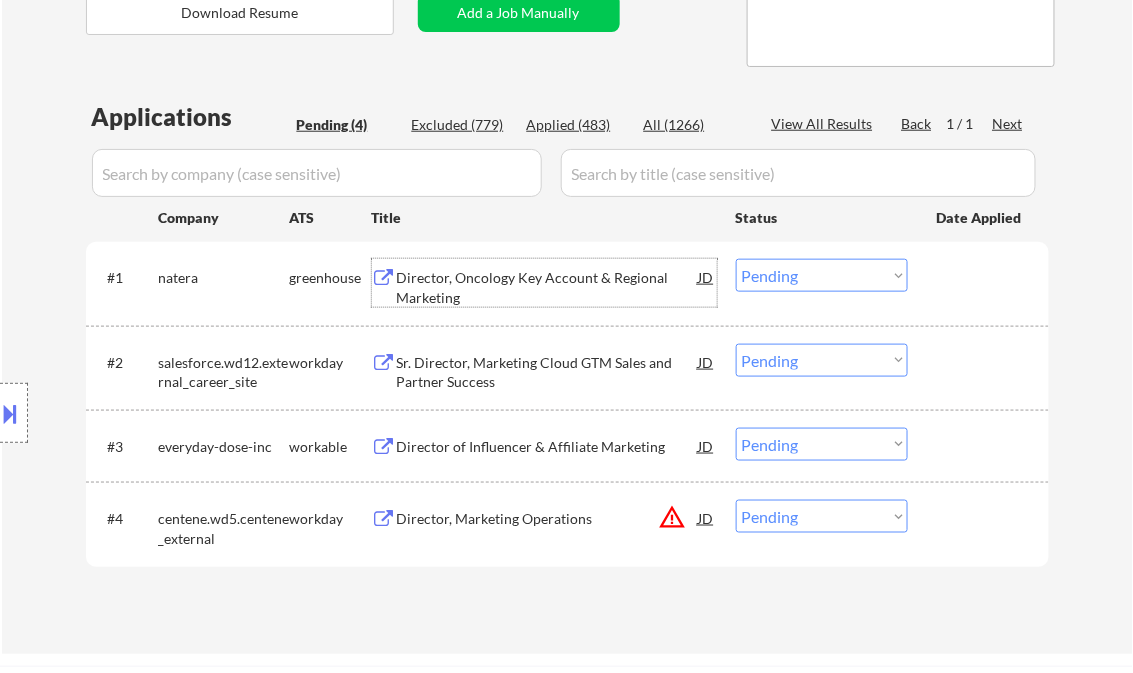 click on "Choose an option... Pending Applied Excluded (Questions) Excluded (Expired) Excluded (Location) Excluded (Bad Match) Excluded (Blocklist) Excluded (Salary) Excluded (Other)" at bounding box center (822, 275) 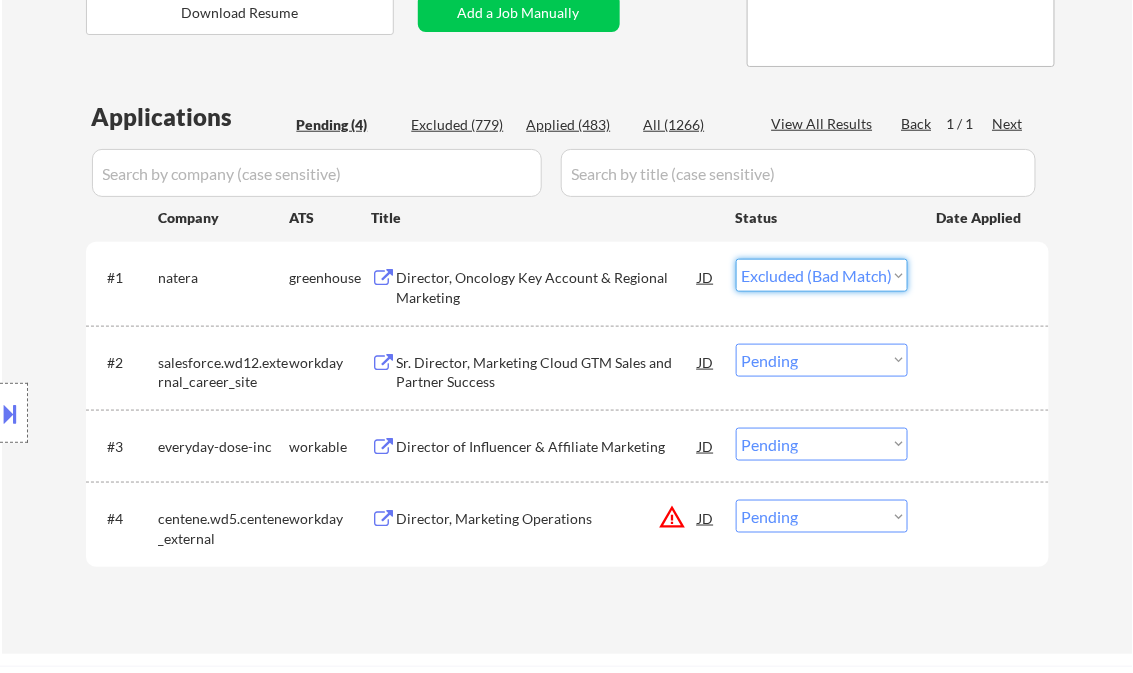 click on "Choose an option... Pending Applied Excluded (Questions) Excluded (Expired) Excluded (Location) Excluded (Bad Match) Excluded (Blocklist) Excluded (Salary) Excluded (Other)" at bounding box center [822, 275] 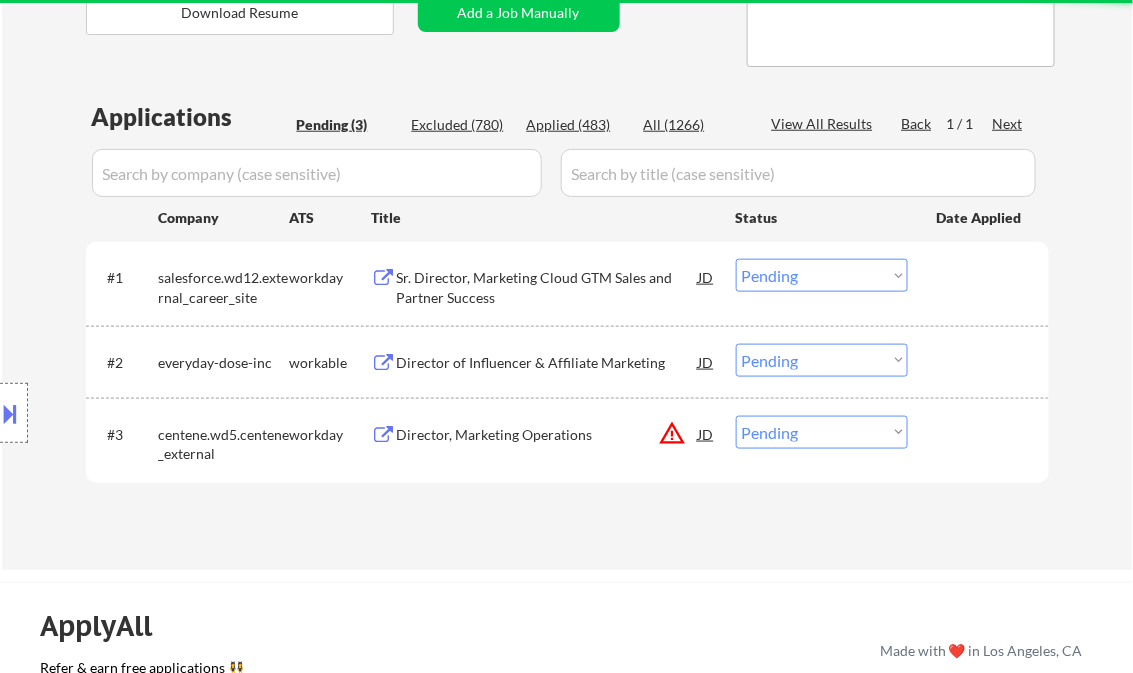 click on "Sr. Director, Marketing Cloud GTM Sales and Partner Success" at bounding box center [548, 287] 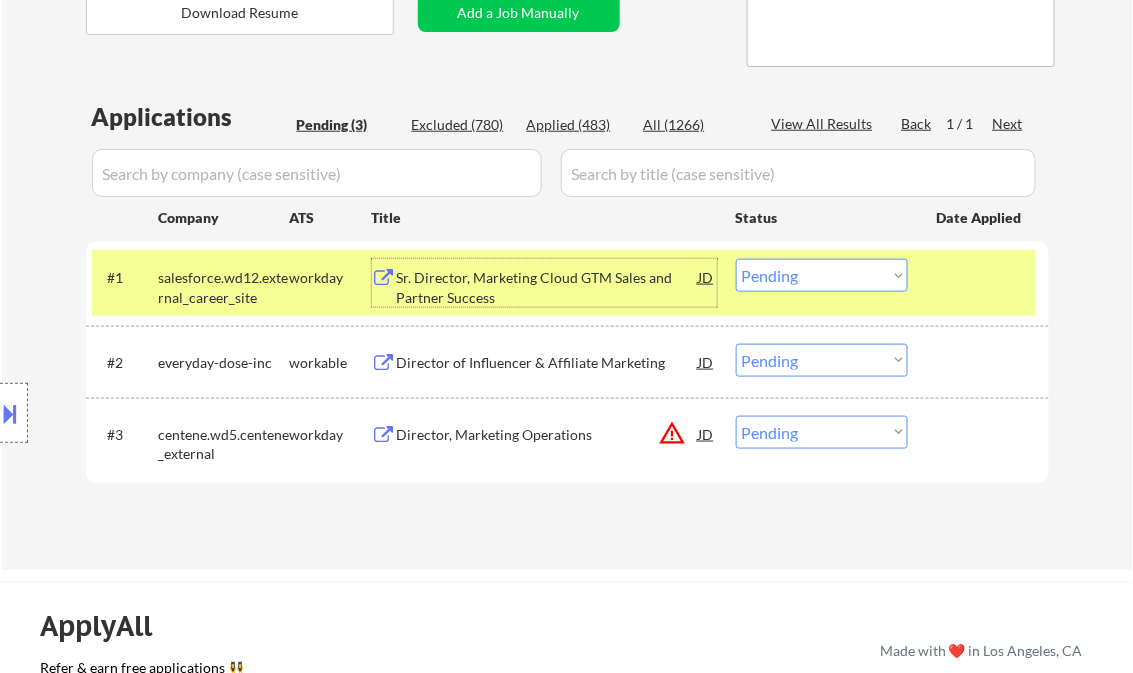 drag, startPoint x: 779, startPoint y: 269, endPoint x: 800, endPoint y: 287, distance: 27.658634 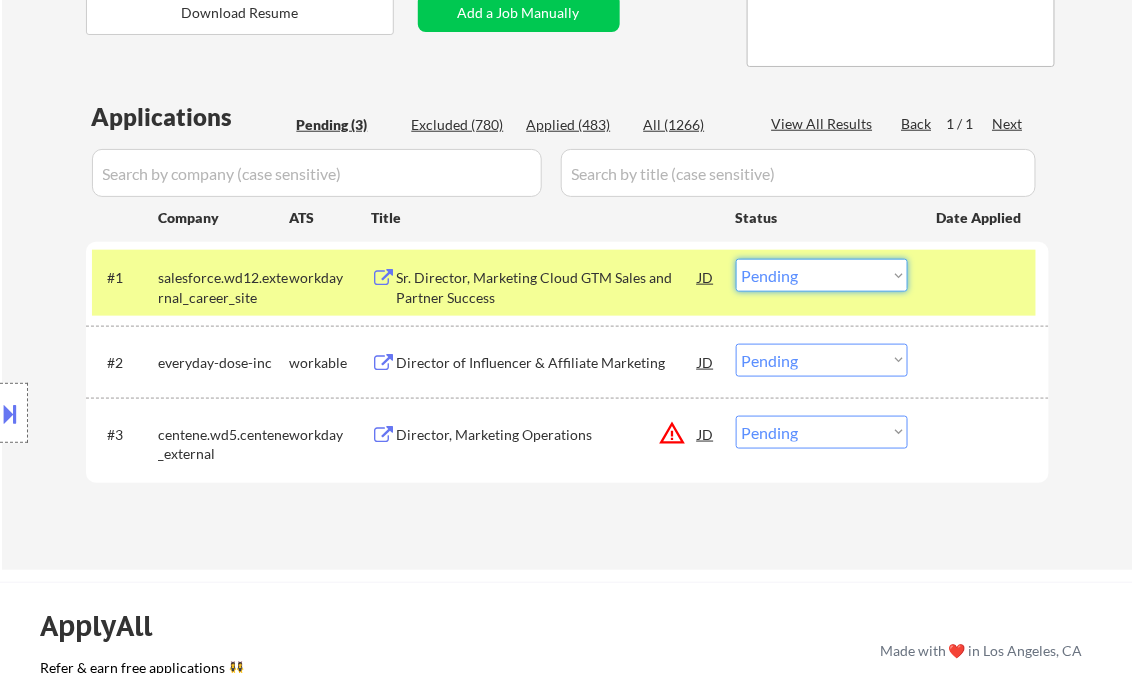 select on ""excluded__bad_match_"" 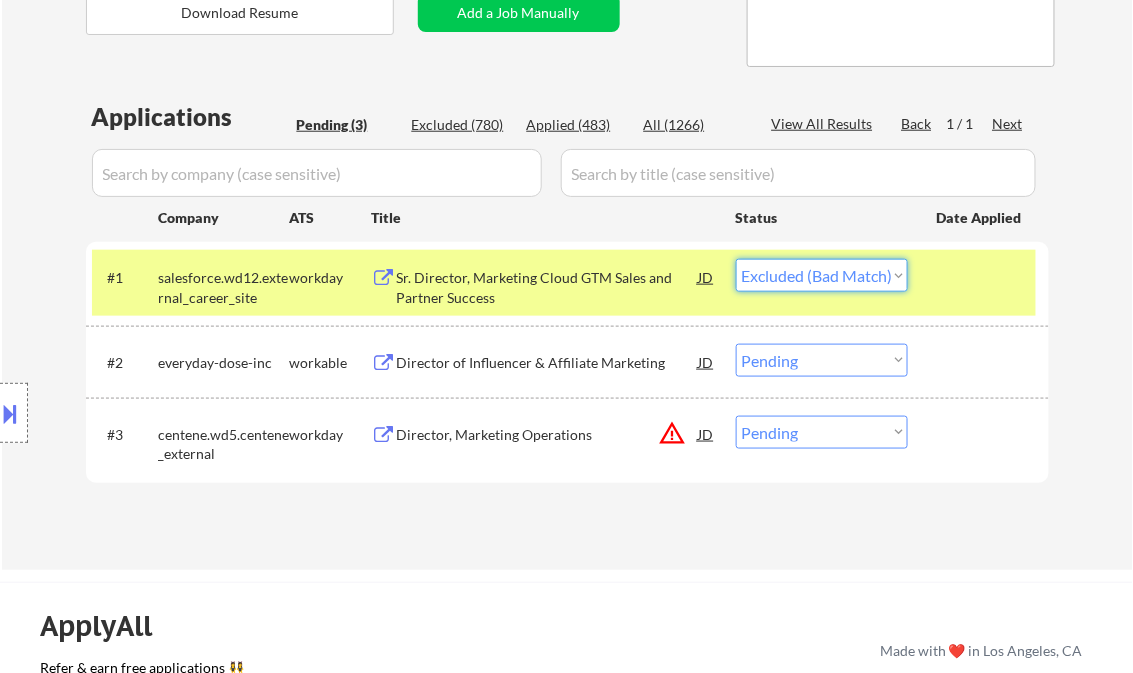 click on "Choose an option... Pending Applied Excluded (Questions) Excluded (Expired) Excluded (Location) Excluded (Bad Match) Excluded (Blocklist) Excluded (Salary) Excluded (Other)" at bounding box center [822, 275] 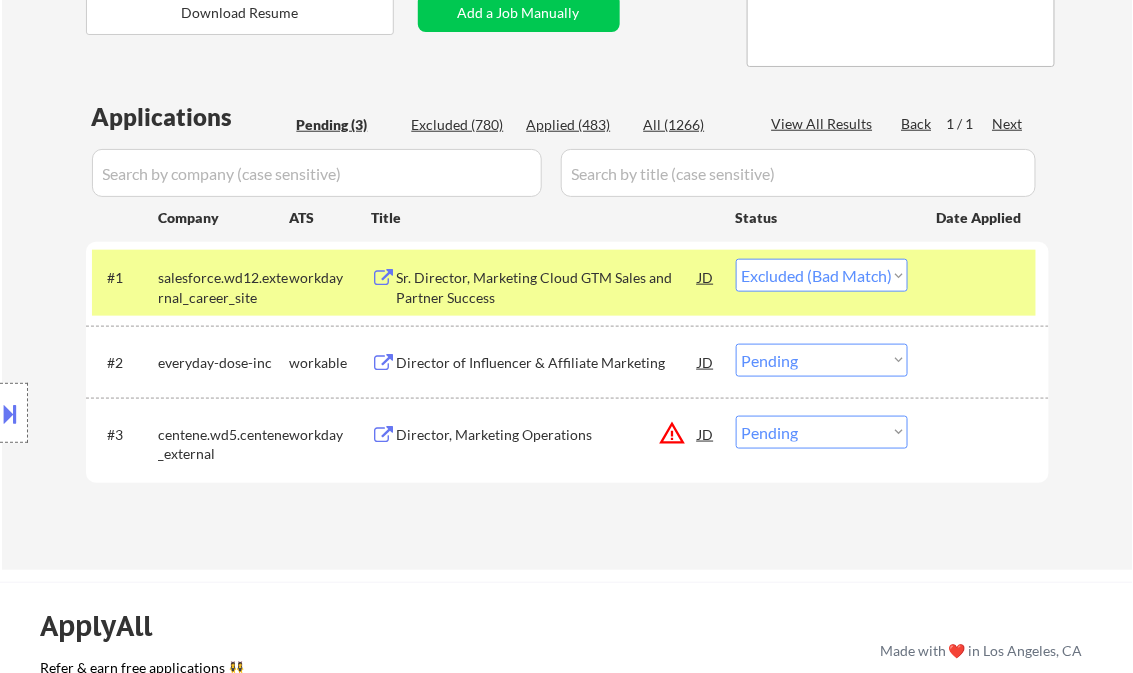 click on "Choose an option... Pending Applied Excluded (Questions) Excluded (Expired) Excluded (Location) Excluded (Bad Match) Excluded (Blocklist) Excluded (Salary) Excluded (Other)" at bounding box center [822, 432] 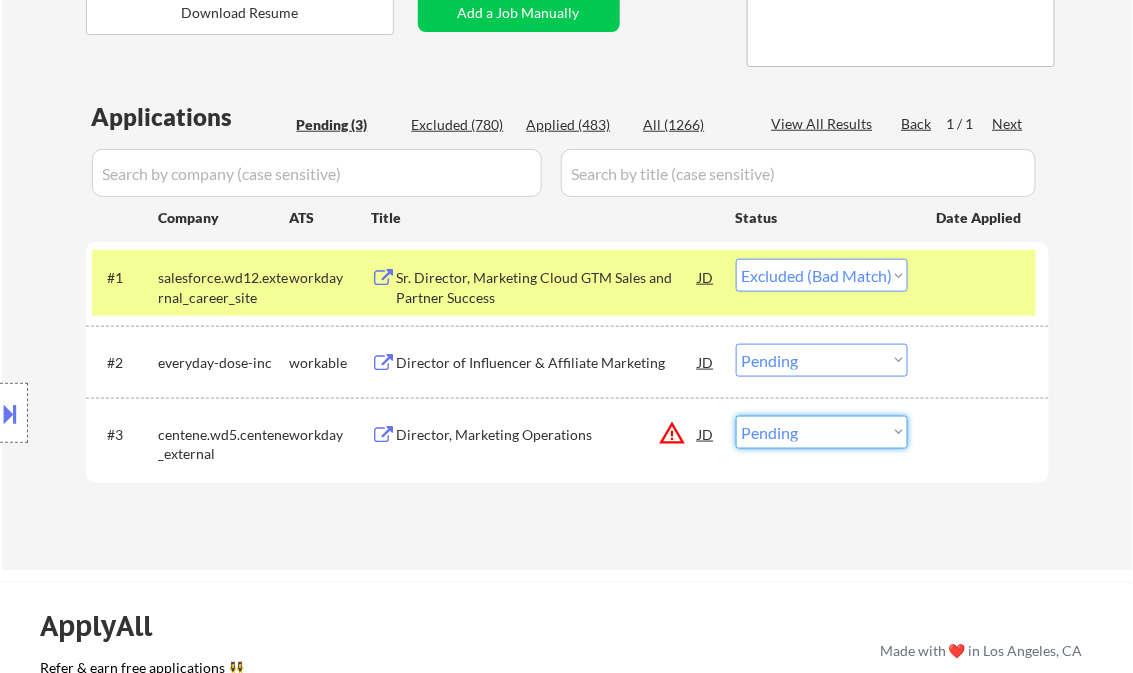 select on ""excluded"" 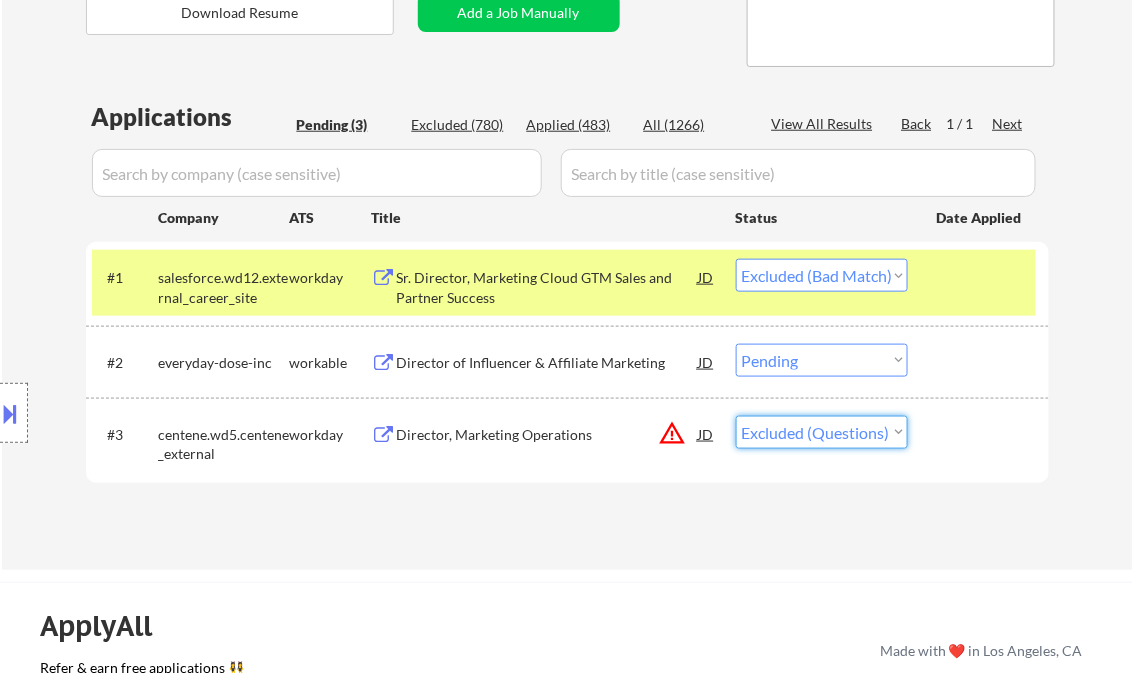 click on "Choose an option... Pending Applied Excluded (Questions) Excluded (Expired) Excluded (Location) Excluded (Bad Match) Excluded (Blocklist) Excluded (Salary) Excluded (Other)" at bounding box center [822, 432] 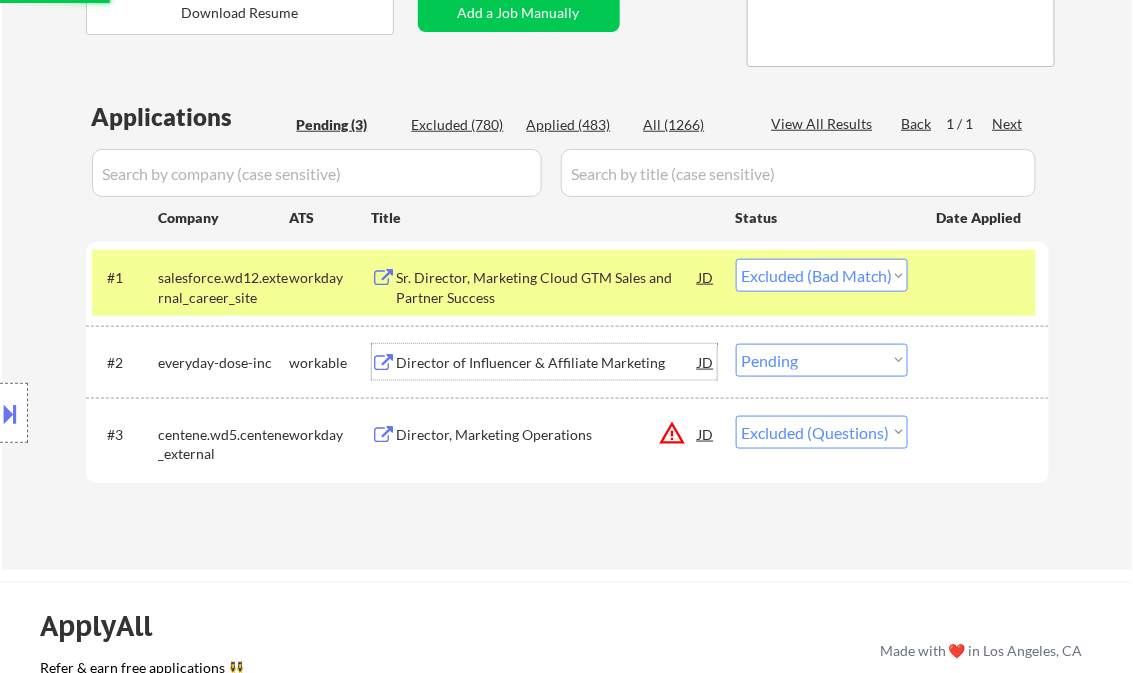 click on "Director of Influencer & Affiliate Marketing" at bounding box center (548, 363) 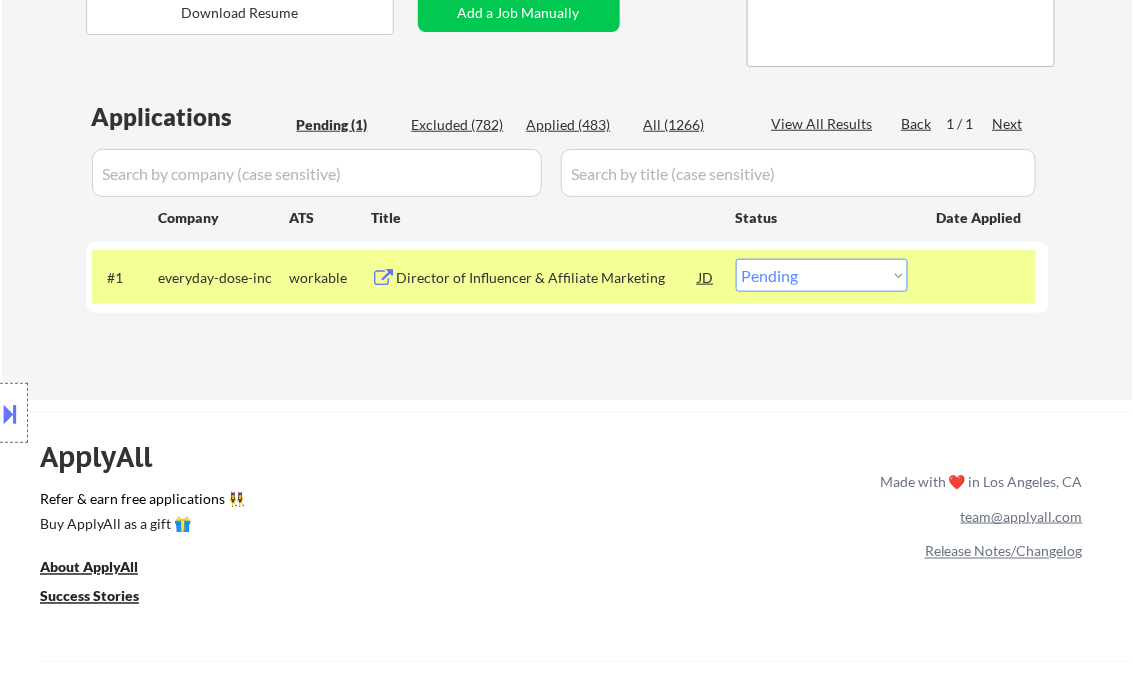 click on "Choose an option... Pending Applied Excluded (Questions) Excluded (Expired) Excluded (Location) Excluded (Bad Match) Excluded (Blocklist) Excluded (Salary) Excluded (Other)" at bounding box center (822, 275) 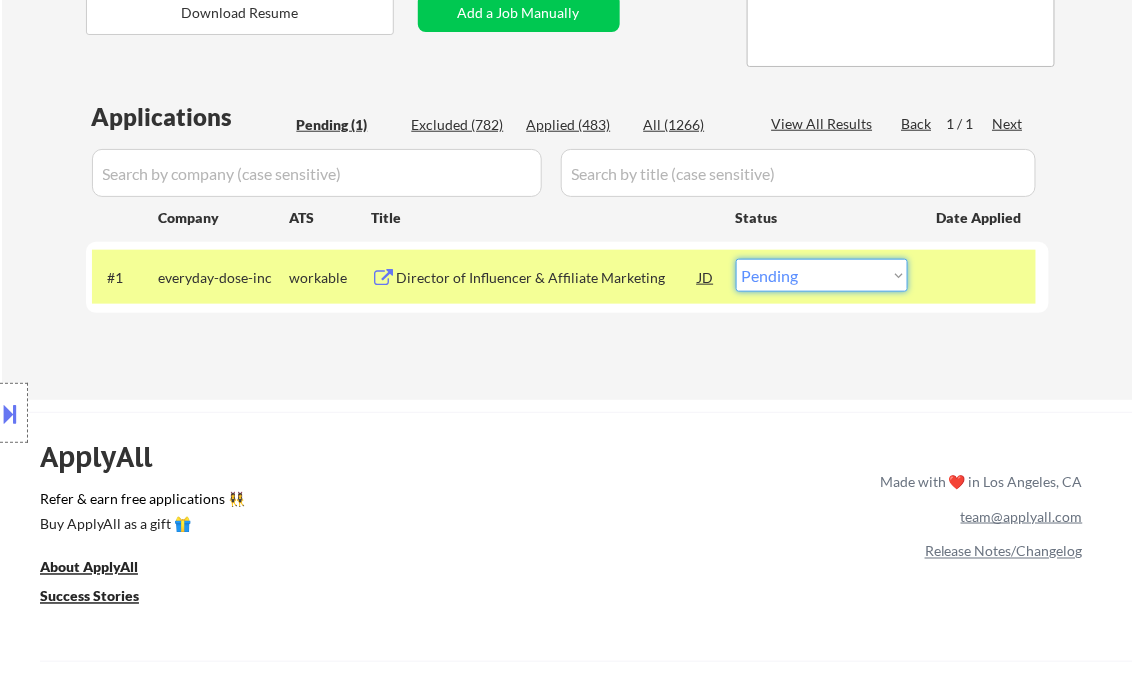select on ""excluded__bad_match_"" 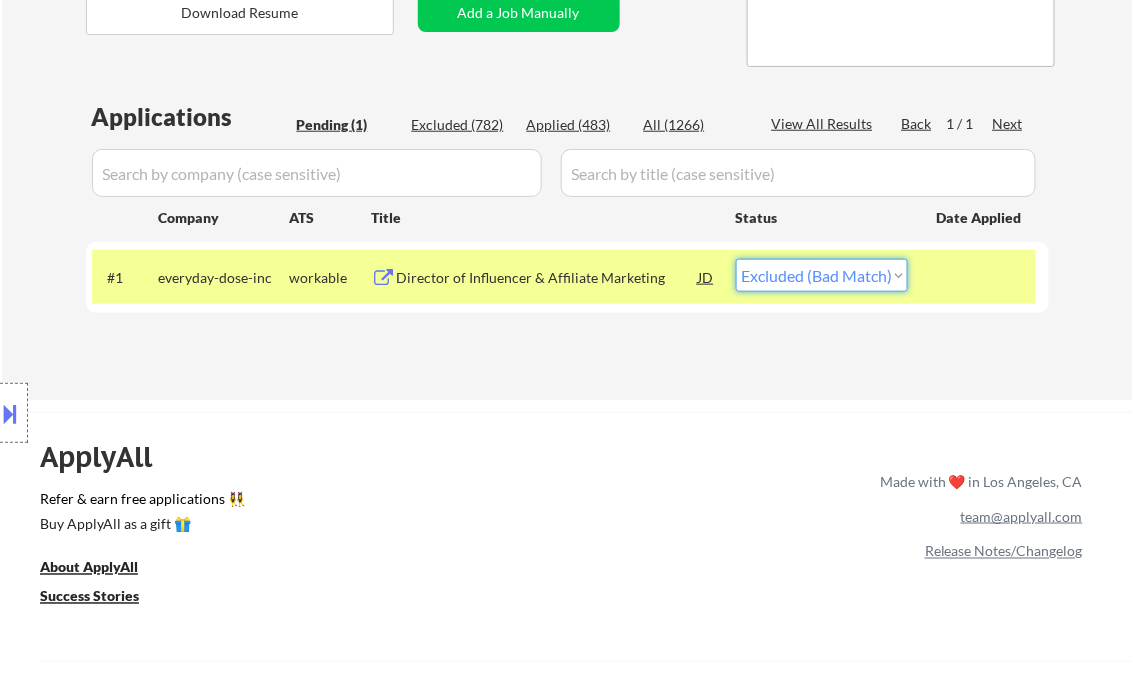click on "Choose an option... Pending Applied Excluded (Questions) Excluded (Expired) Excluded (Location) Excluded (Bad Match) Excluded (Blocklist) Excluded (Salary) Excluded (Other)" at bounding box center (822, 275) 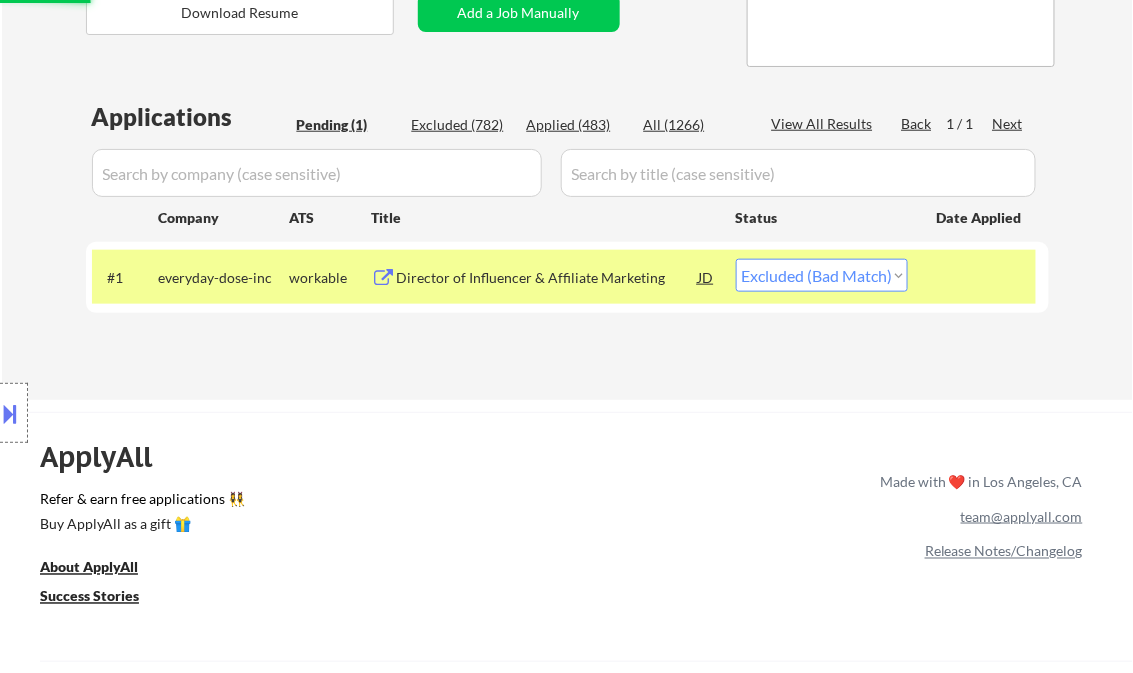click on "ApplyAll Refer & earn free applications 👯‍♀️ Buy ApplyAll as a gift 🎁 About ApplyAll Success Stories Made with ❤️ in [CITY], [STATE], team@[DOMAIN].com Release Notes/Changelog Copyright © 2025 Apply All Inc Terms & Conditions Privacy Policy" at bounding box center [566, 567] 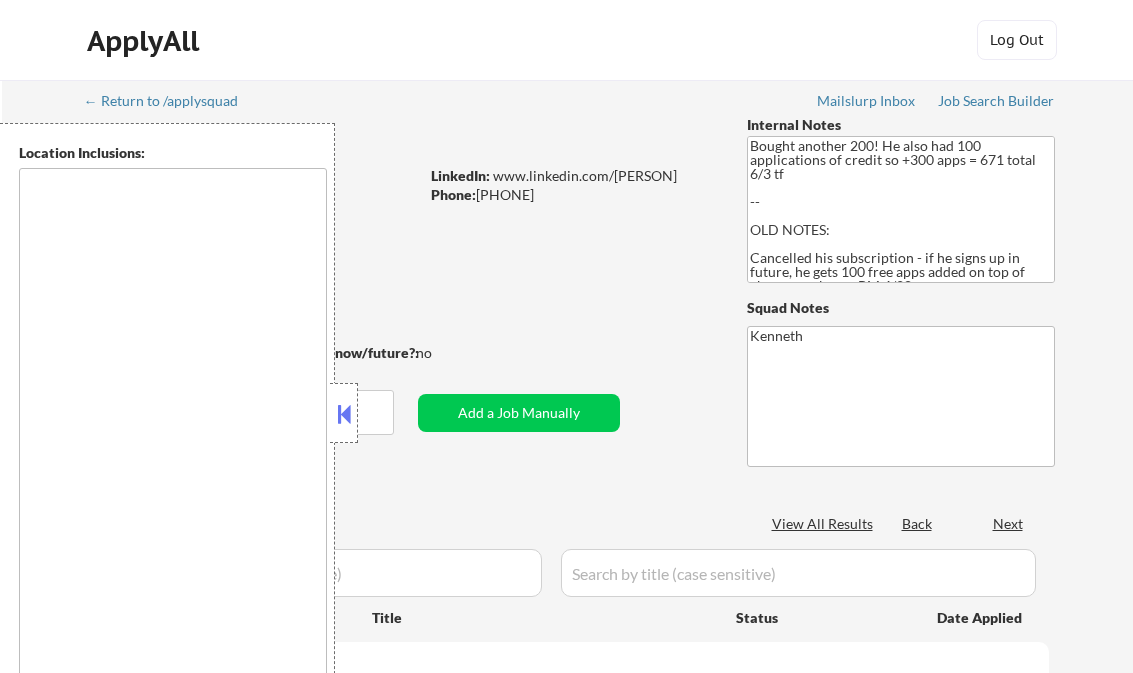 type on "[CITY], [STATE]   [CITY], [STATE]   [CITY], [STATE]   [CITY], [STATE]   [CITY], [STATE]   [CITY], [STATE]   [CITY], [STATE]   [CITY], [STATE]   [CITY], [STATE]   [CITY], [STATE]   [CITY], [STATE]   [CITY], [STATE]   [CITY], [STATE]   [CITY], [STATE]   [CITY], [STATE]   [CITY], [STATE]   [CITY], [STATE]   [CITY], [STATE]   [CITY], [STATE]   [CITY], [STATE]   [CITY], [STATE]   [CITY], [STATE]   [CITY], [STATE]   [CITY], [STATE]   [CITY], [STATE]   [CITY], [STATE] remote" 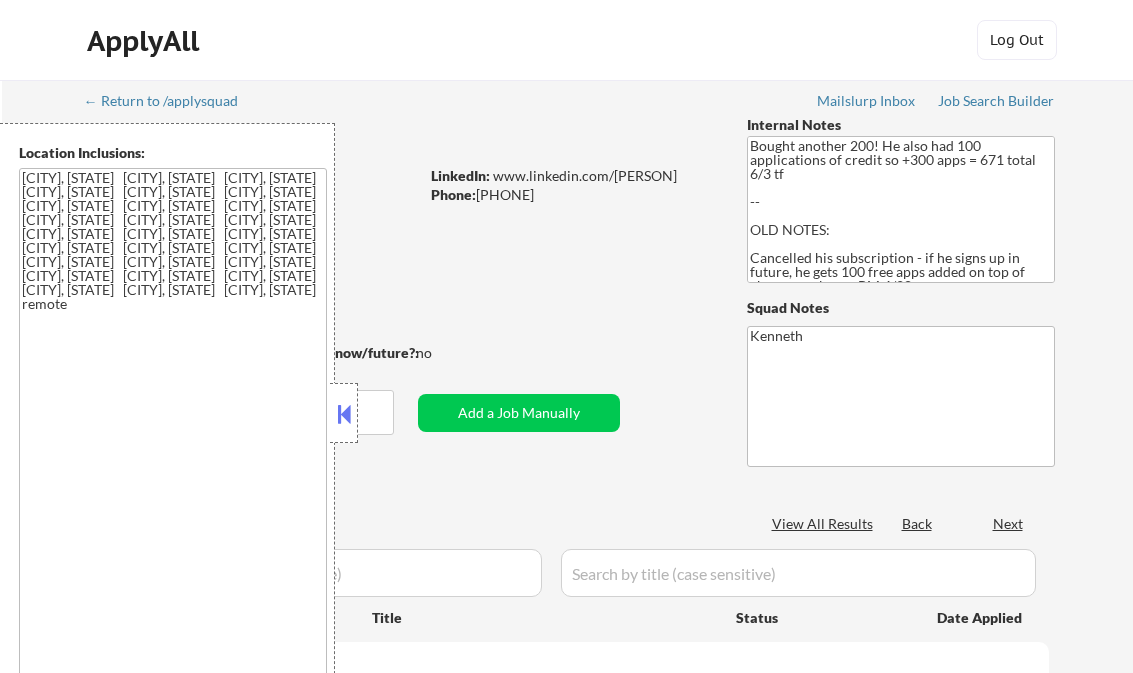 scroll, scrollTop: 240, scrollLeft: 0, axis: vertical 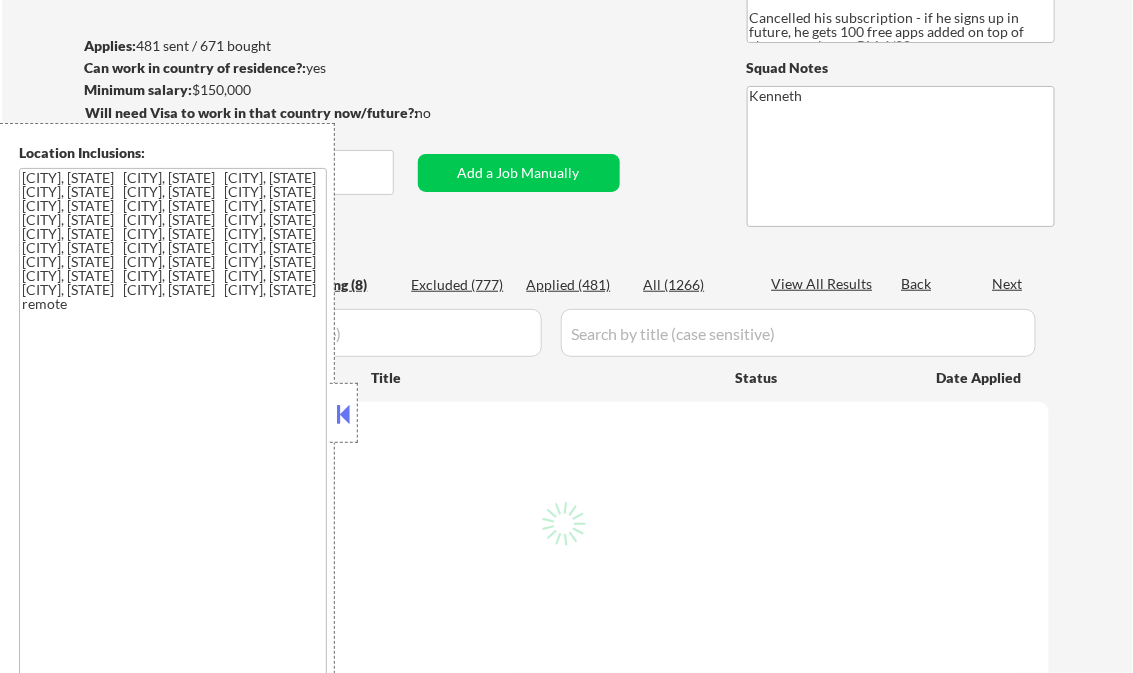 select on ""pending"" 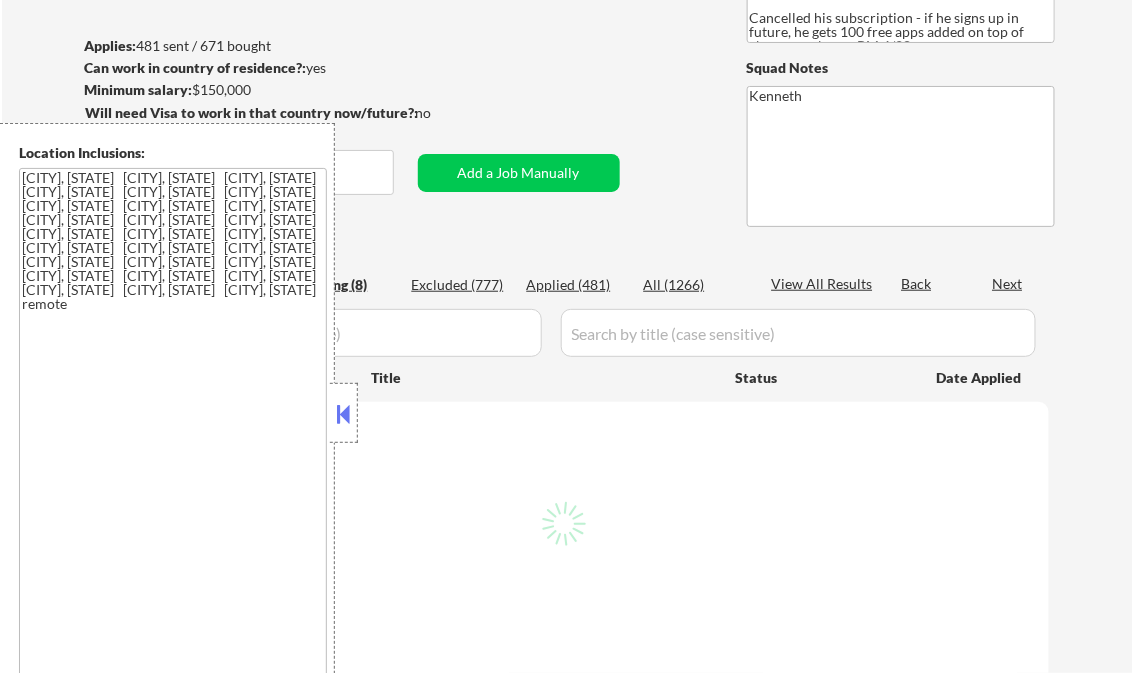 select on ""pending"" 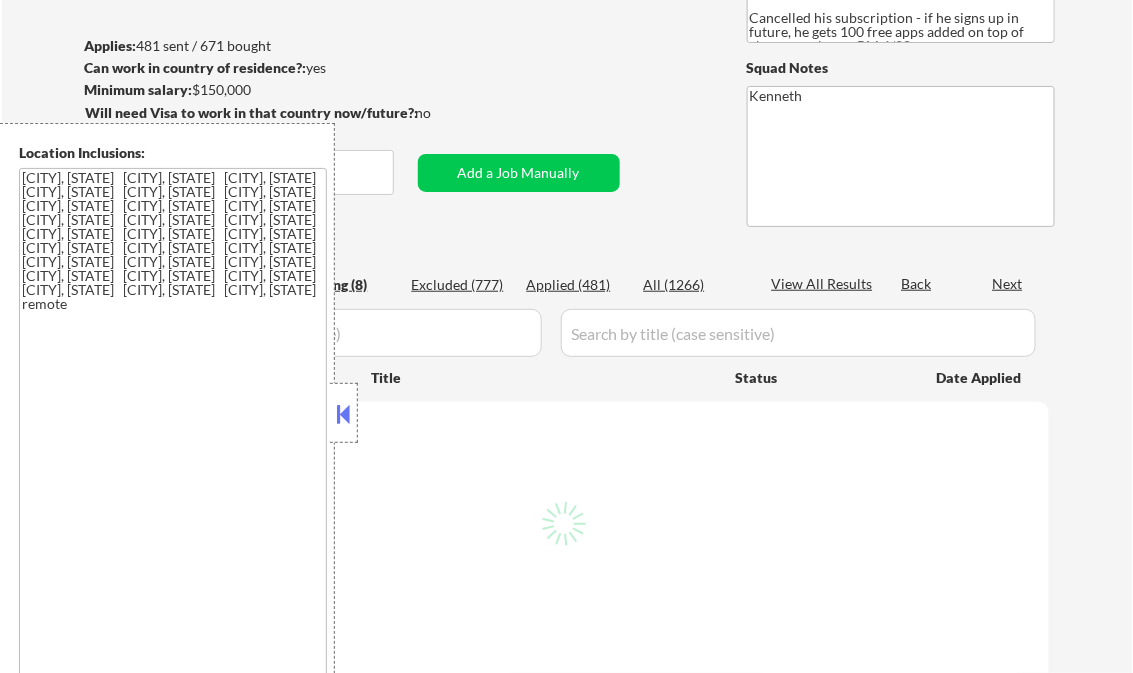 select on ""pending"" 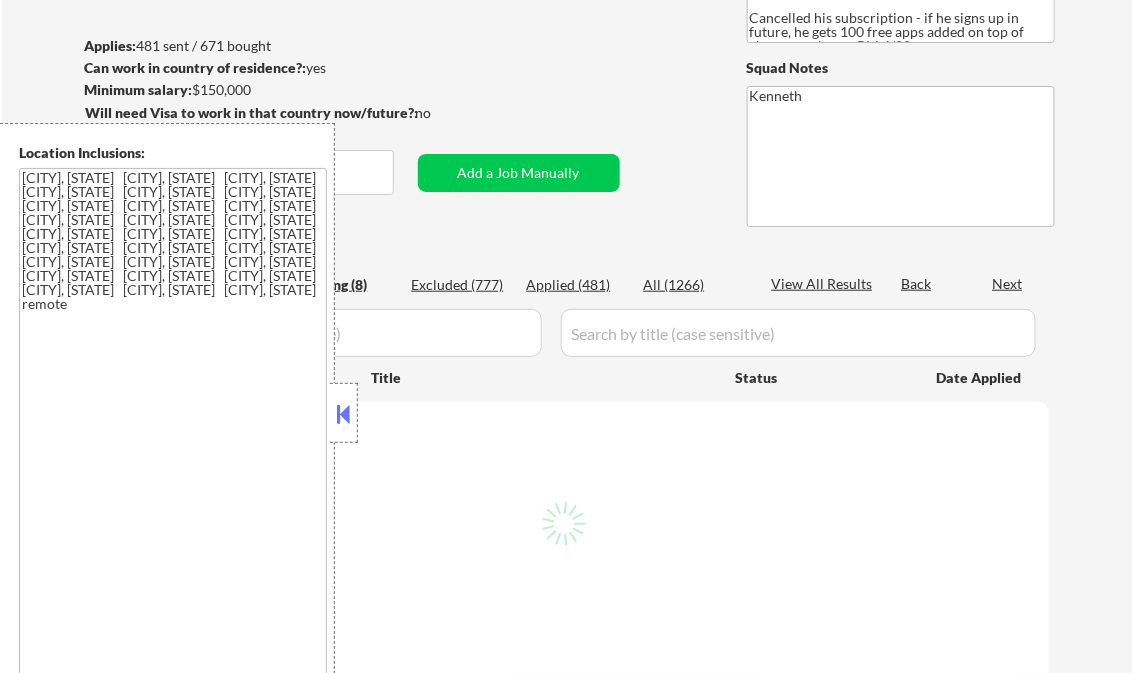 select on ""pending"" 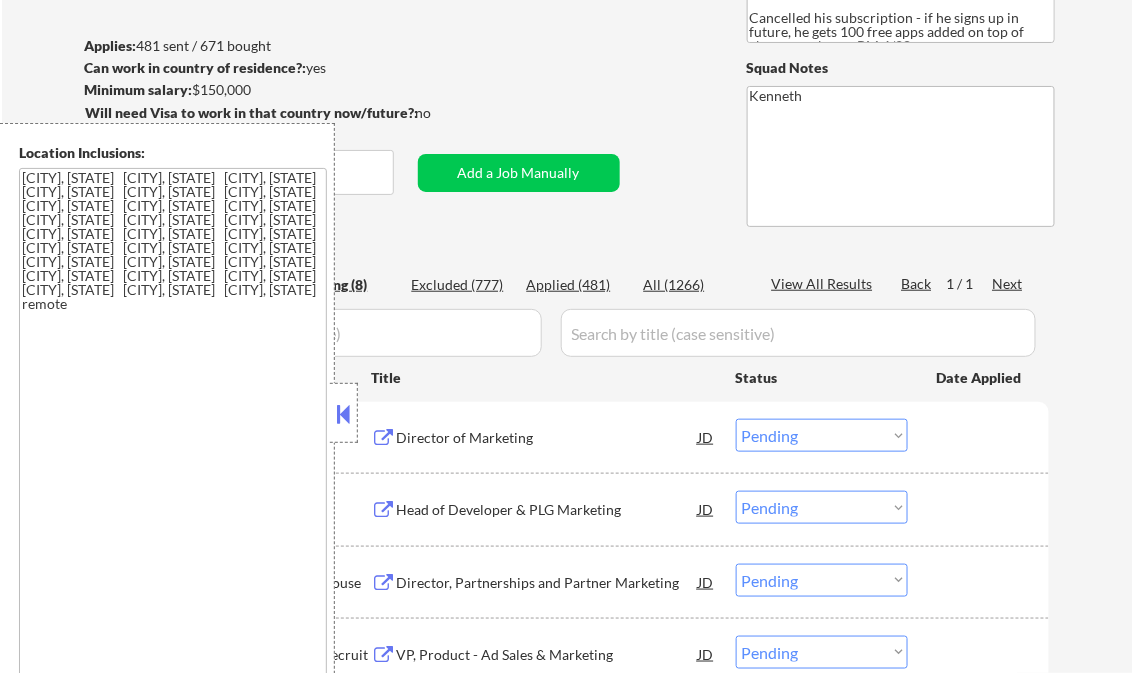 scroll, scrollTop: 240, scrollLeft: 0, axis: vertical 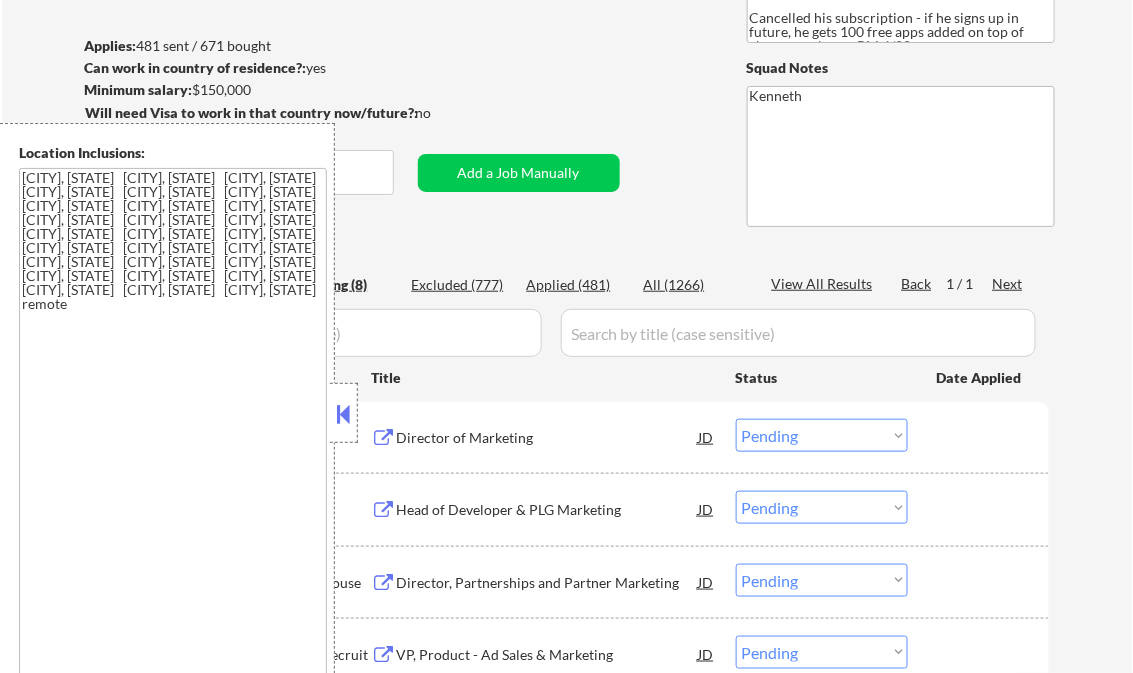 click at bounding box center (344, 414) 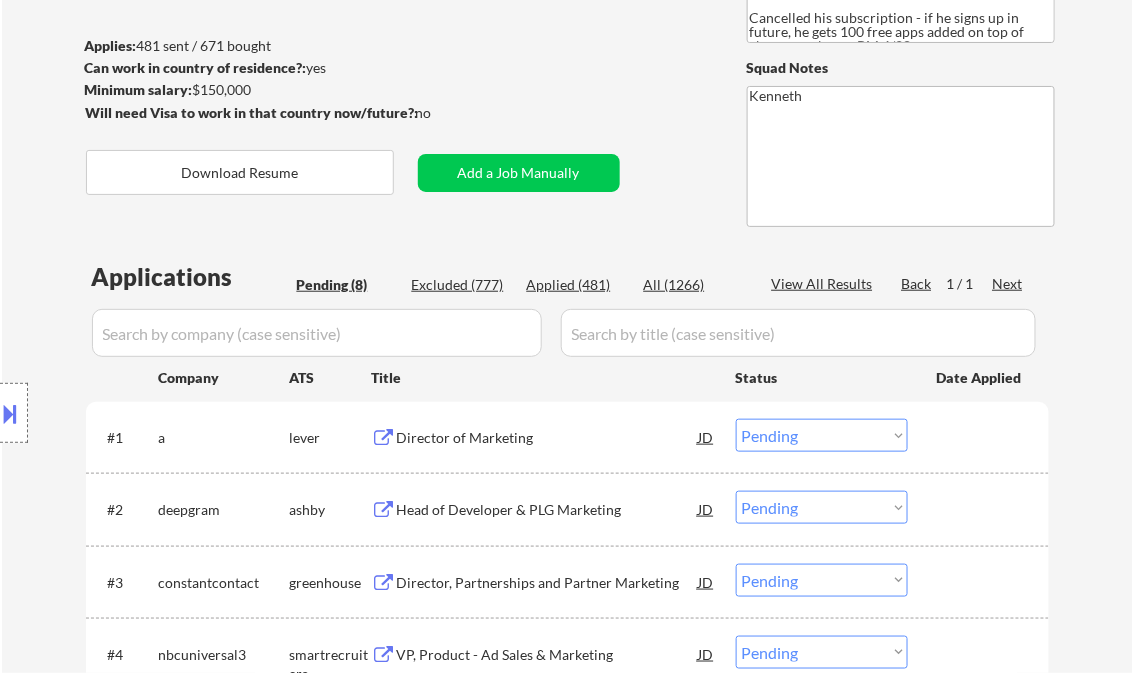 click on "Applied (481)" at bounding box center (577, 285) 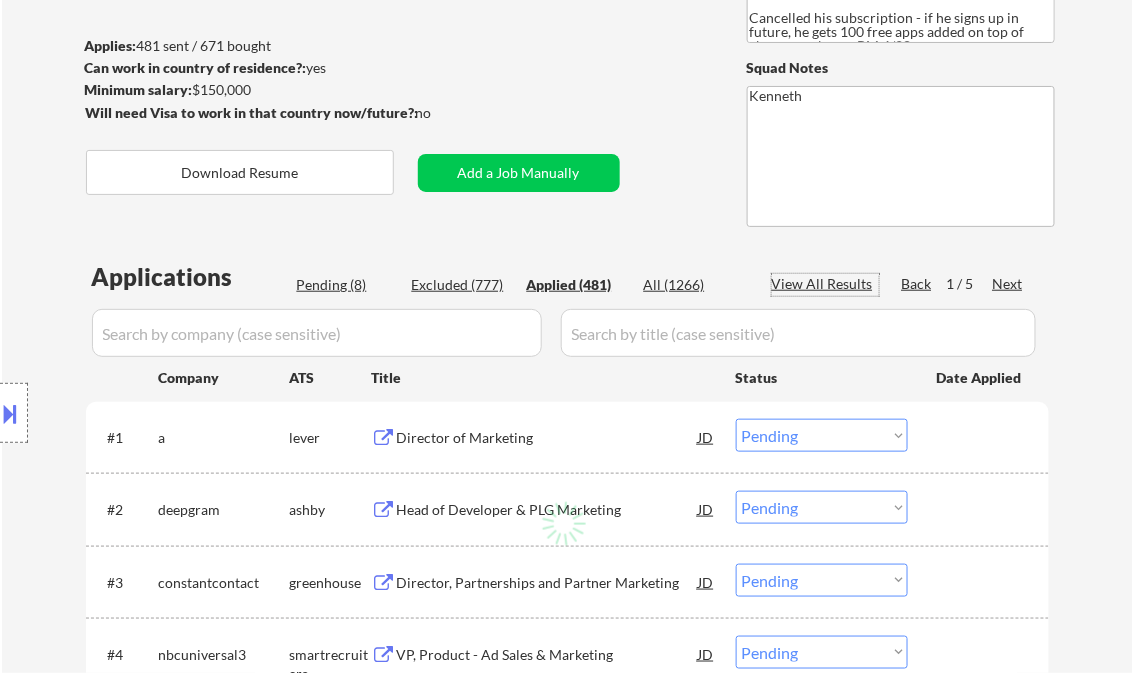click on "View All Results" at bounding box center [825, 284] 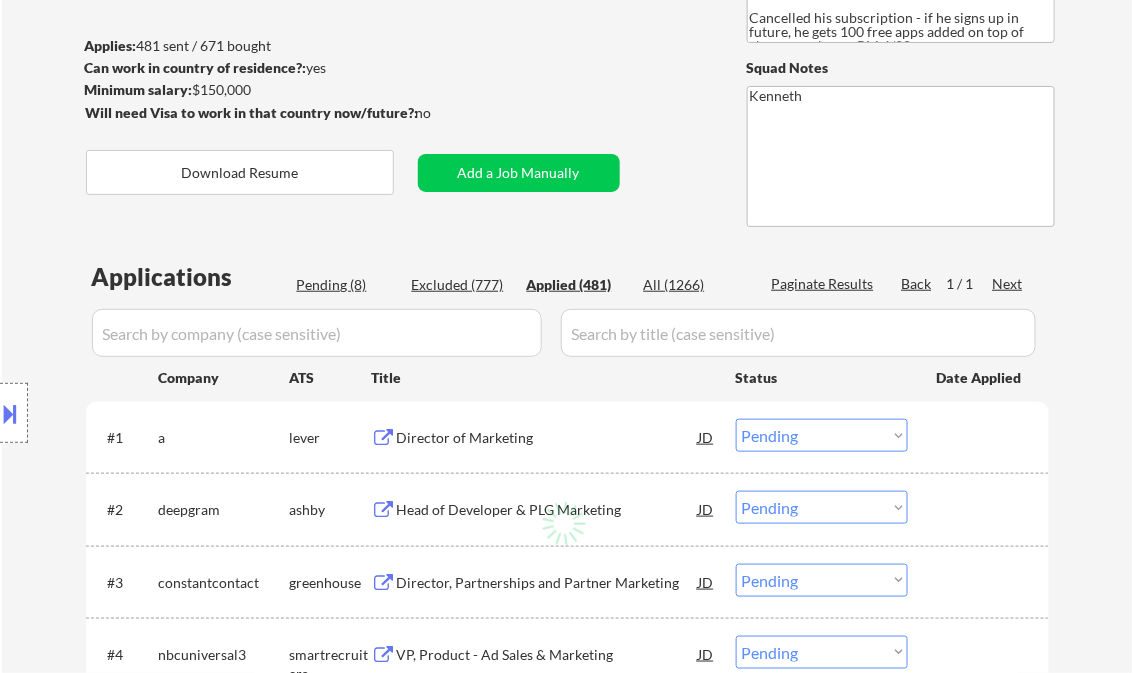 select on ""applied"" 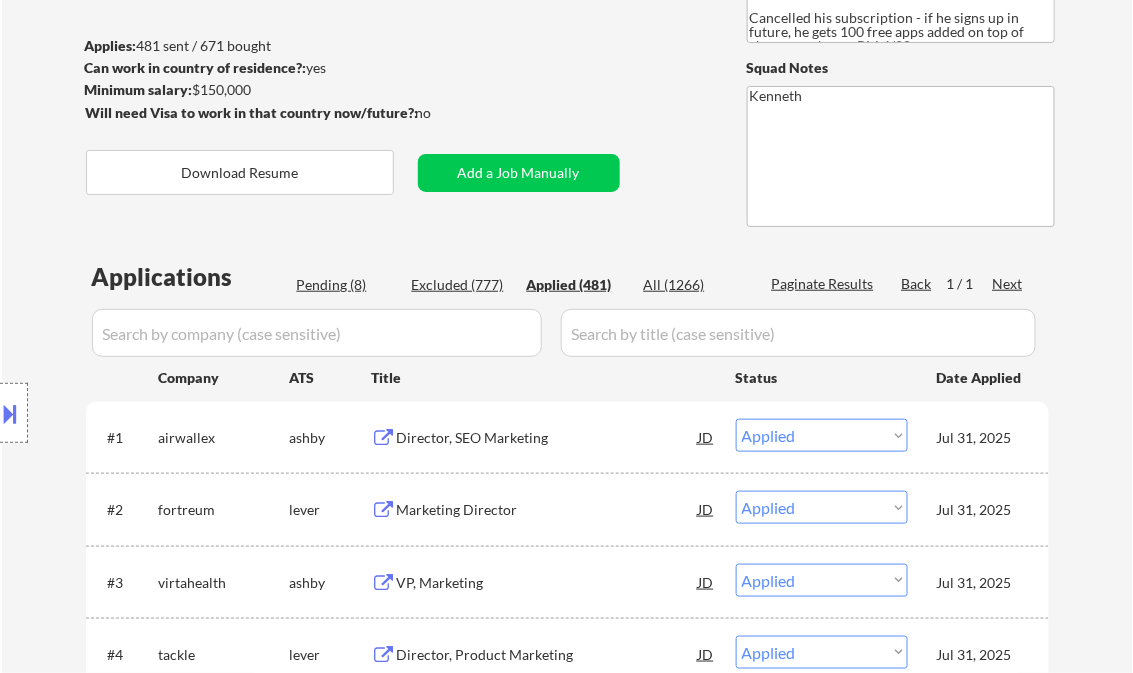 select on ""applied"" 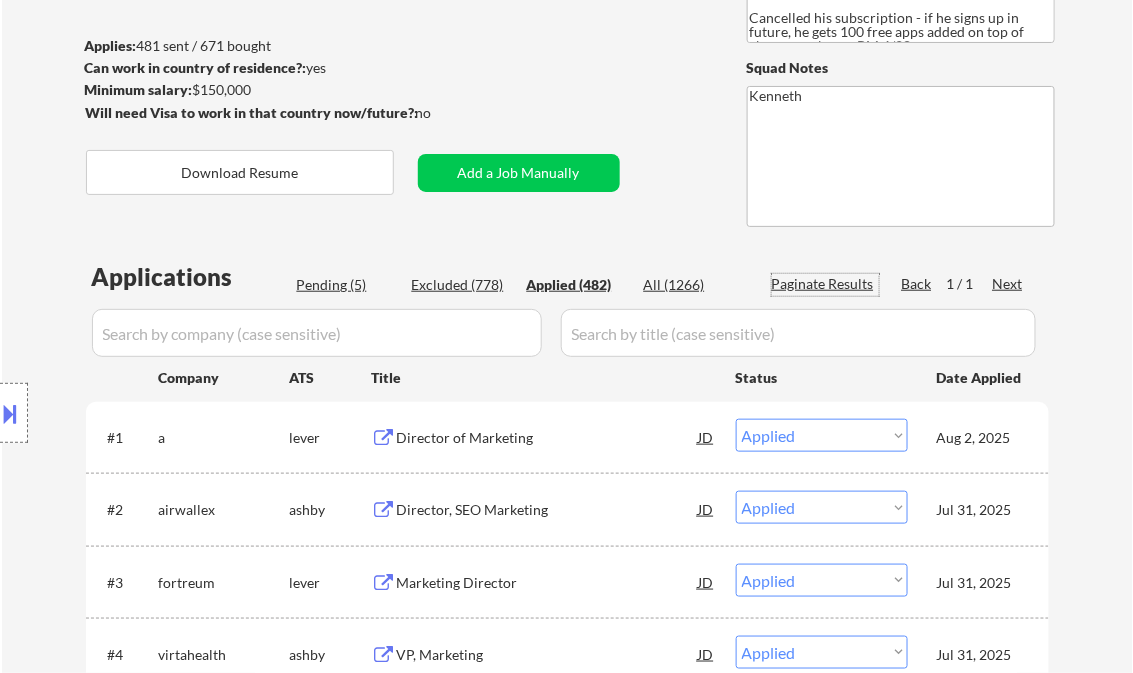 scroll, scrollTop: 0, scrollLeft: 0, axis: both 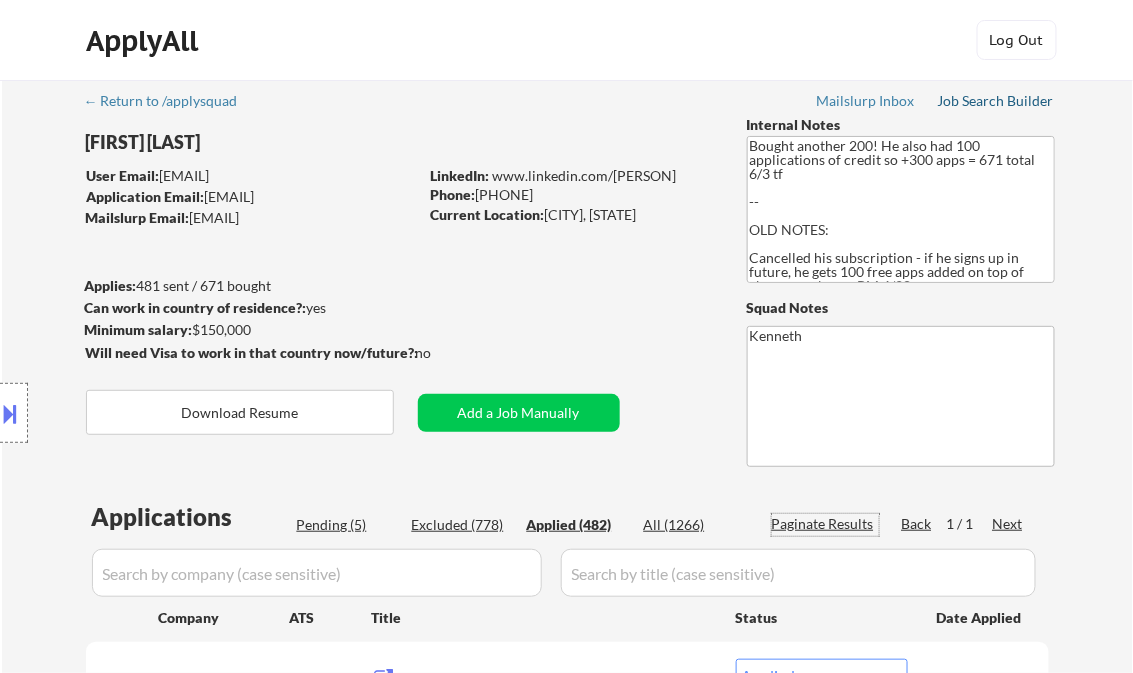 click on "Job Search Builder" at bounding box center (996, 101) 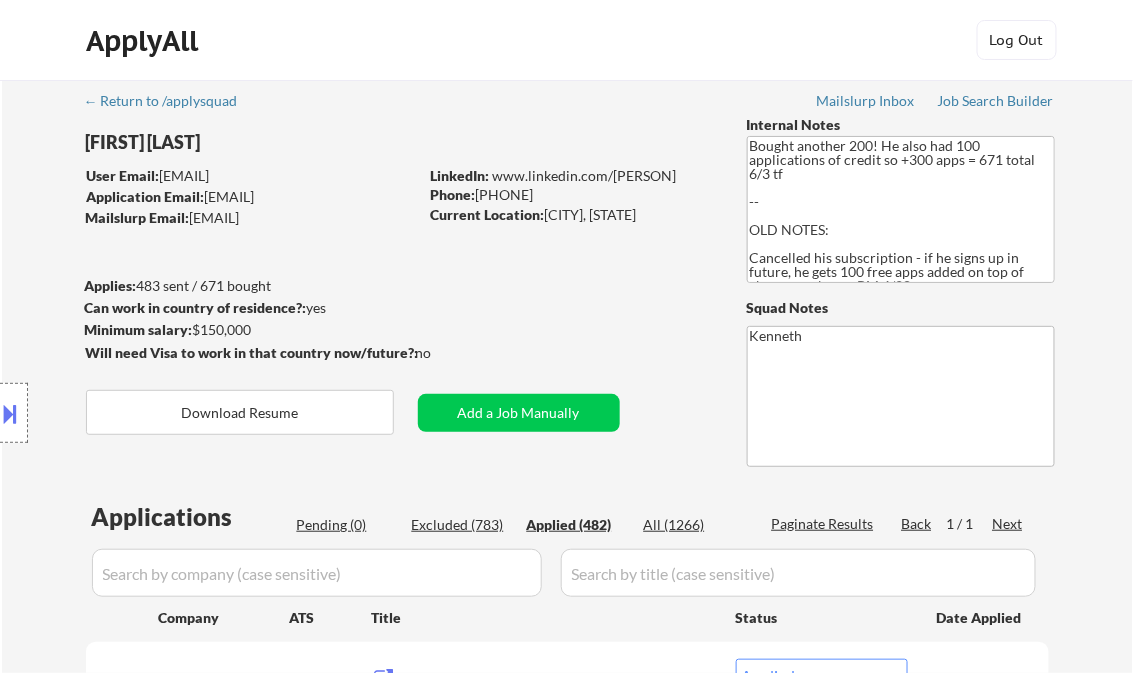 scroll, scrollTop: 320, scrollLeft: 0, axis: vertical 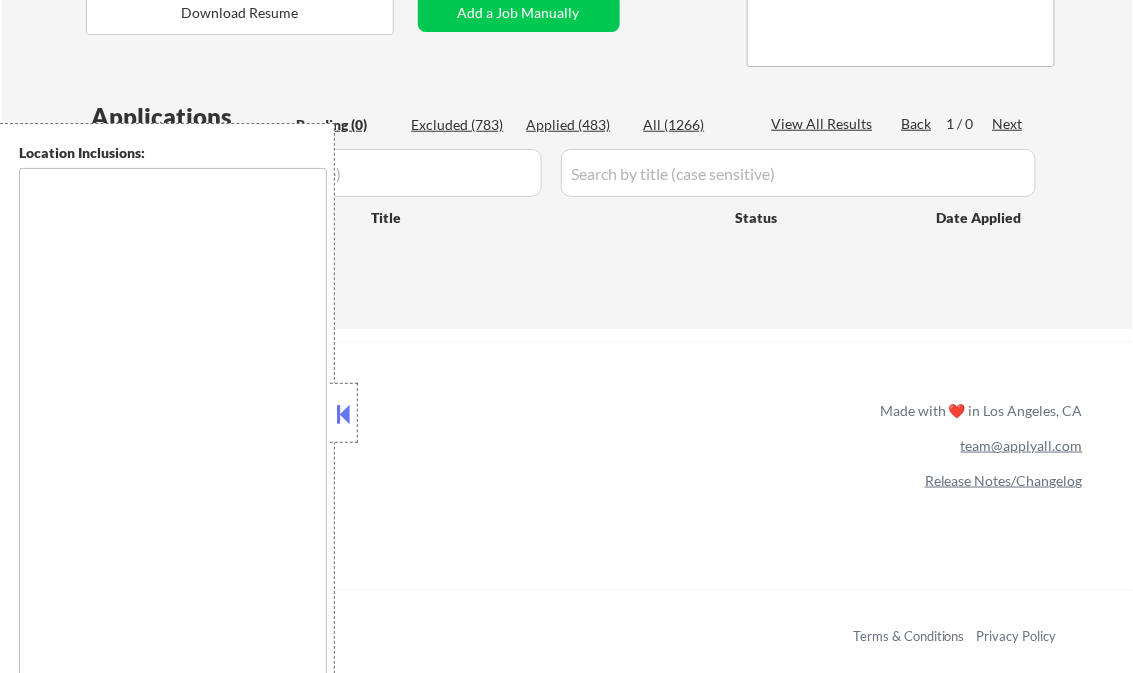 type on "[CITY], [STATE]   [CITY], [STATE]   [CITY], [STATE]   [CITY], [STATE]   [CITY], [STATE]   [CITY], [STATE]   [CITY], [STATE]   [CITY], [STATE]   [CITY], [STATE]   [CITY], [STATE]   [CITY], [STATE]   [CITY], [STATE]   [CITY], [STATE]   [CITY], [STATE]   [CITY], [STATE]   [CITY], [STATE]   [CITY], [STATE]   [CITY], [STATE]   [CITY], [STATE]   [CITY], [STATE]   [CITY], [STATE]   [CITY], [STATE]   [CITY], [STATE]   [CITY], [STATE]   [CITY], [STATE]   [CITY], [STATE] remote" 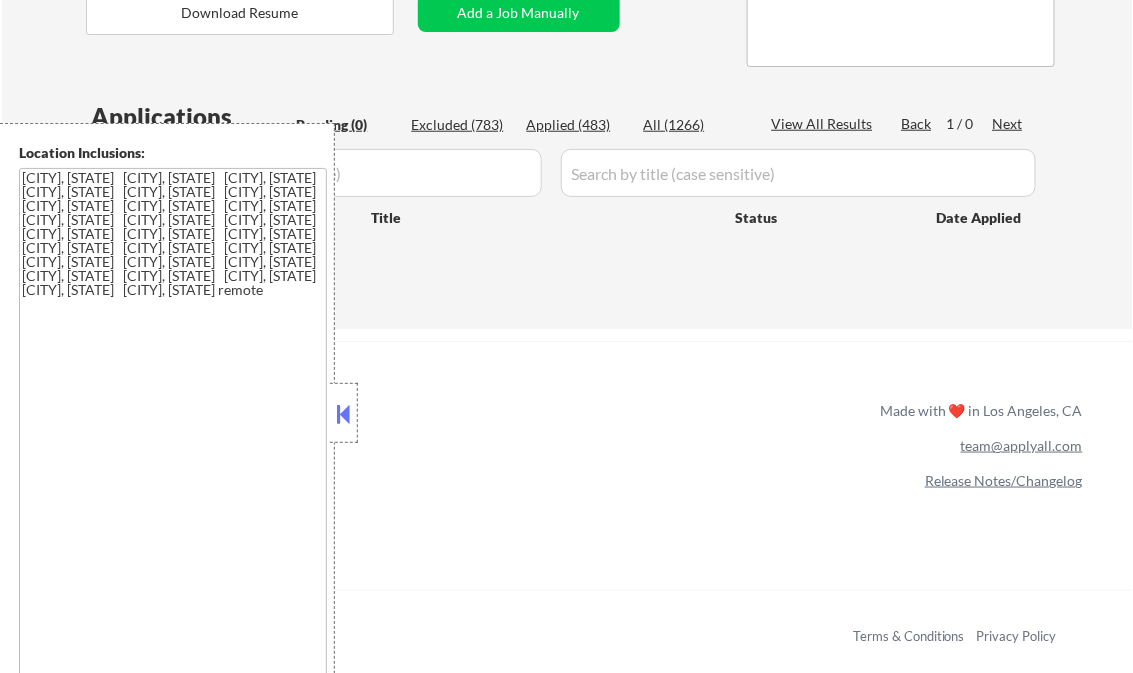 click at bounding box center (344, 414) 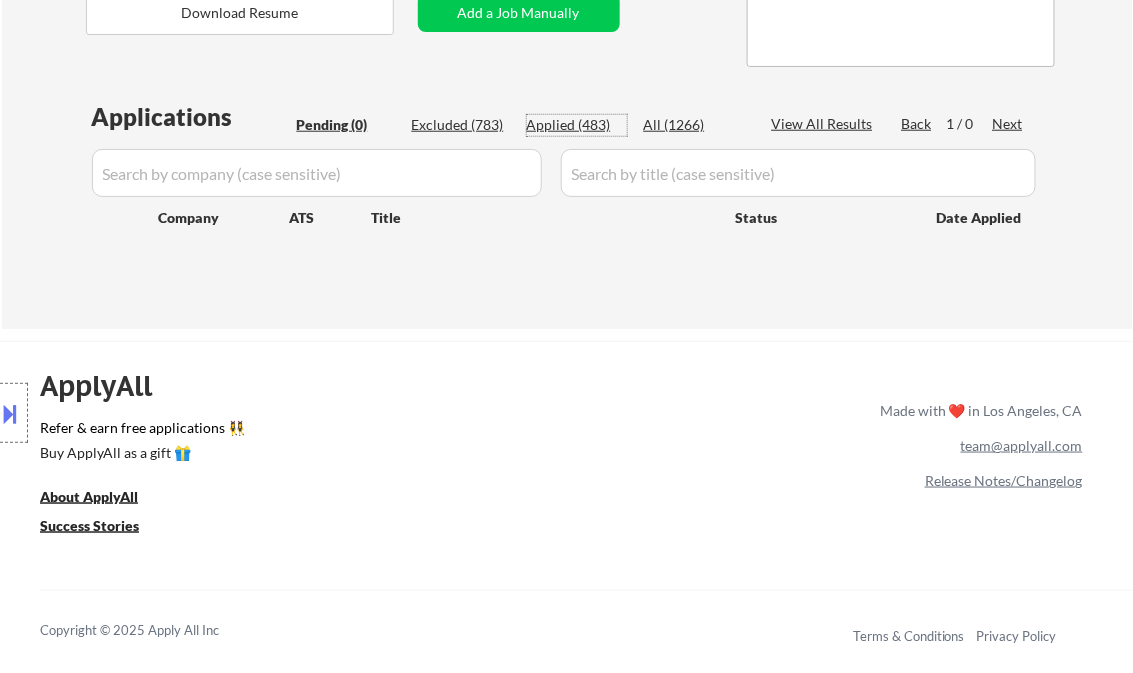 click on "Applied (483)" at bounding box center [577, 125] 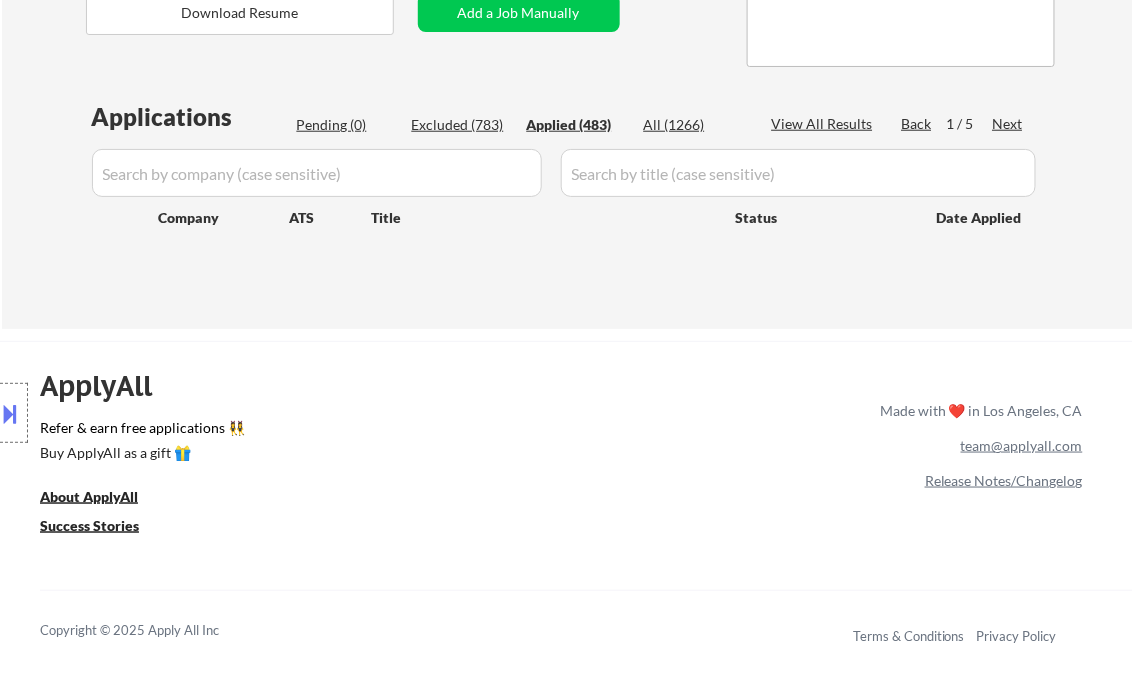 select on ""applied"" 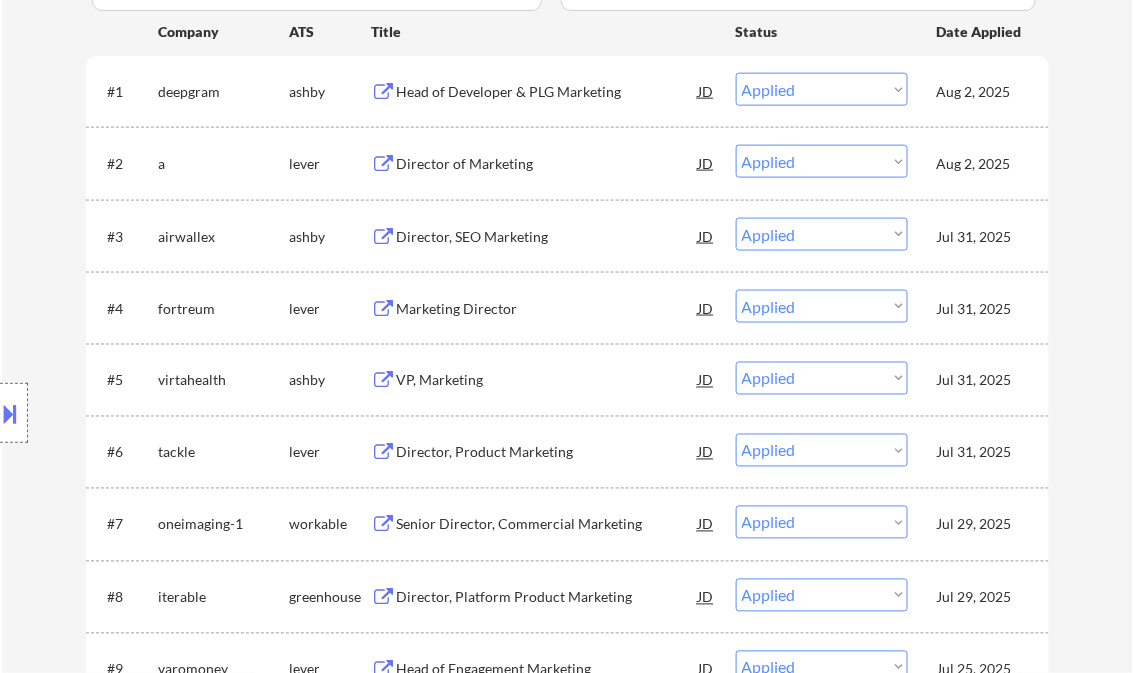 scroll, scrollTop: 640, scrollLeft: 0, axis: vertical 